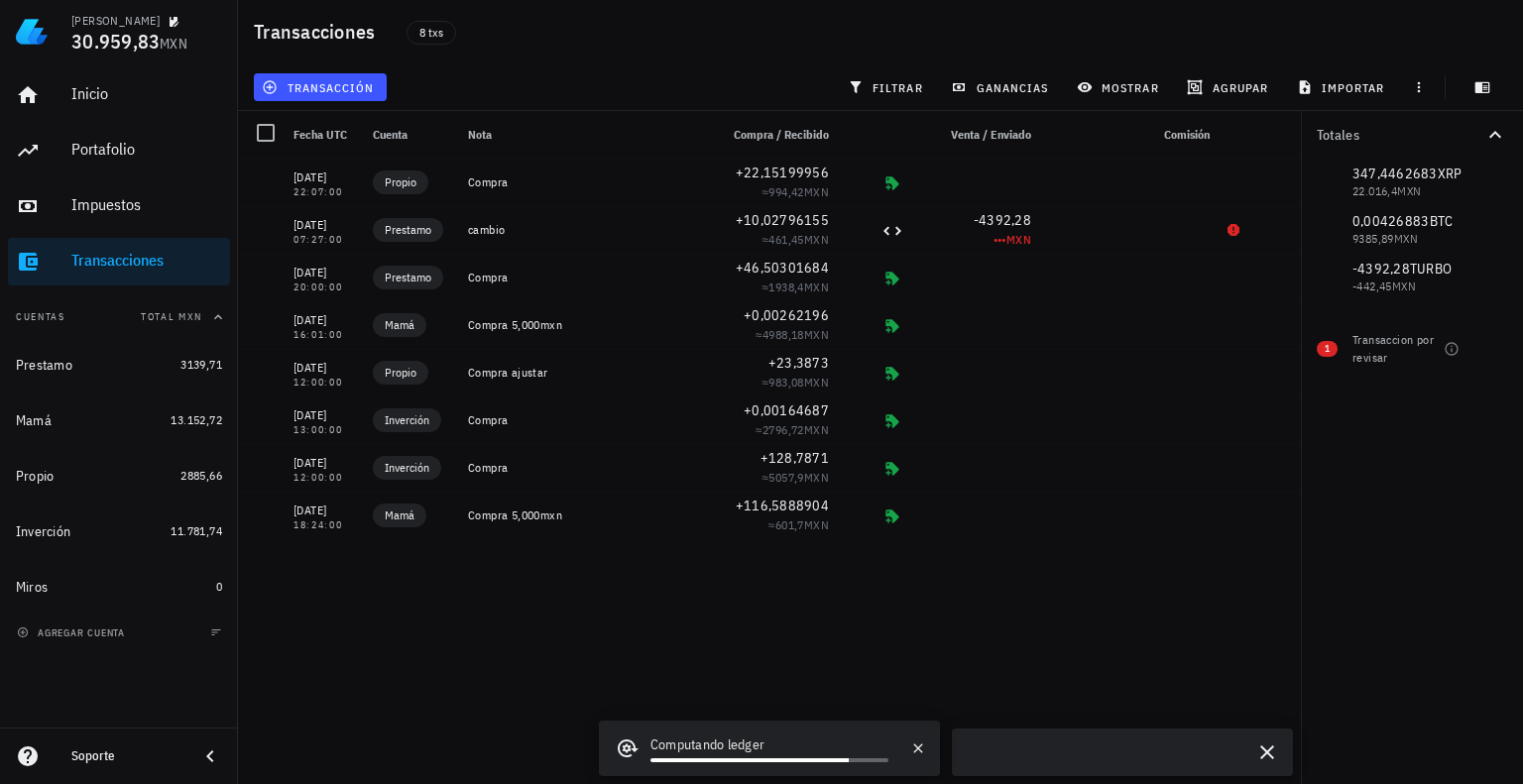 scroll, scrollTop: 0, scrollLeft: 0, axis: both 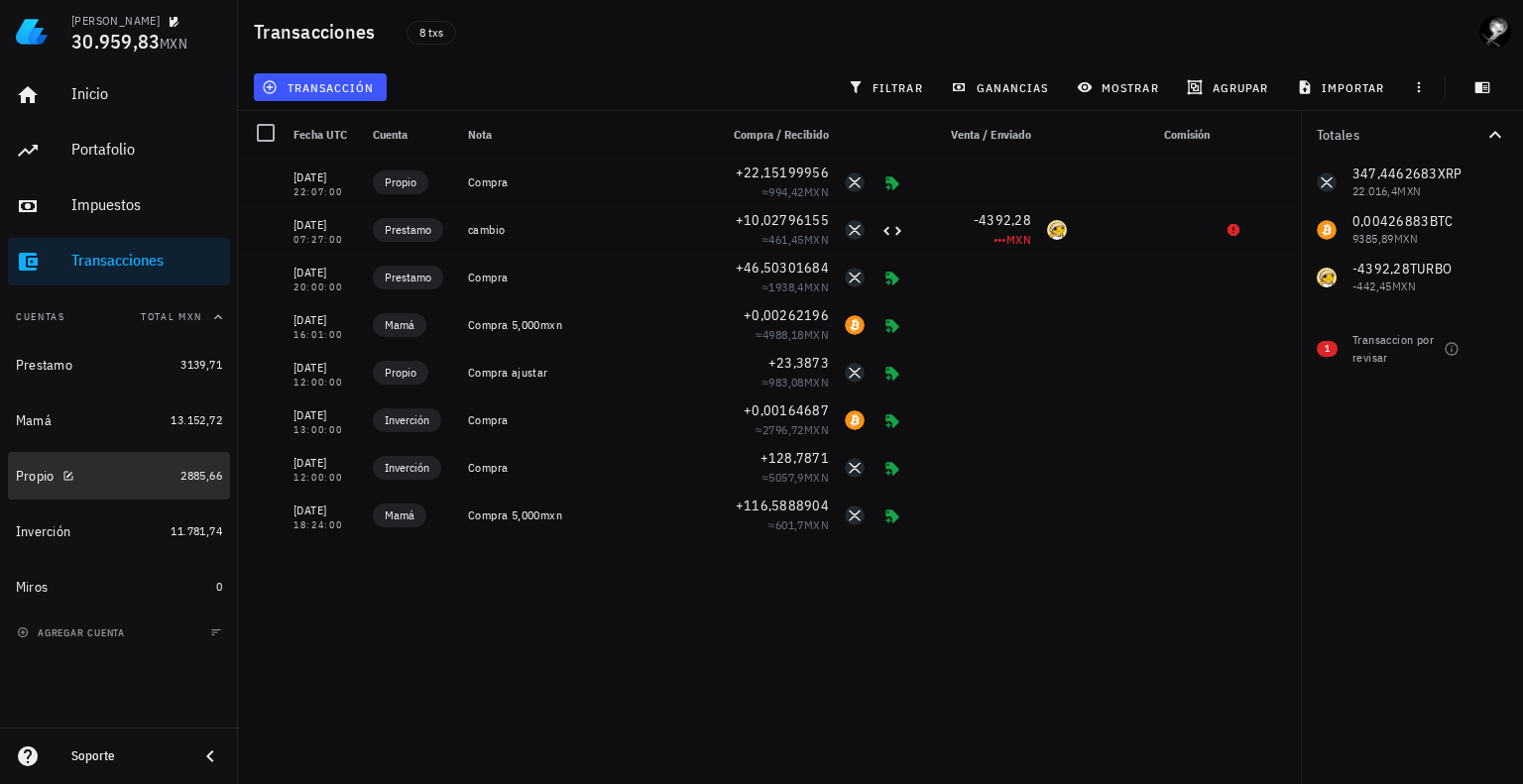 click on "Propio" at bounding box center [94, 476] 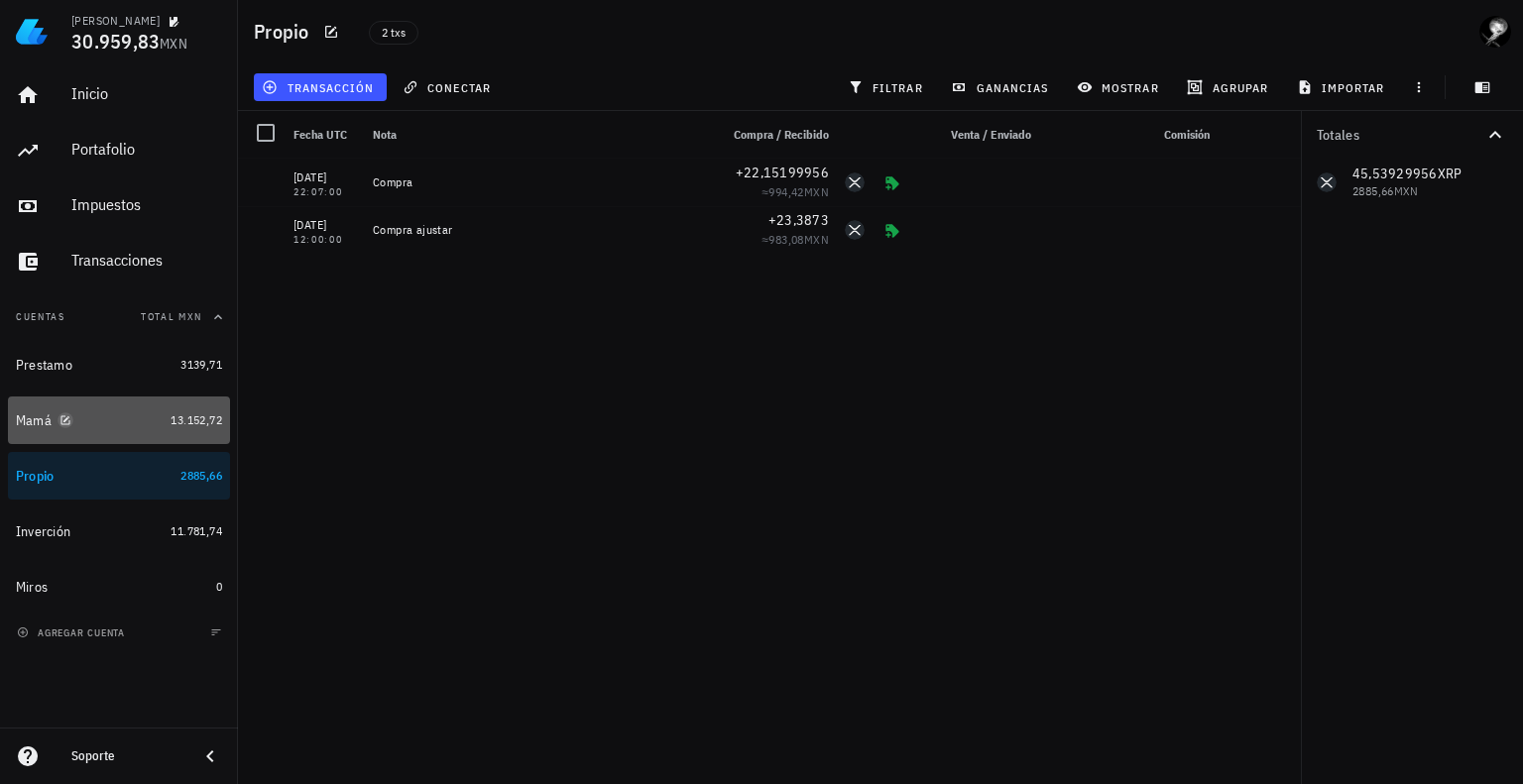 click 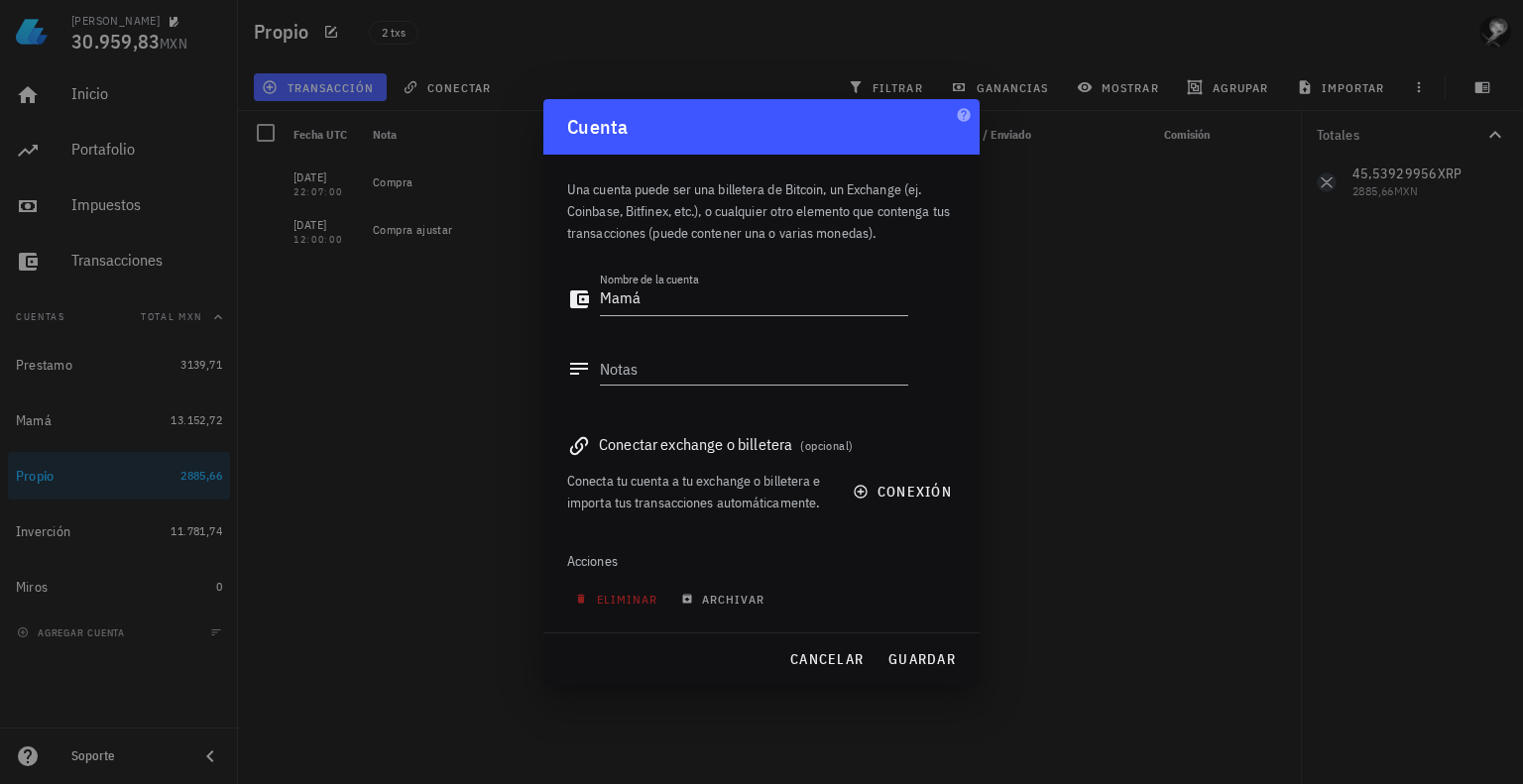 click at bounding box center (762, 392) 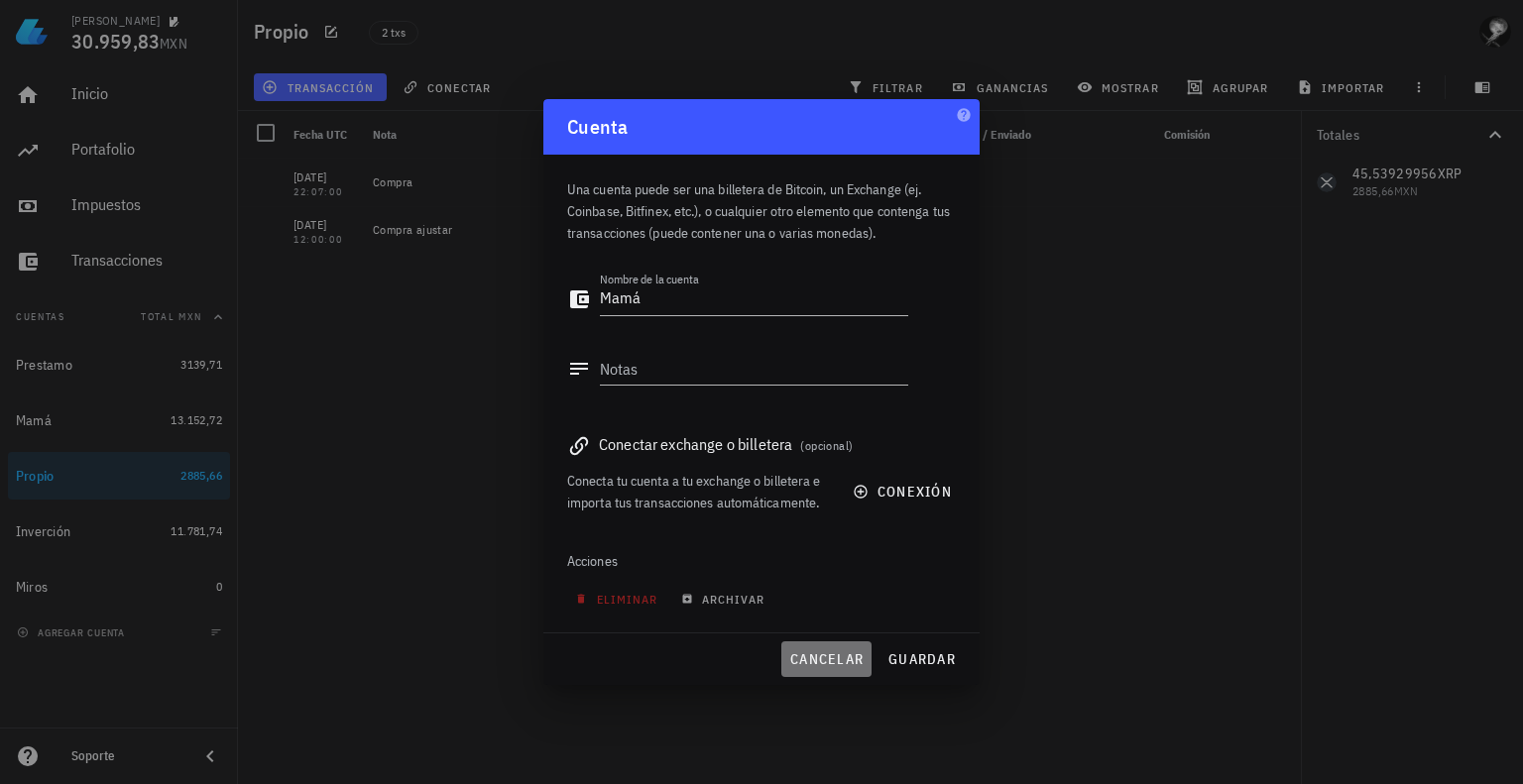 click on "cancelar" at bounding box center (826, 659) 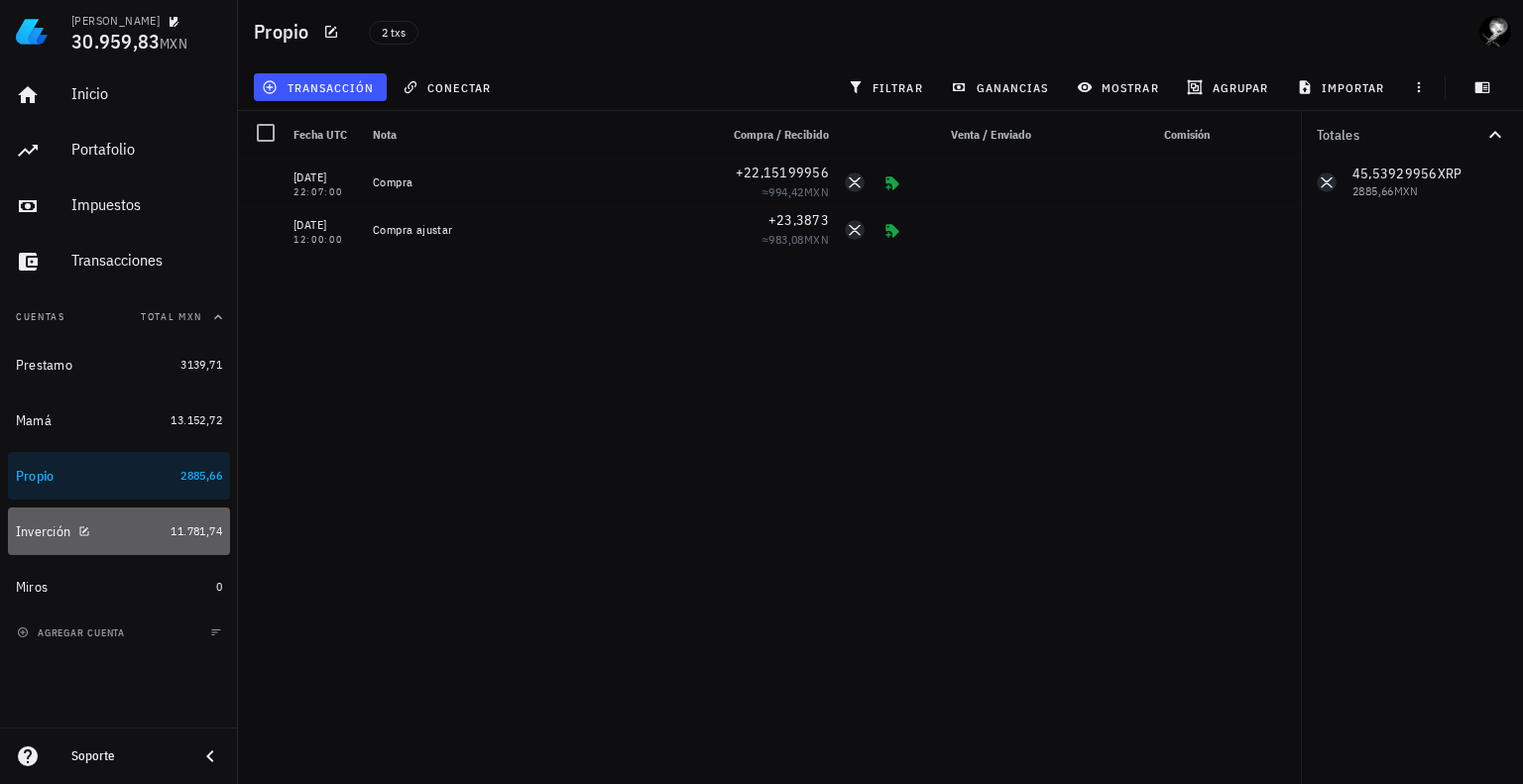 click on "Inverción" at bounding box center [89, 531] 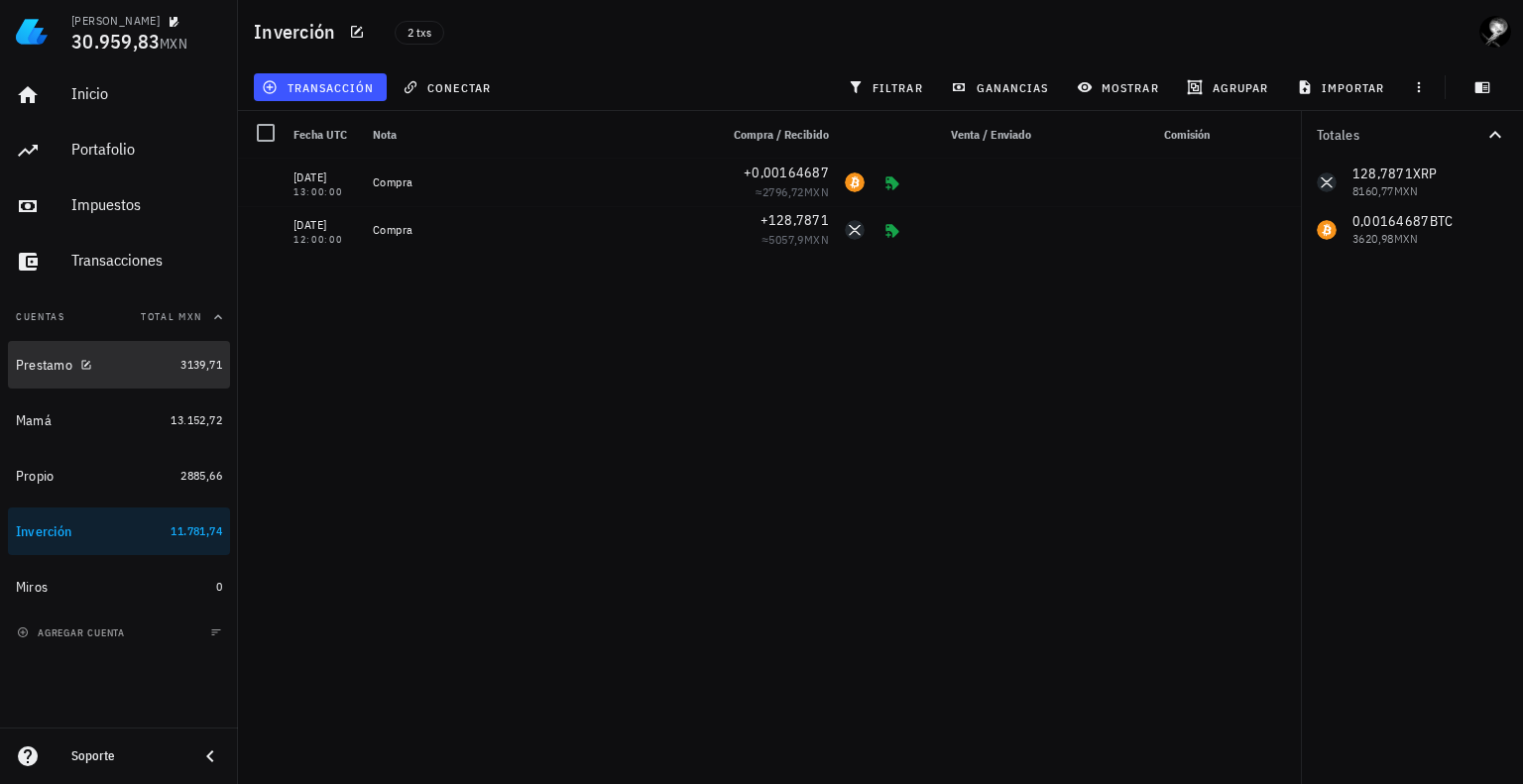 click on "Prestamo" at bounding box center [94, 365] 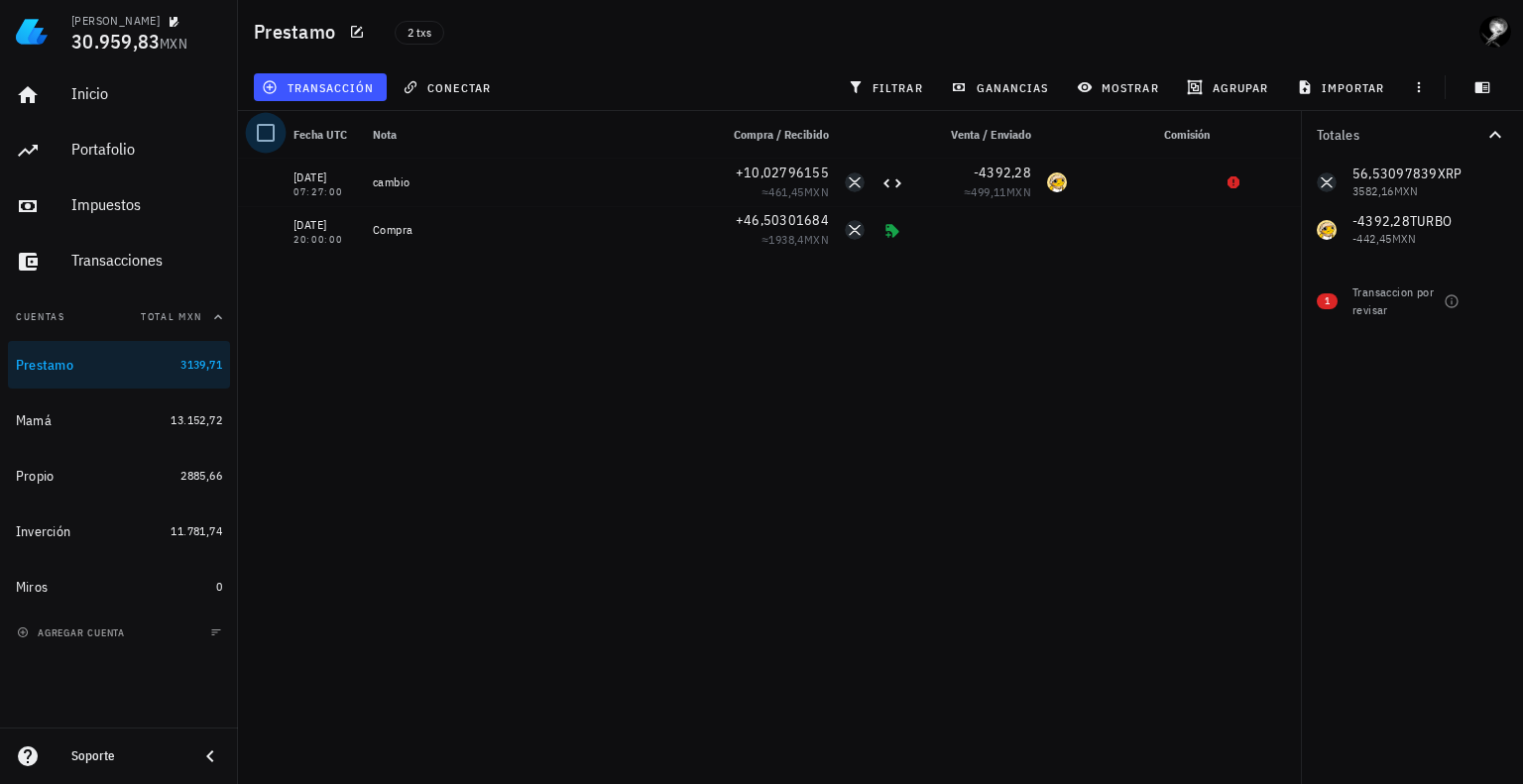 click at bounding box center [266, 133] 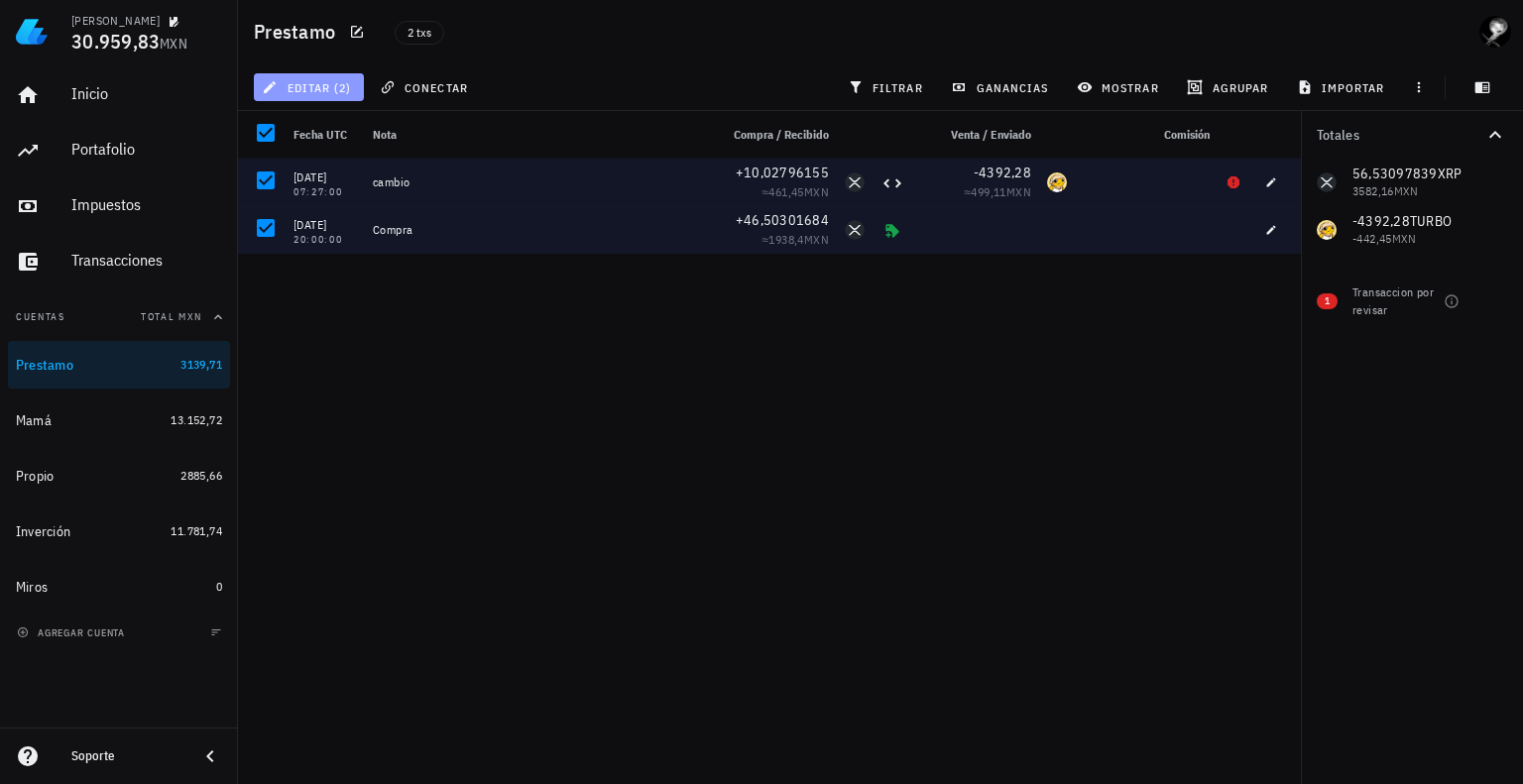 click on "editar (2)" at bounding box center (308, 87) 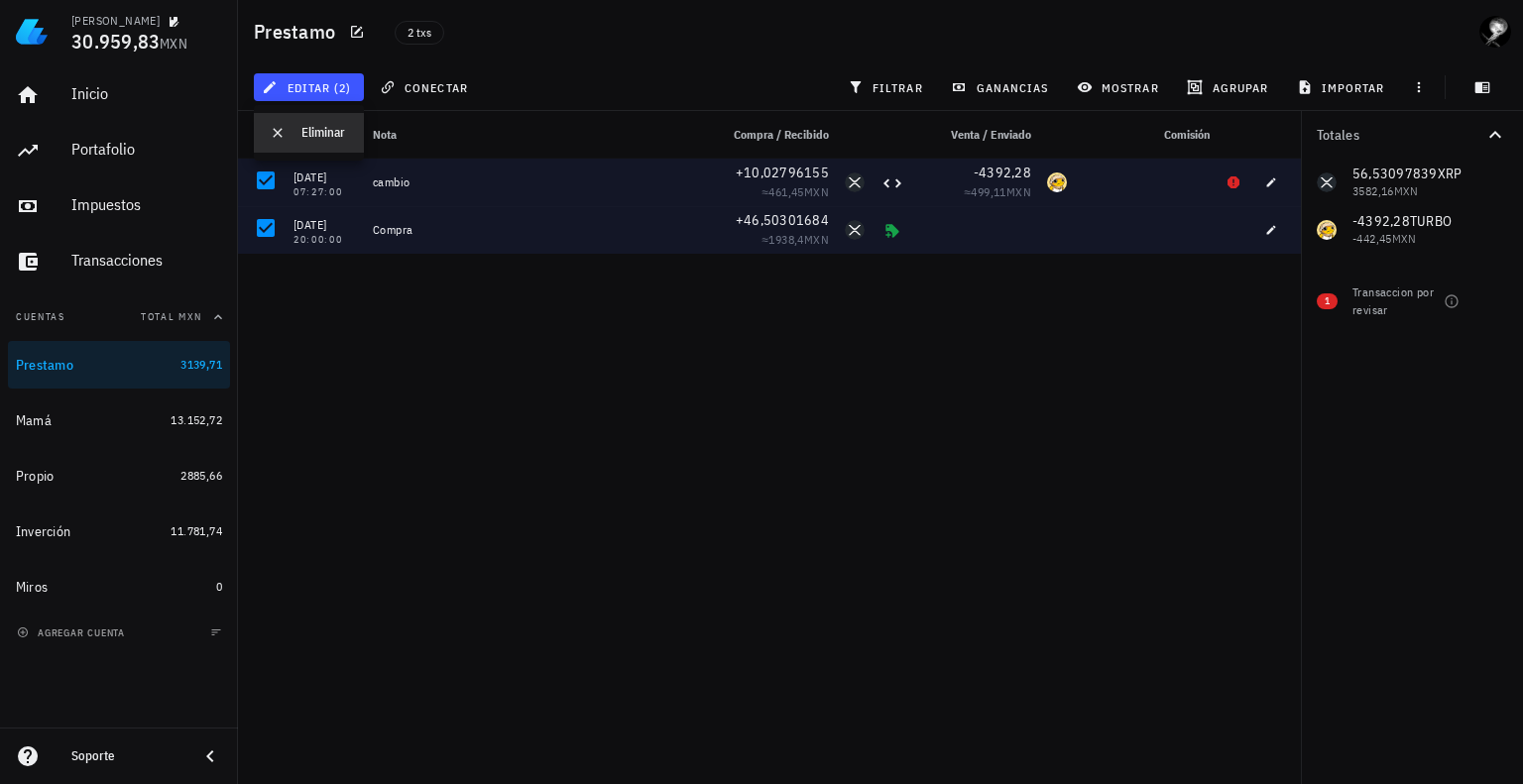 click on "Eliminar" at bounding box center (324, 133) 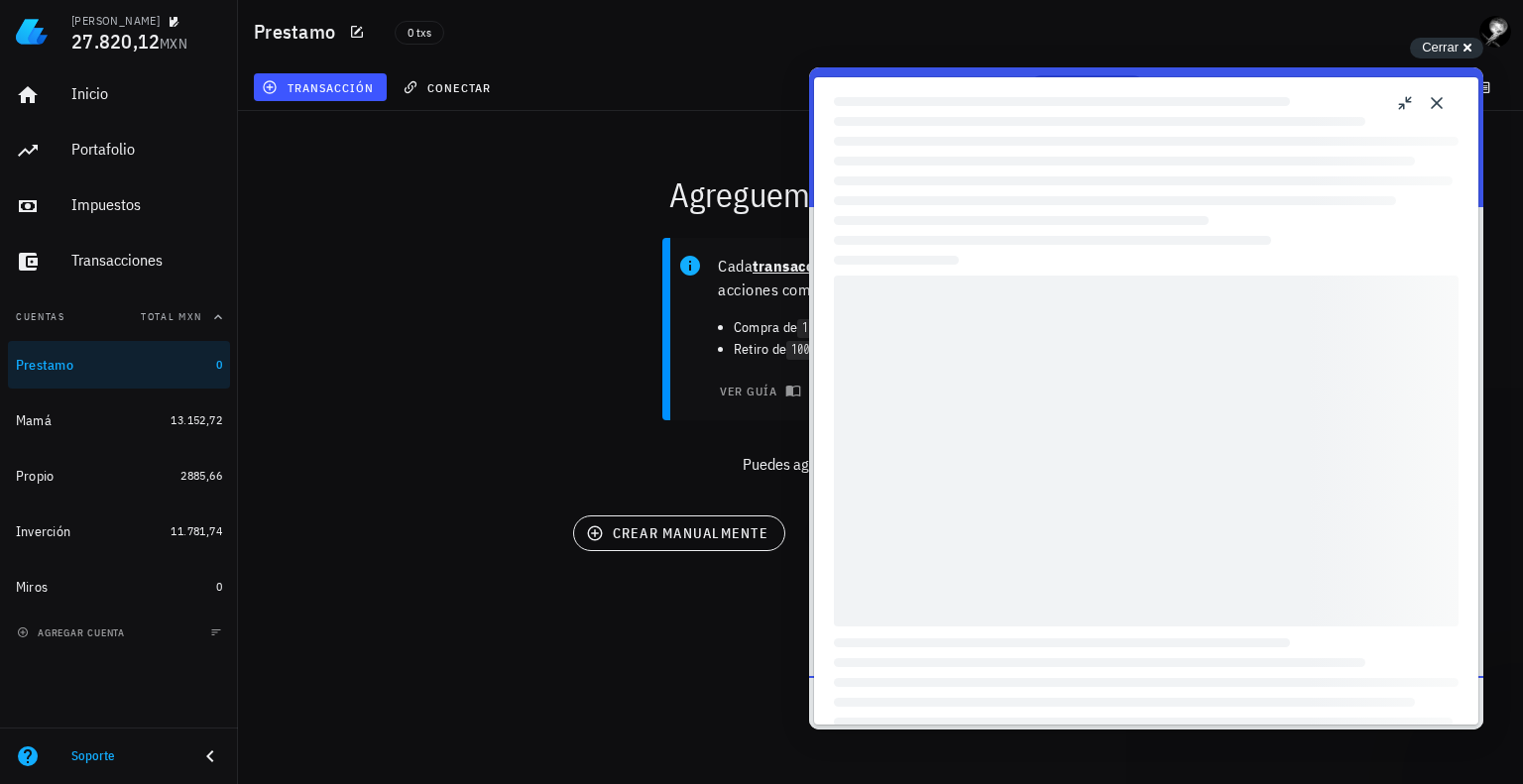 scroll, scrollTop: 0, scrollLeft: 0, axis: both 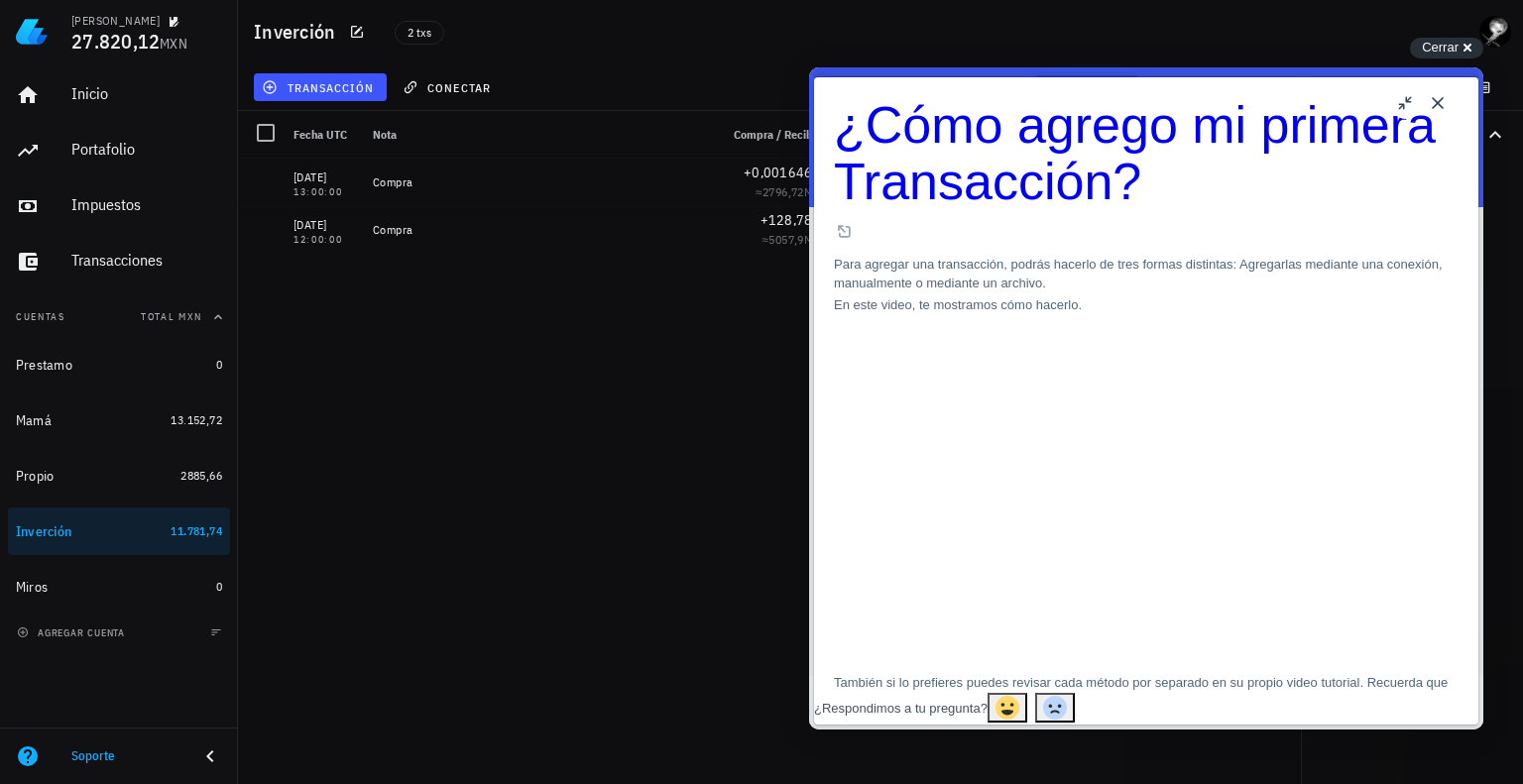 click on "Close" at bounding box center (1438, 103) 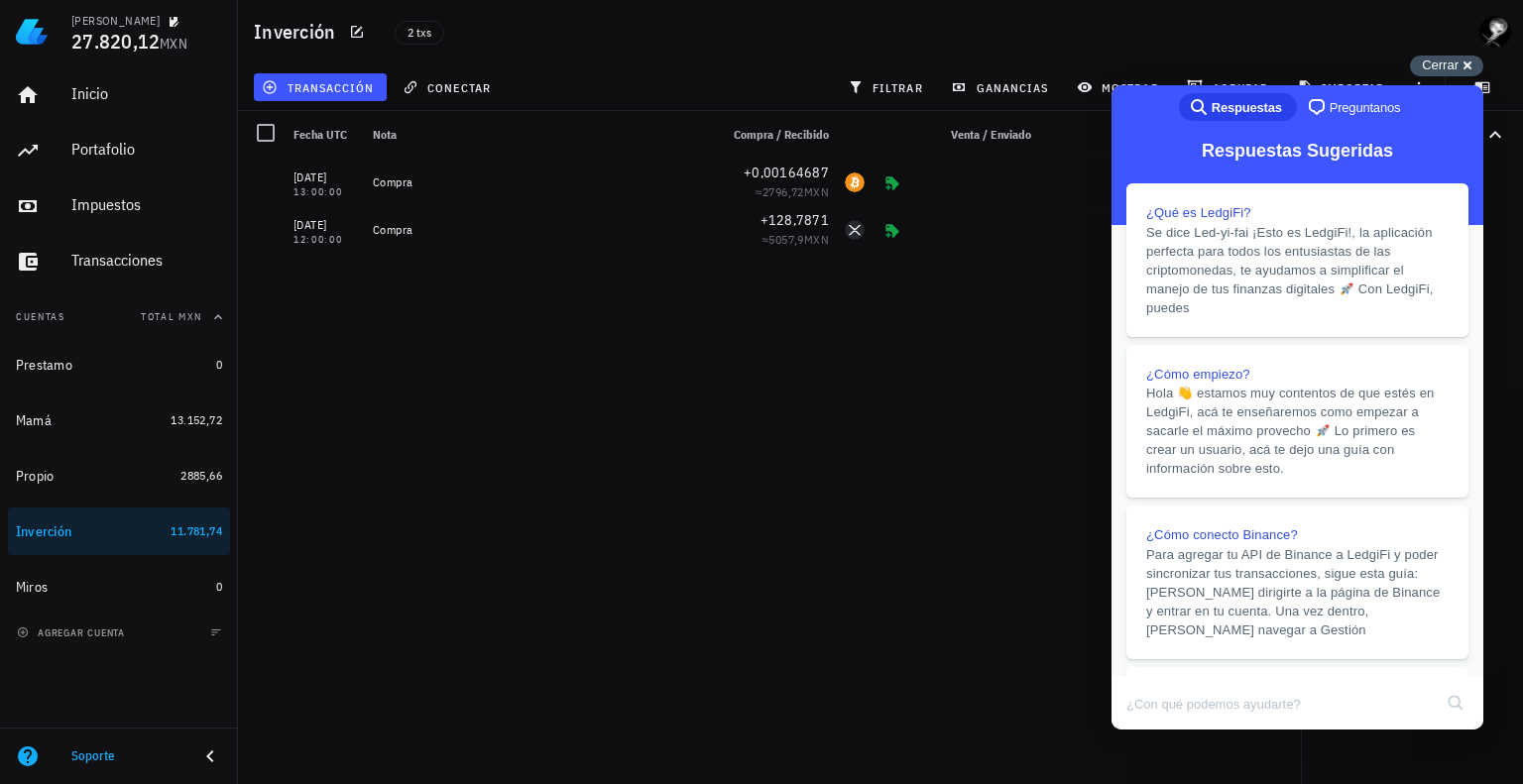 click on "Cerrar cross-small" at bounding box center (1447, 65) 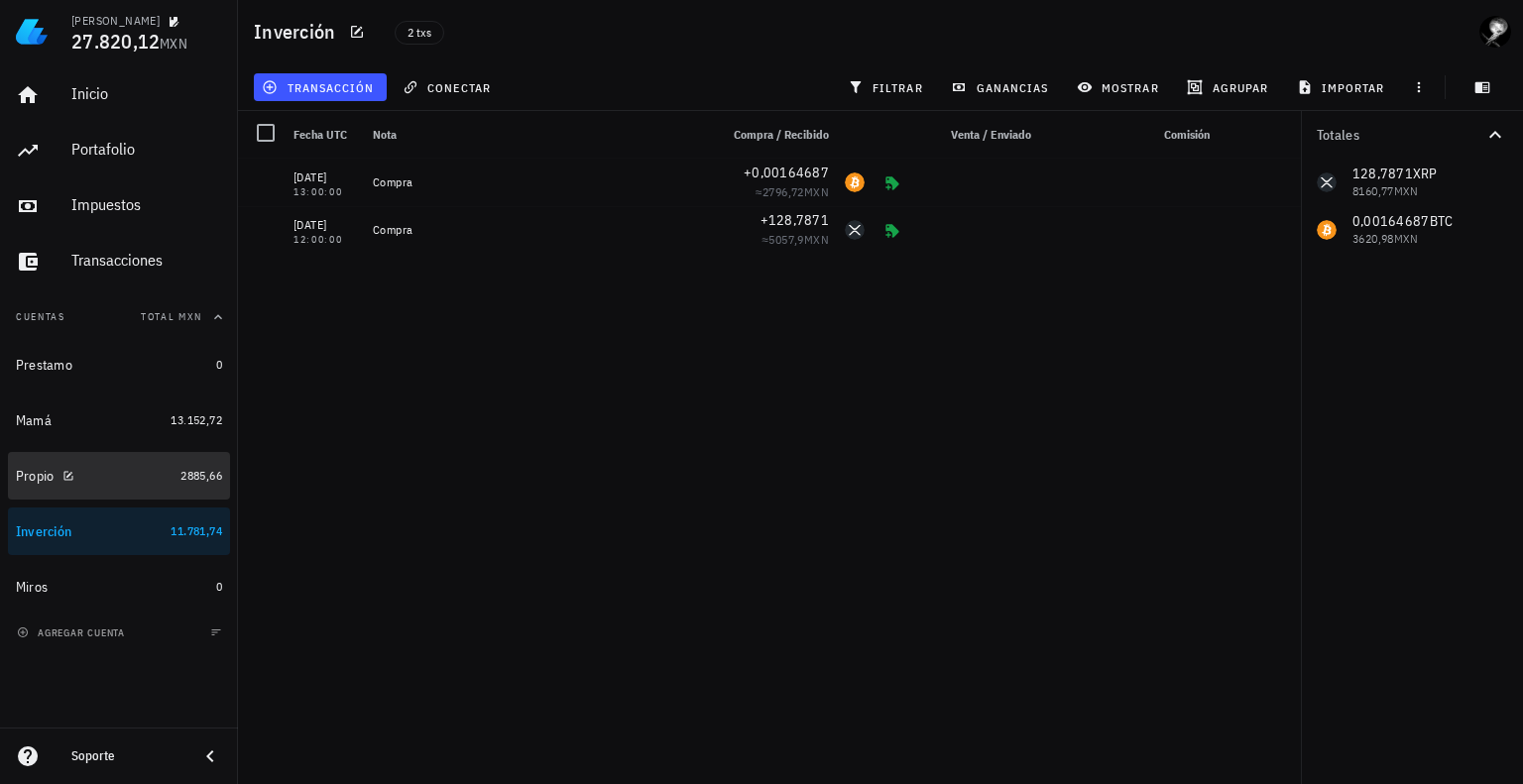 click on "Propio       2885,66" at bounding box center (119, 476) 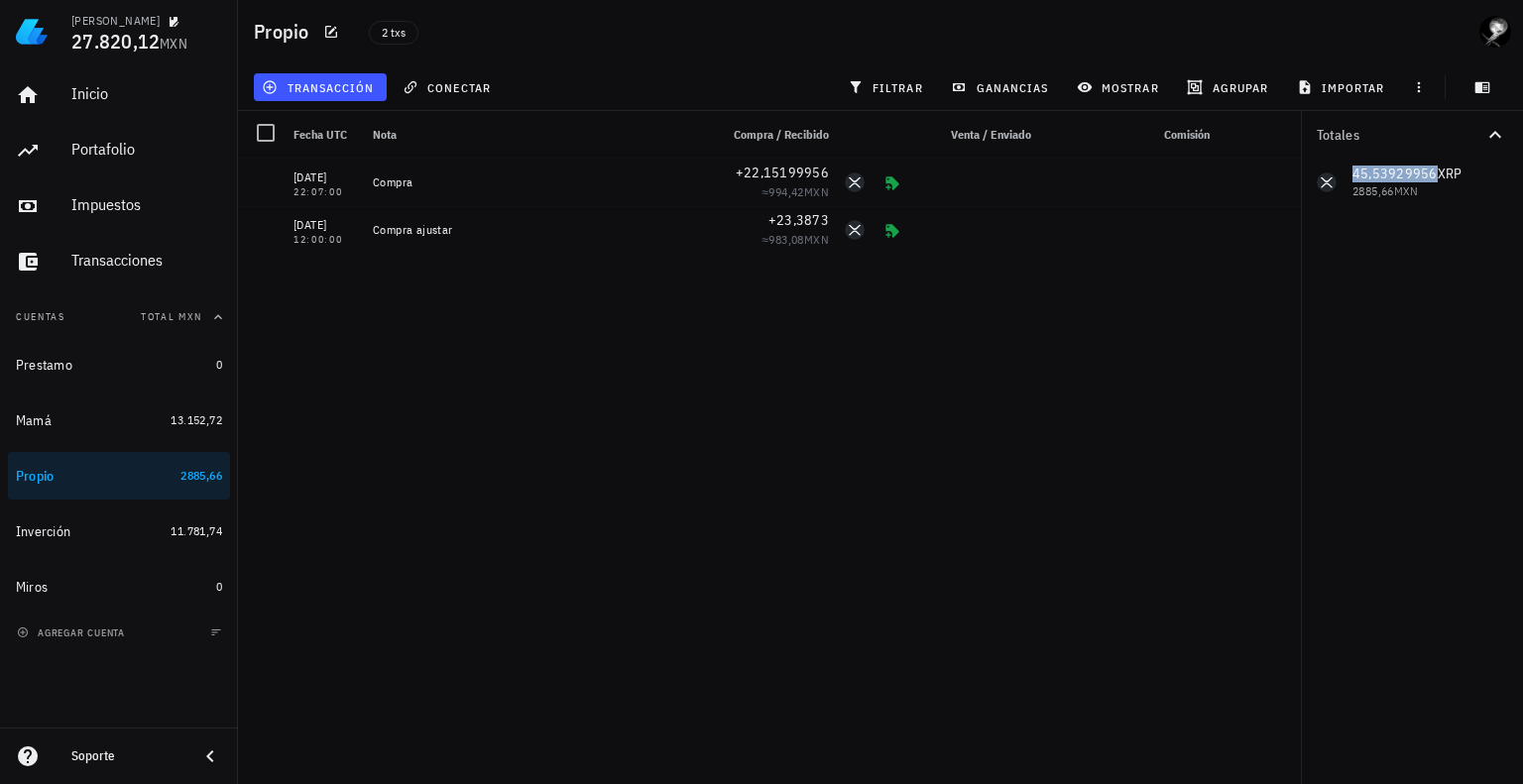 drag, startPoint x: 1352, startPoint y: 172, endPoint x: 1430, endPoint y: 173, distance: 78.00641 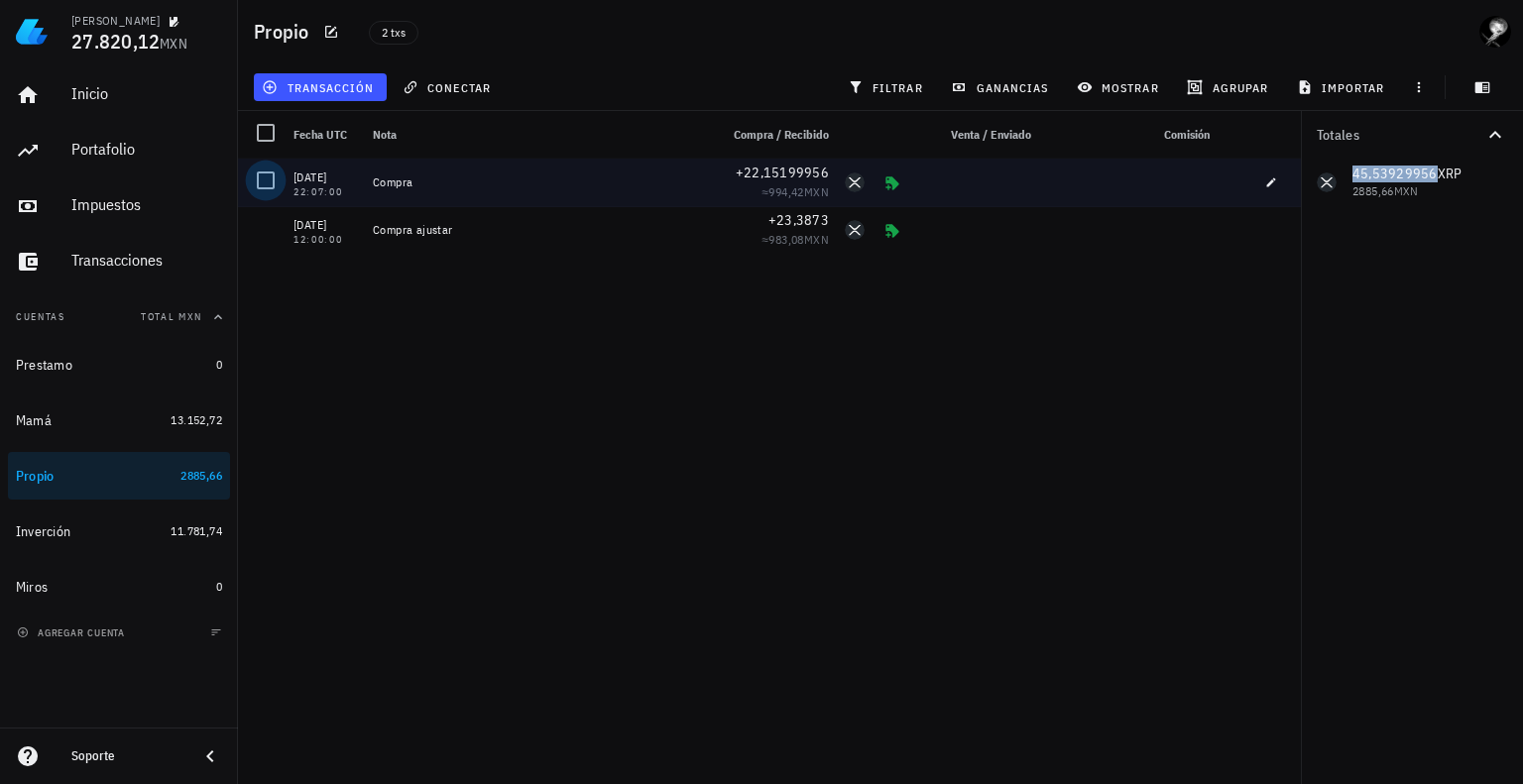 click at bounding box center [266, 180] 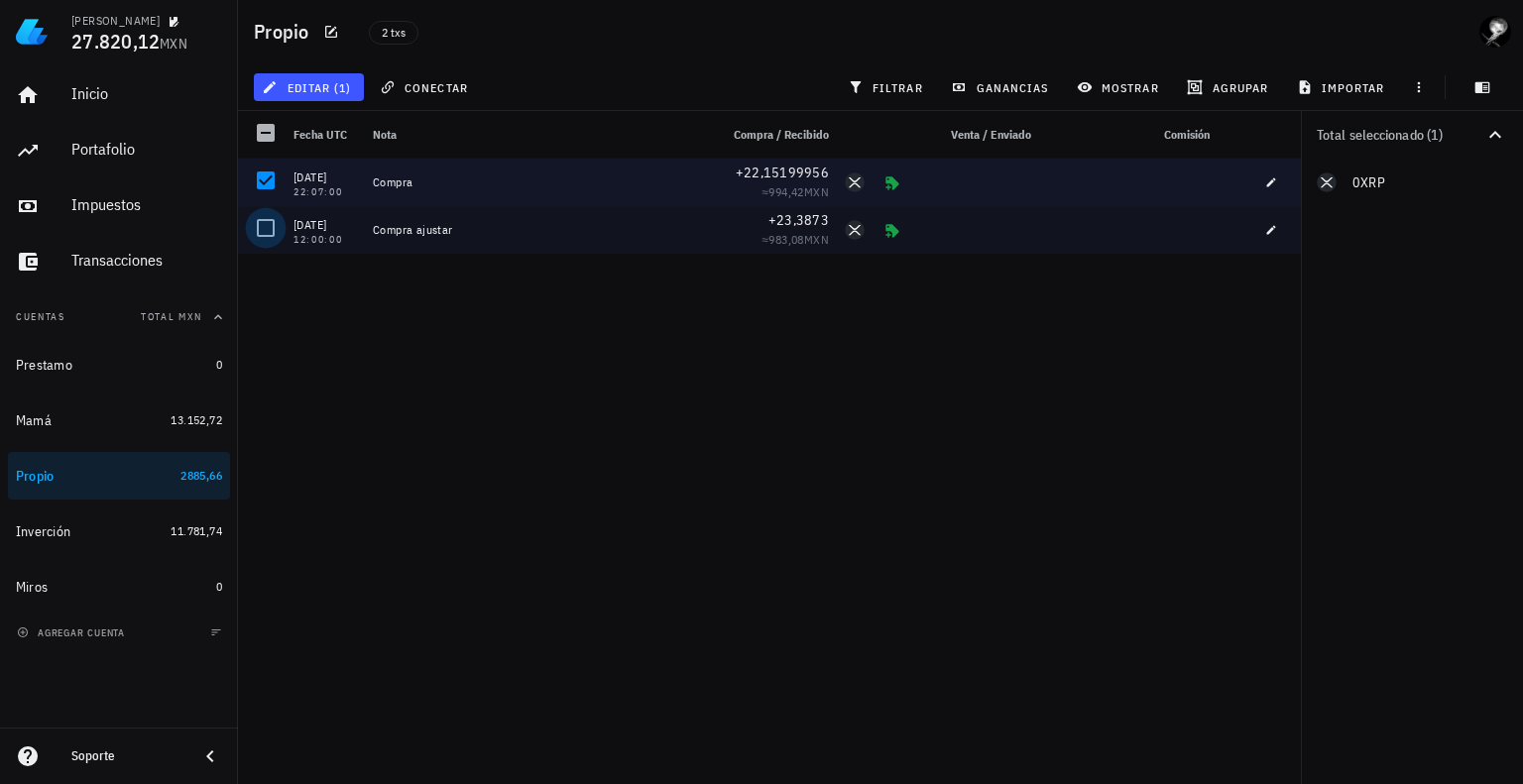 click at bounding box center [266, 228] 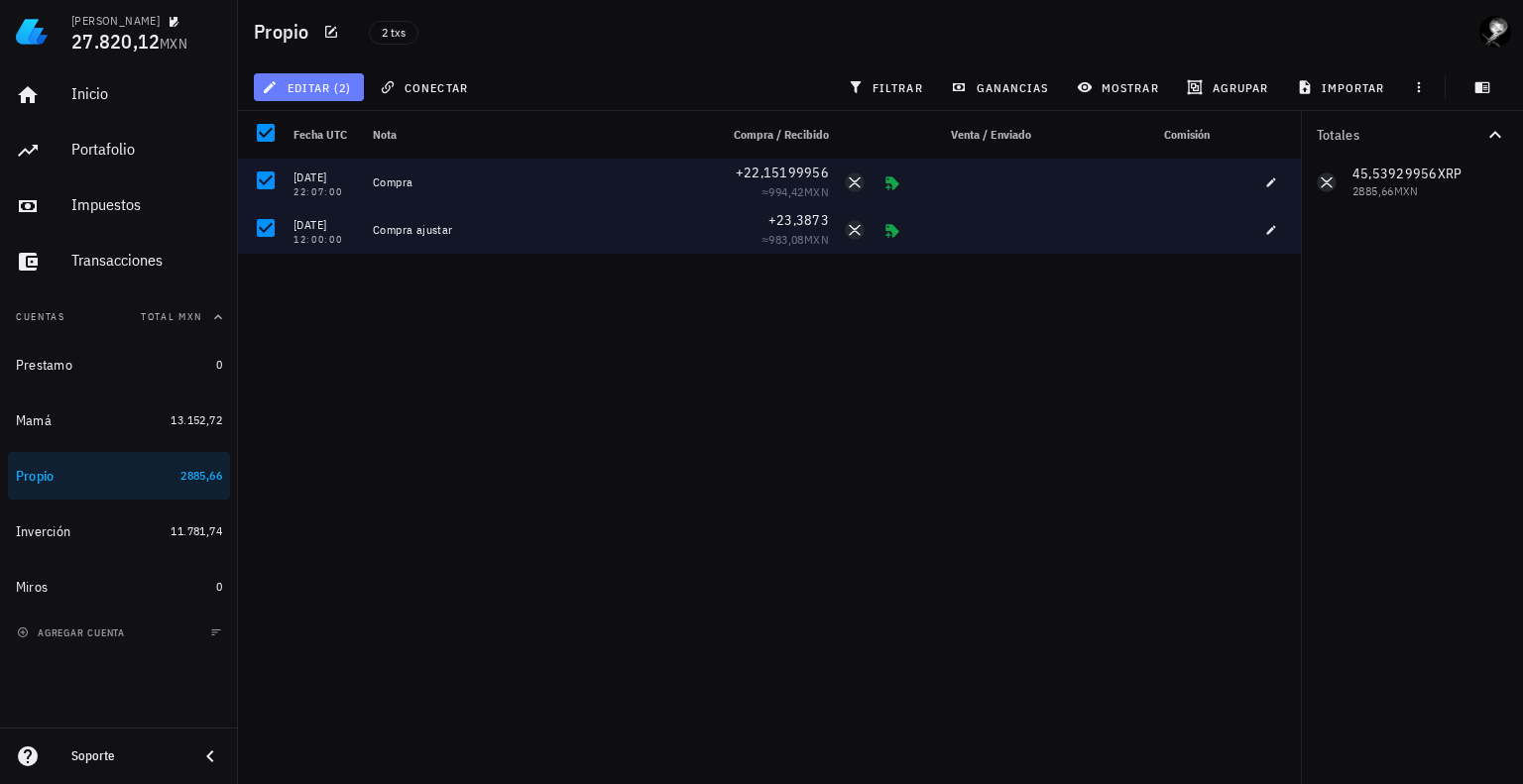 click on "editar (2)" at bounding box center [308, 87] 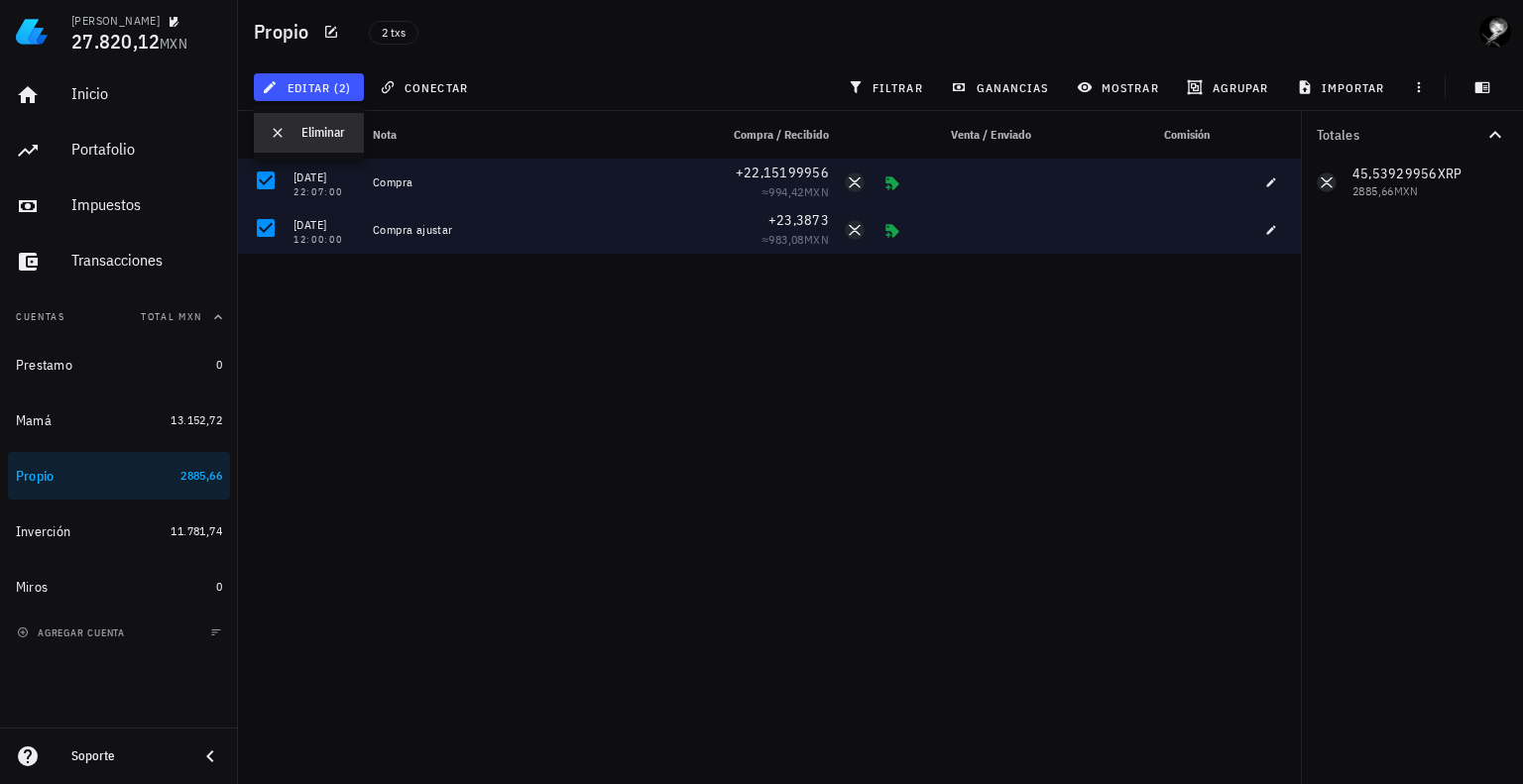 click on "Eliminar" at bounding box center [324, 133] 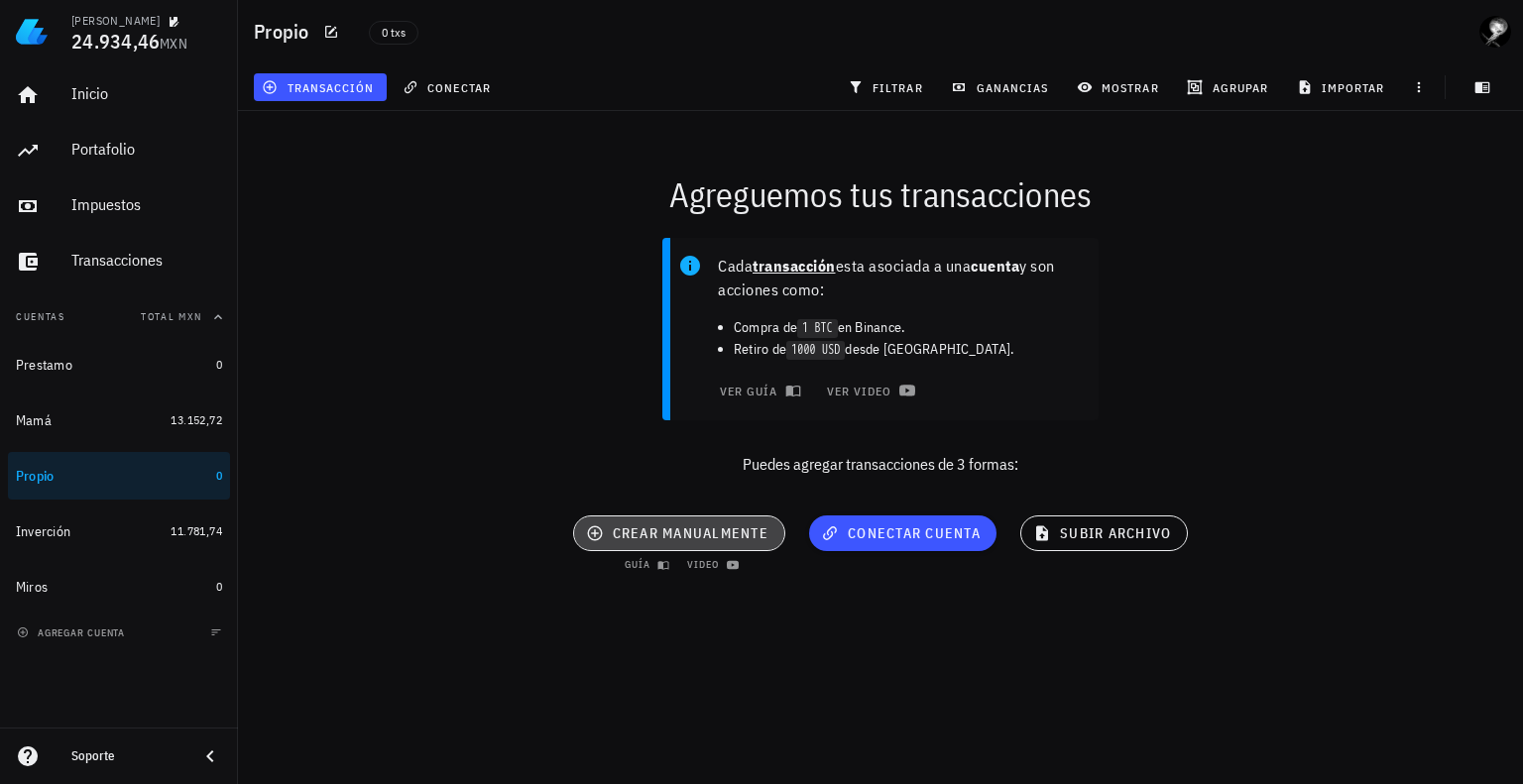 click on "crear manualmente" at bounding box center (679, 533) 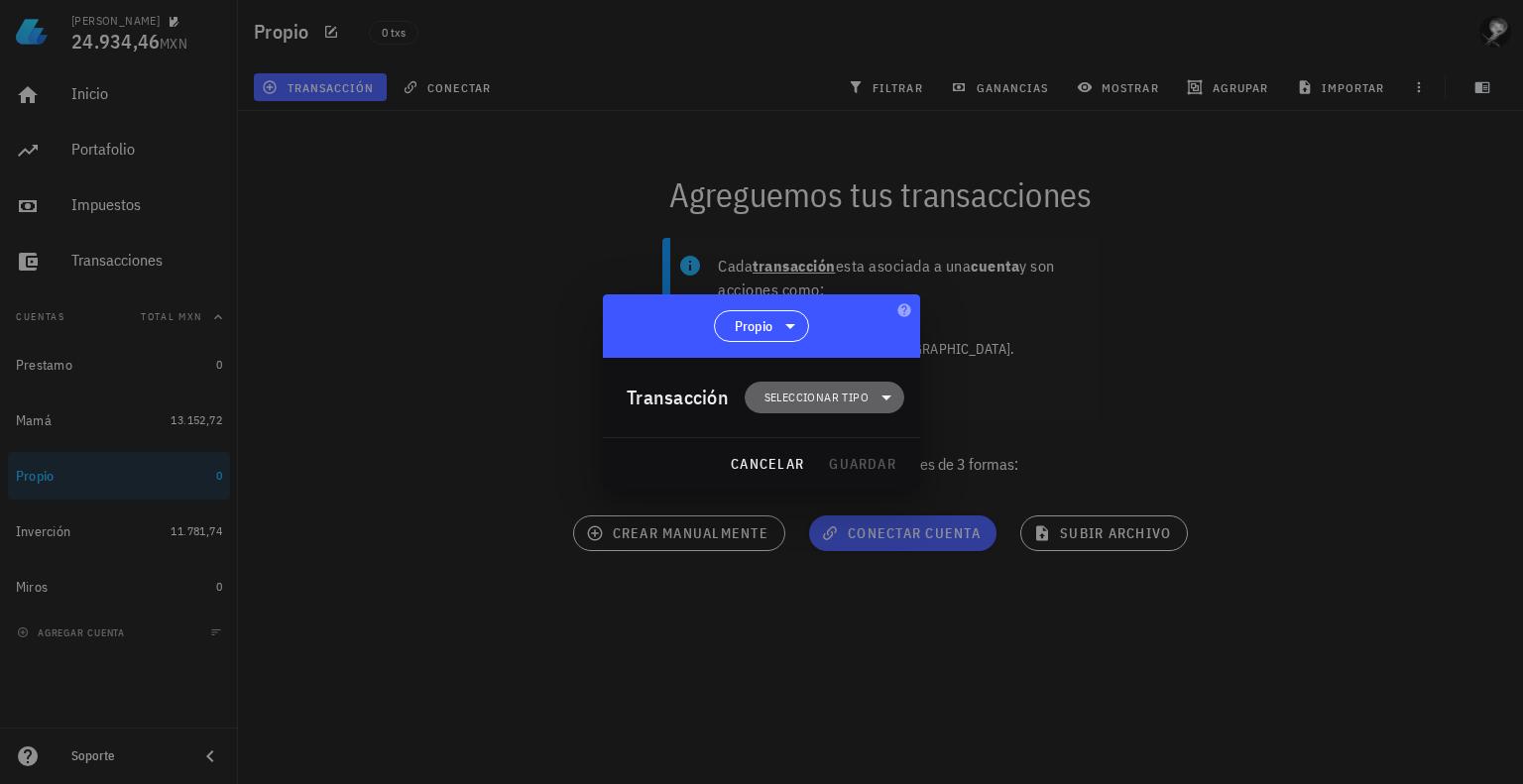 click on "Seleccionar tipo" at bounding box center (816, 397) 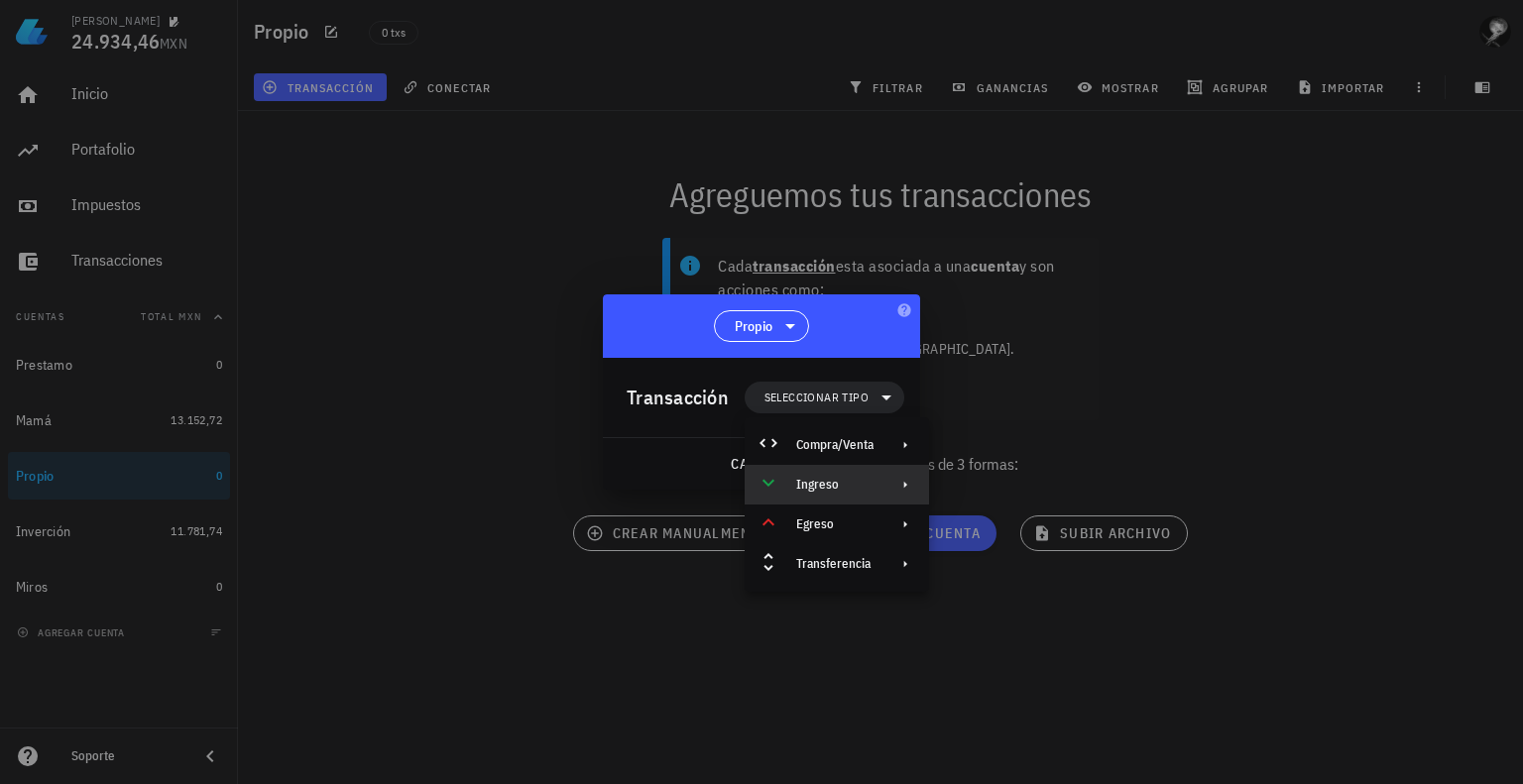 click on "Ingreso" at bounding box center (835, 485) 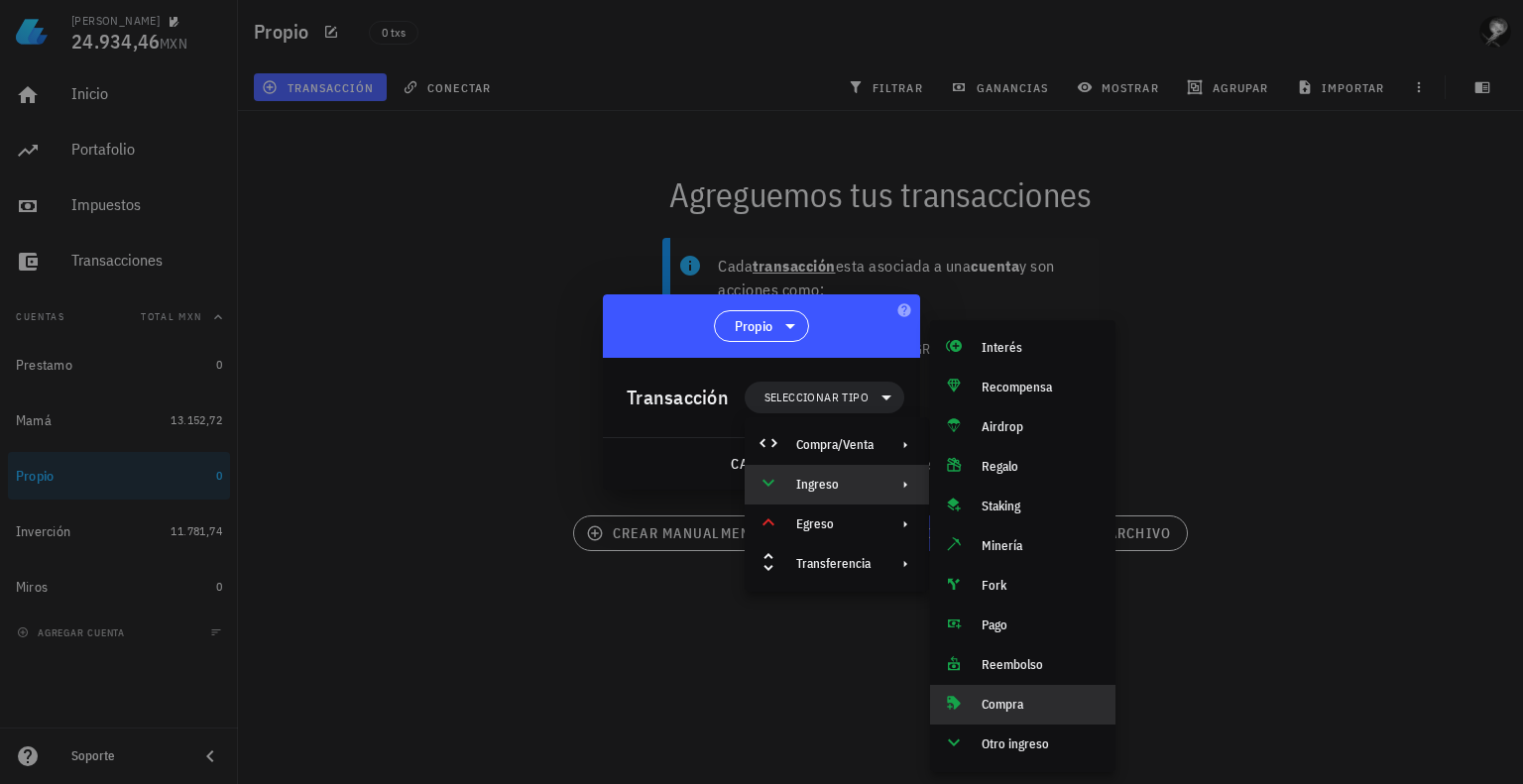 click on "Compra" at bounding box center (1040, 705) 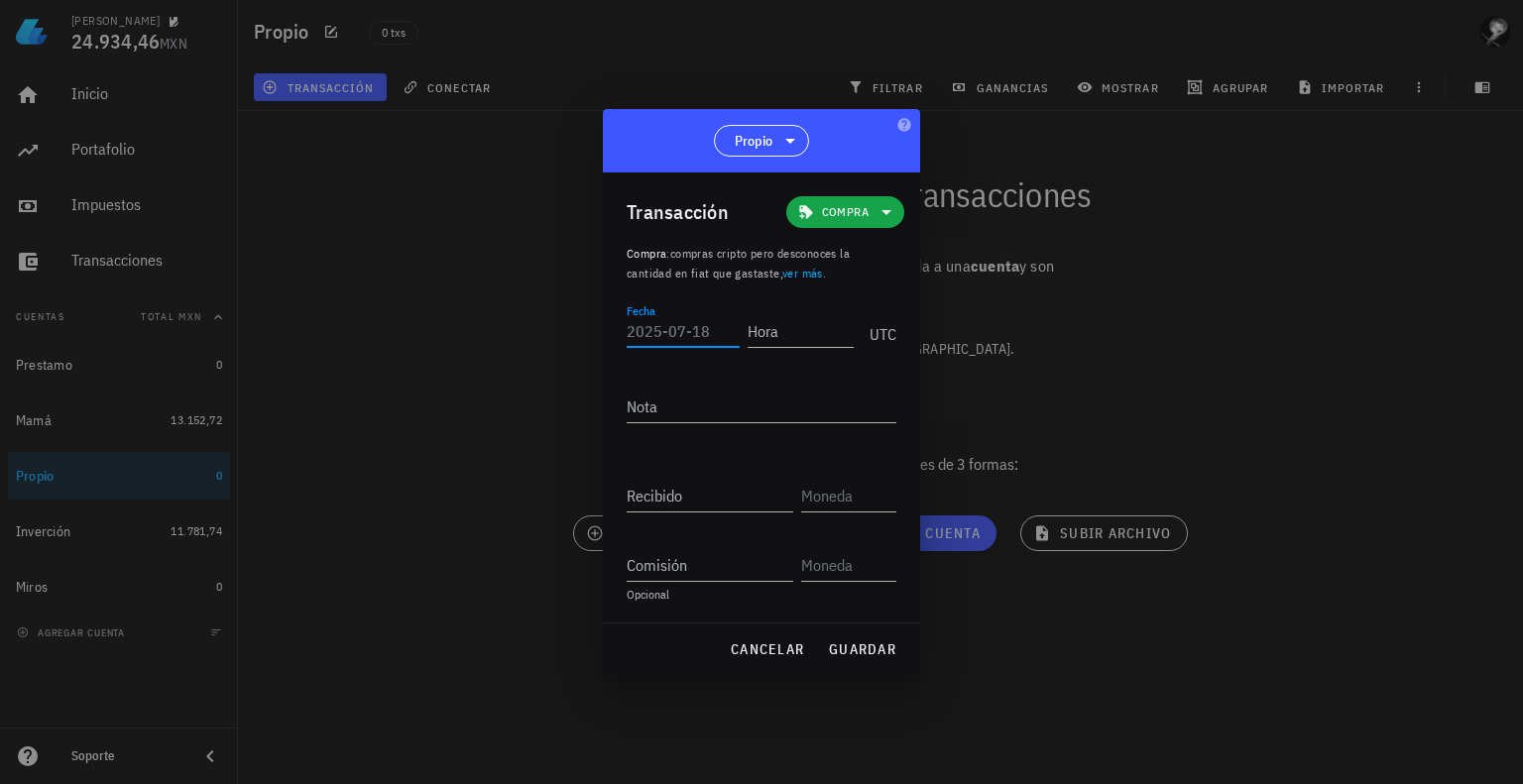 click on "Fecha" at bounding box center (683, 331) 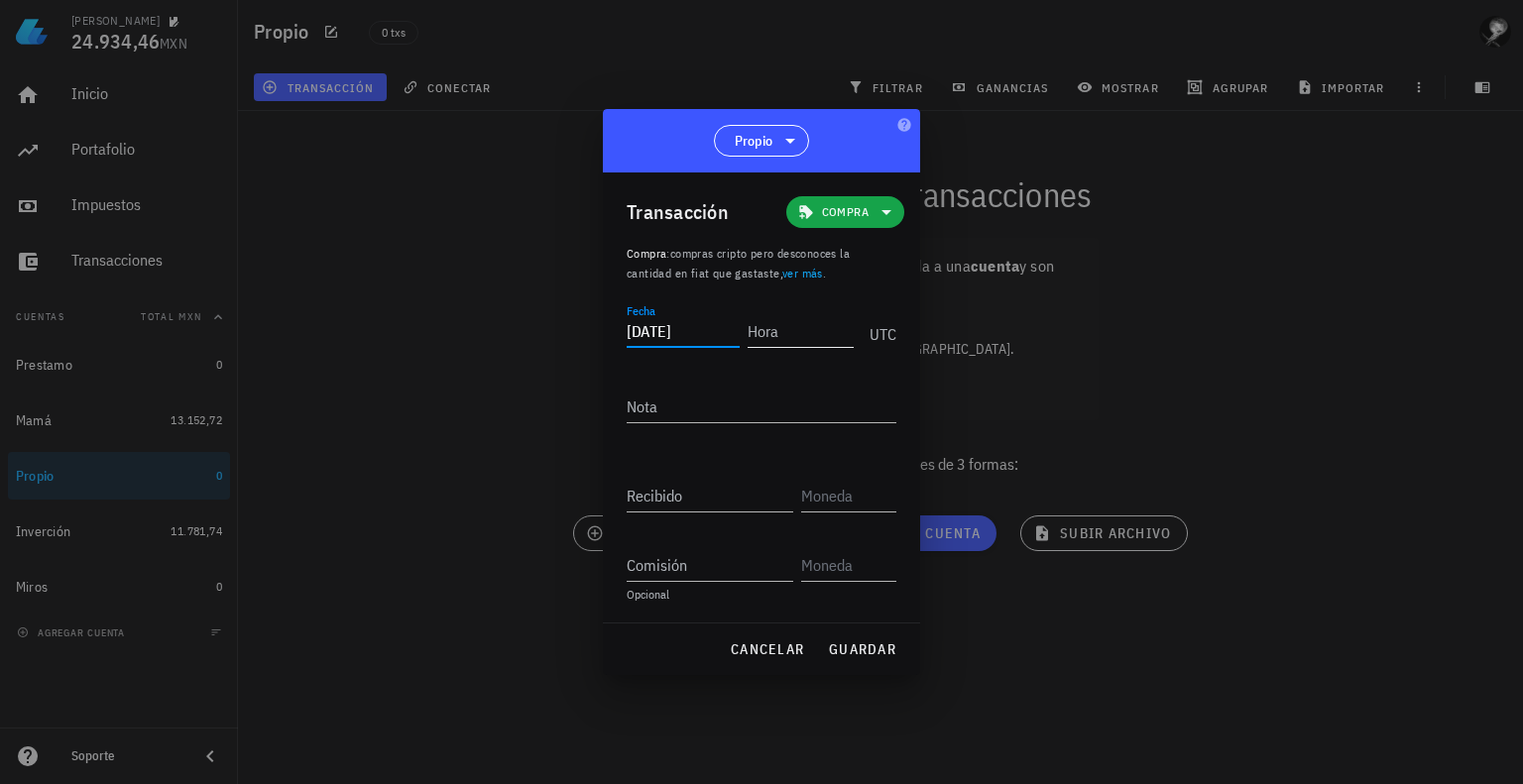 type on "[DATE]" 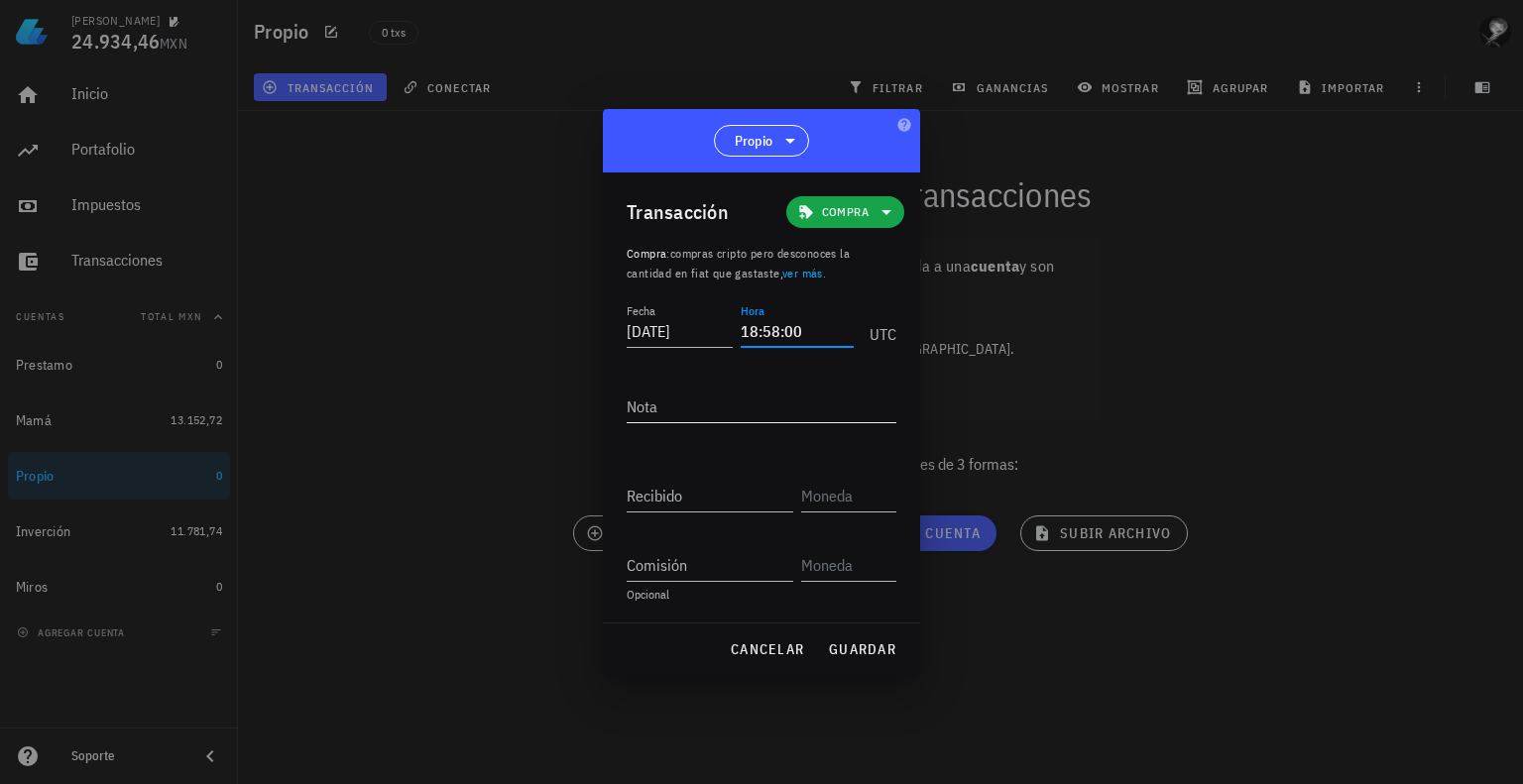 type on "18:58:00" 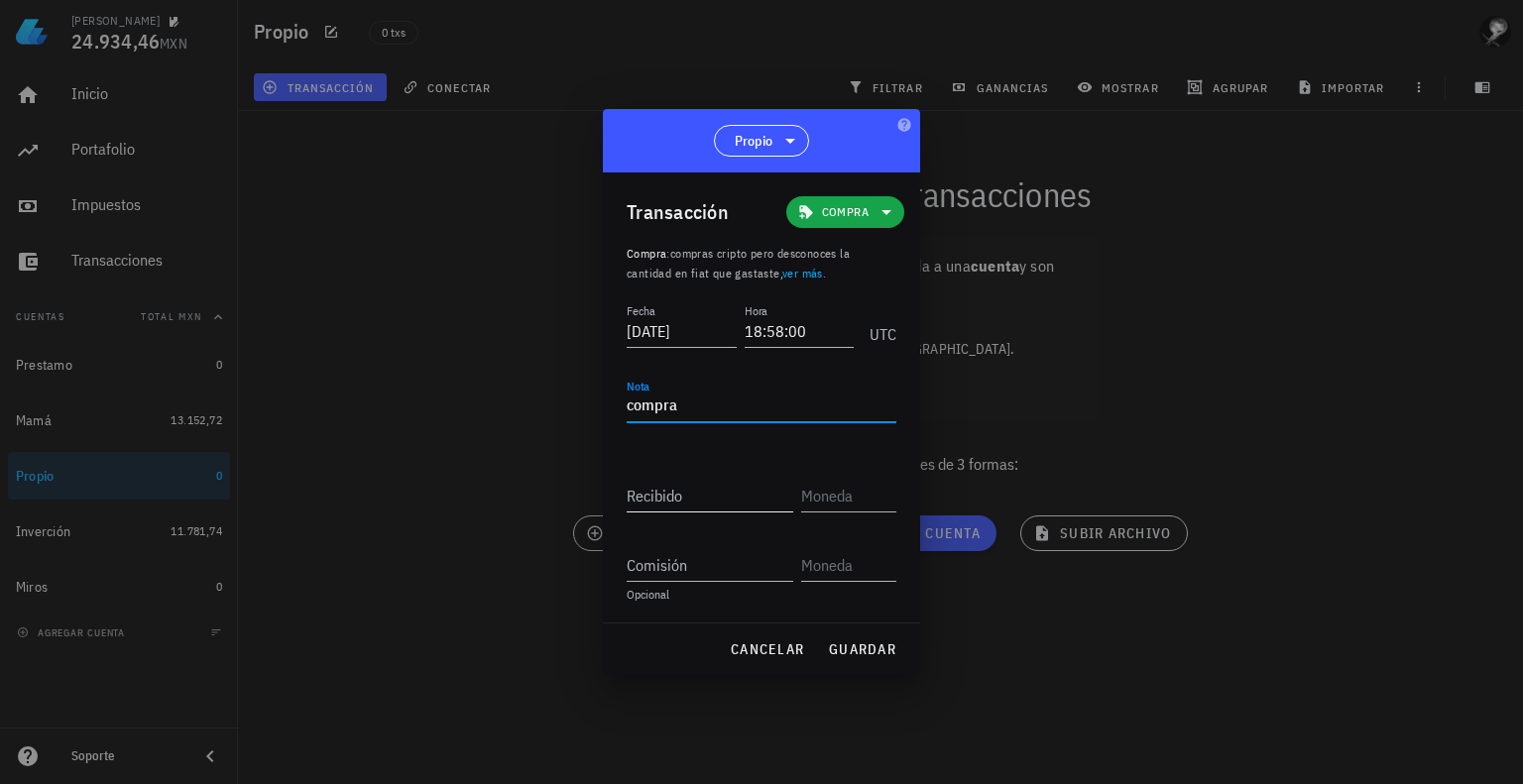 type on "compra" 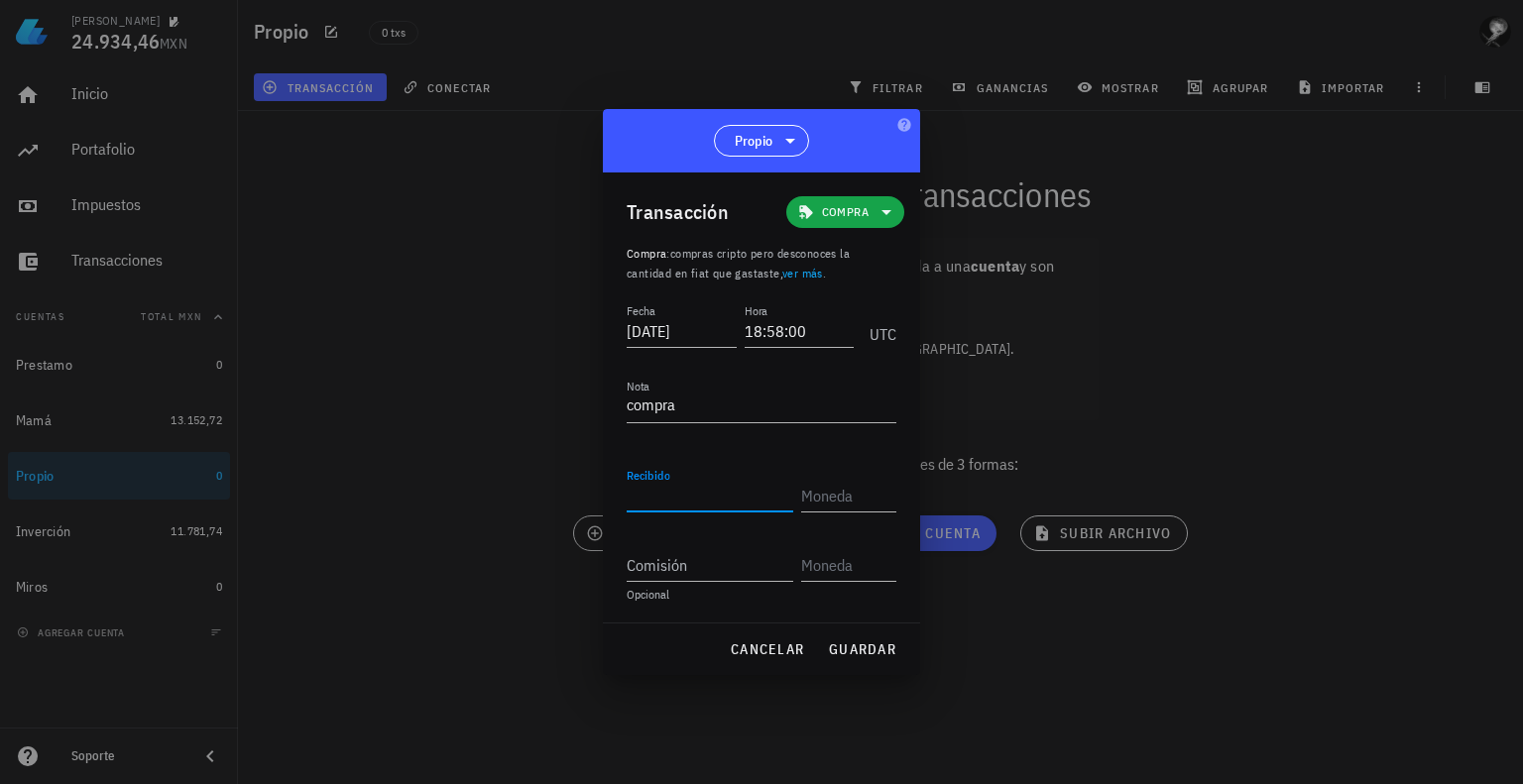 click on "Recibido" at bounding box center (710, 496) 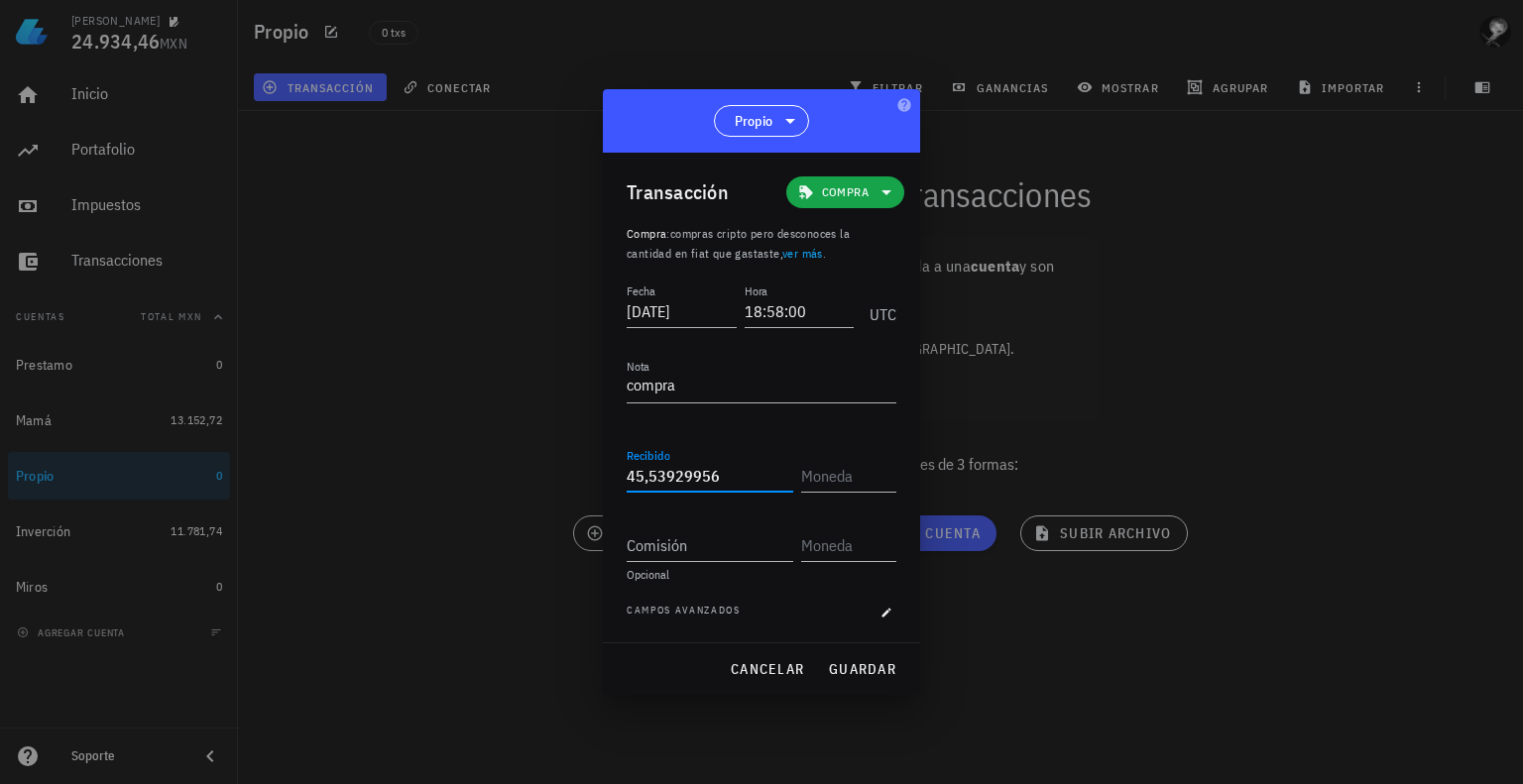 click on "cancelar
guardar" at bounding box center (762, 669) 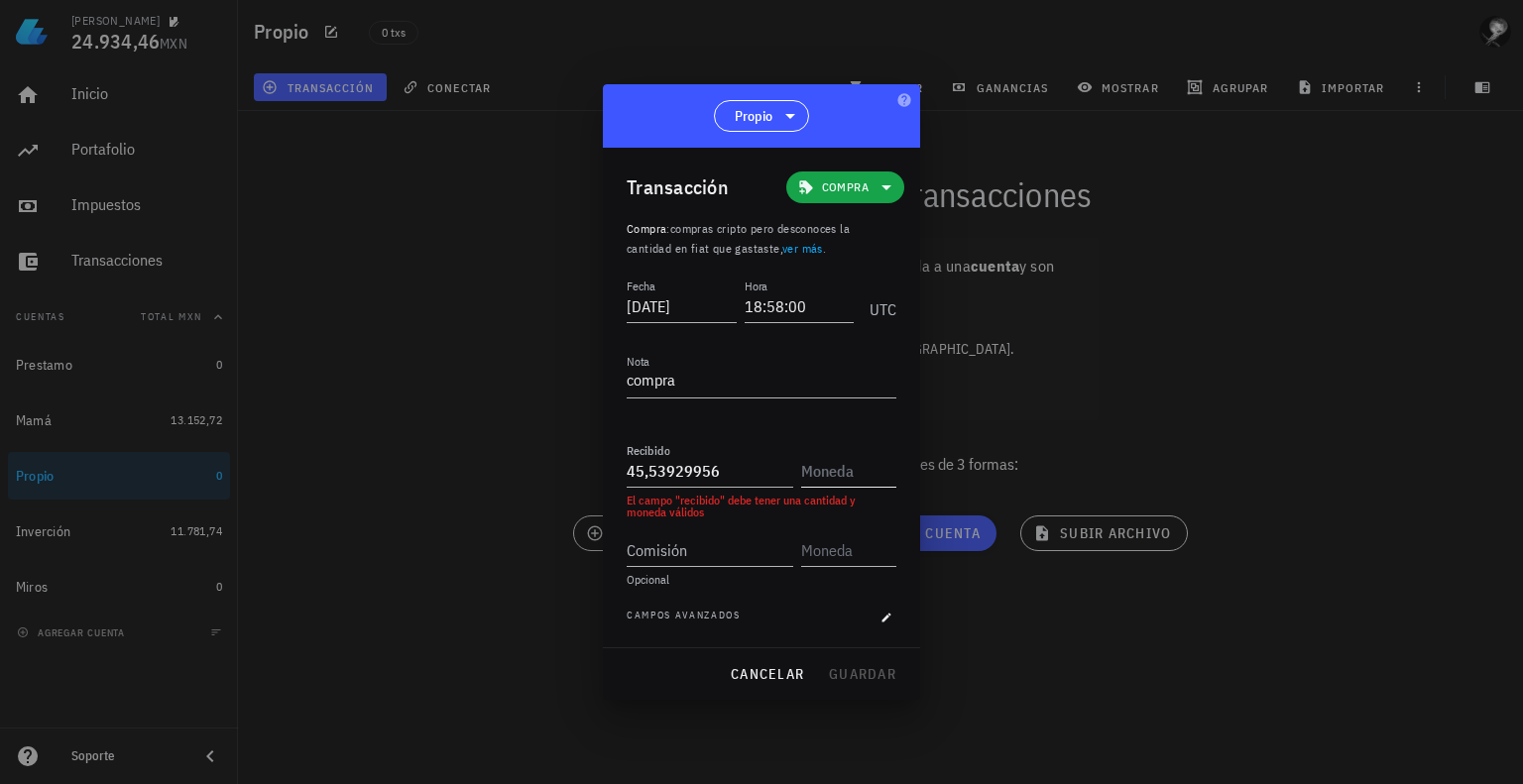 click at bounding box center [847, 471] 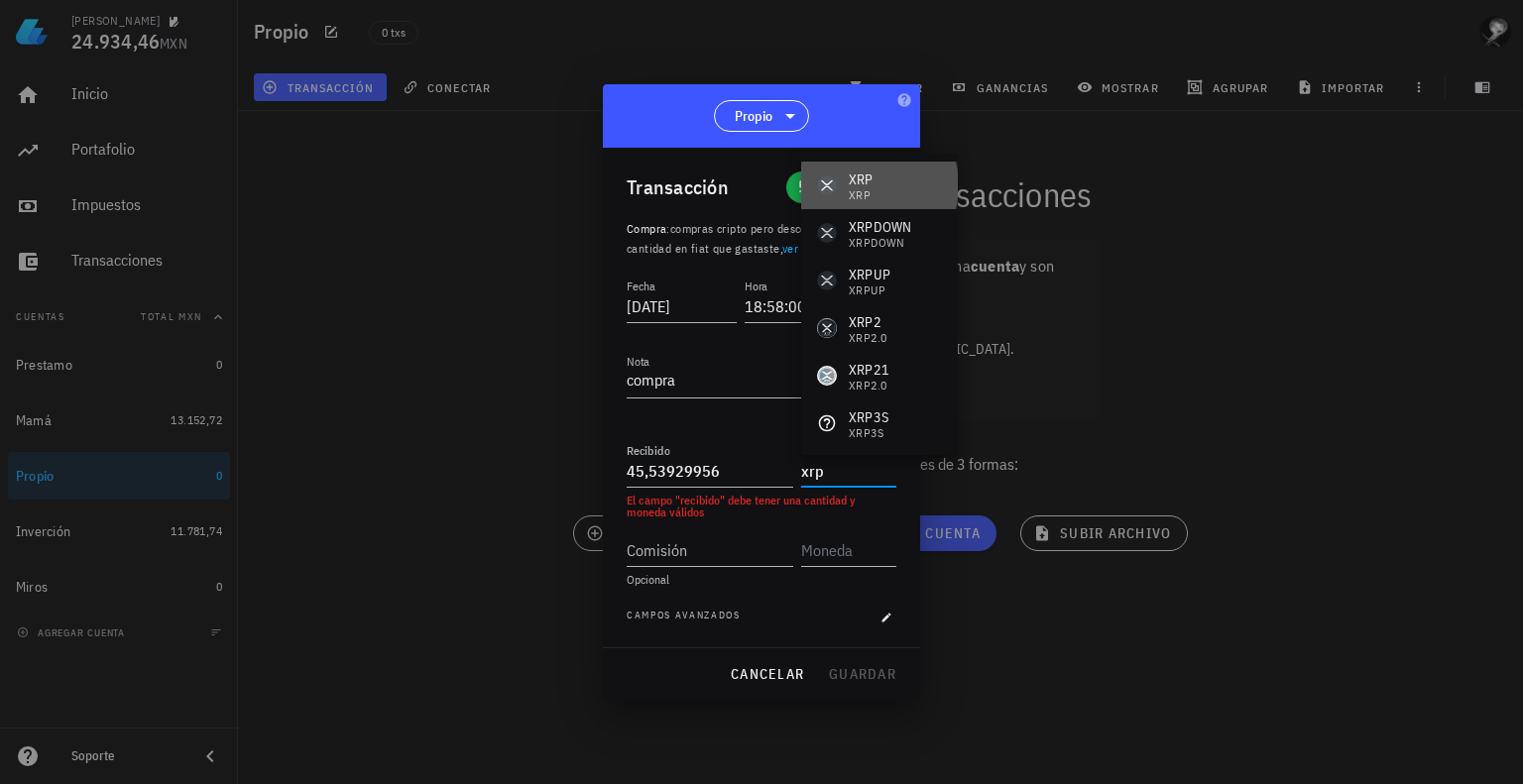click on "XRP   XRP" at bounding box center (879, 185) 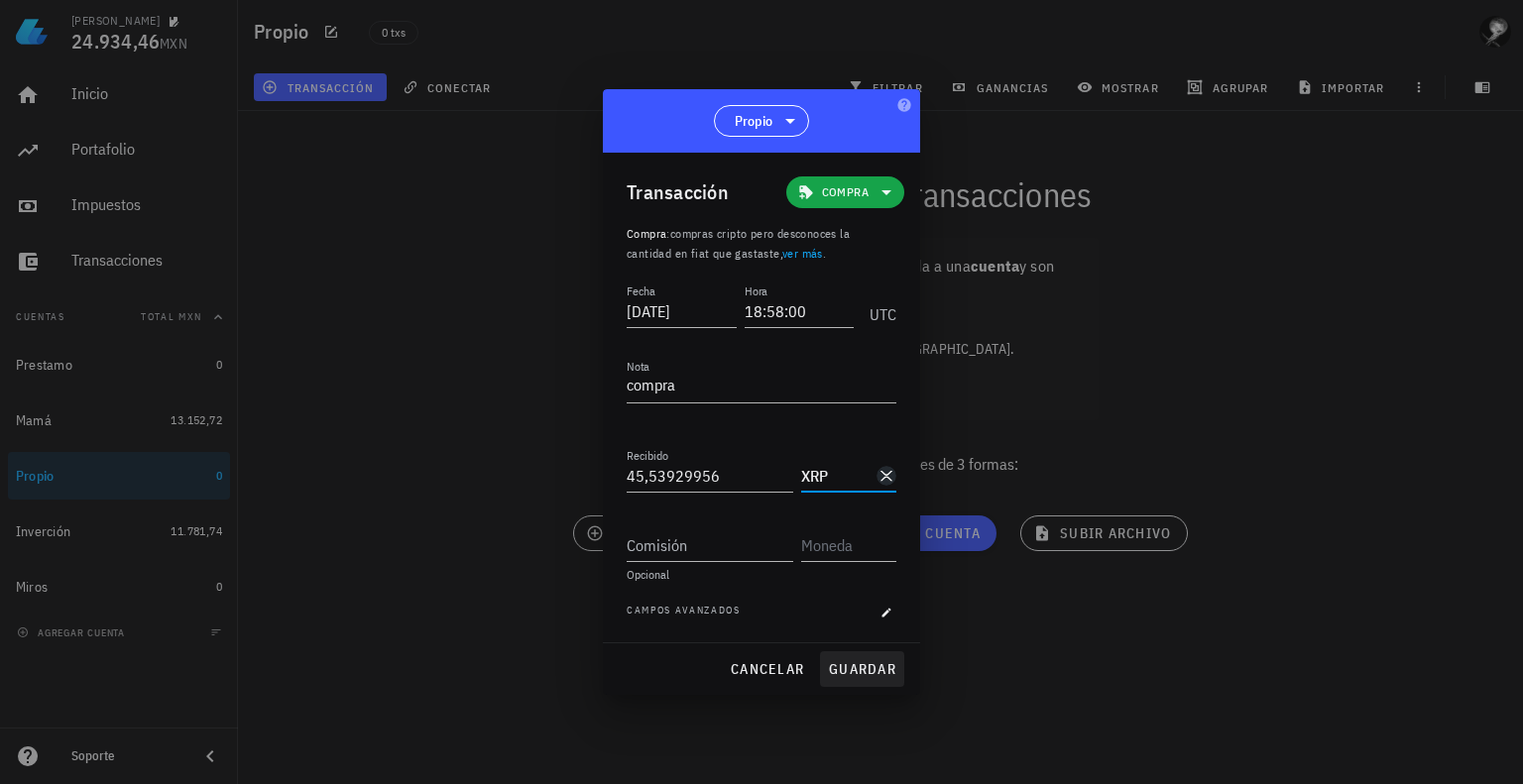 type on "XRP" 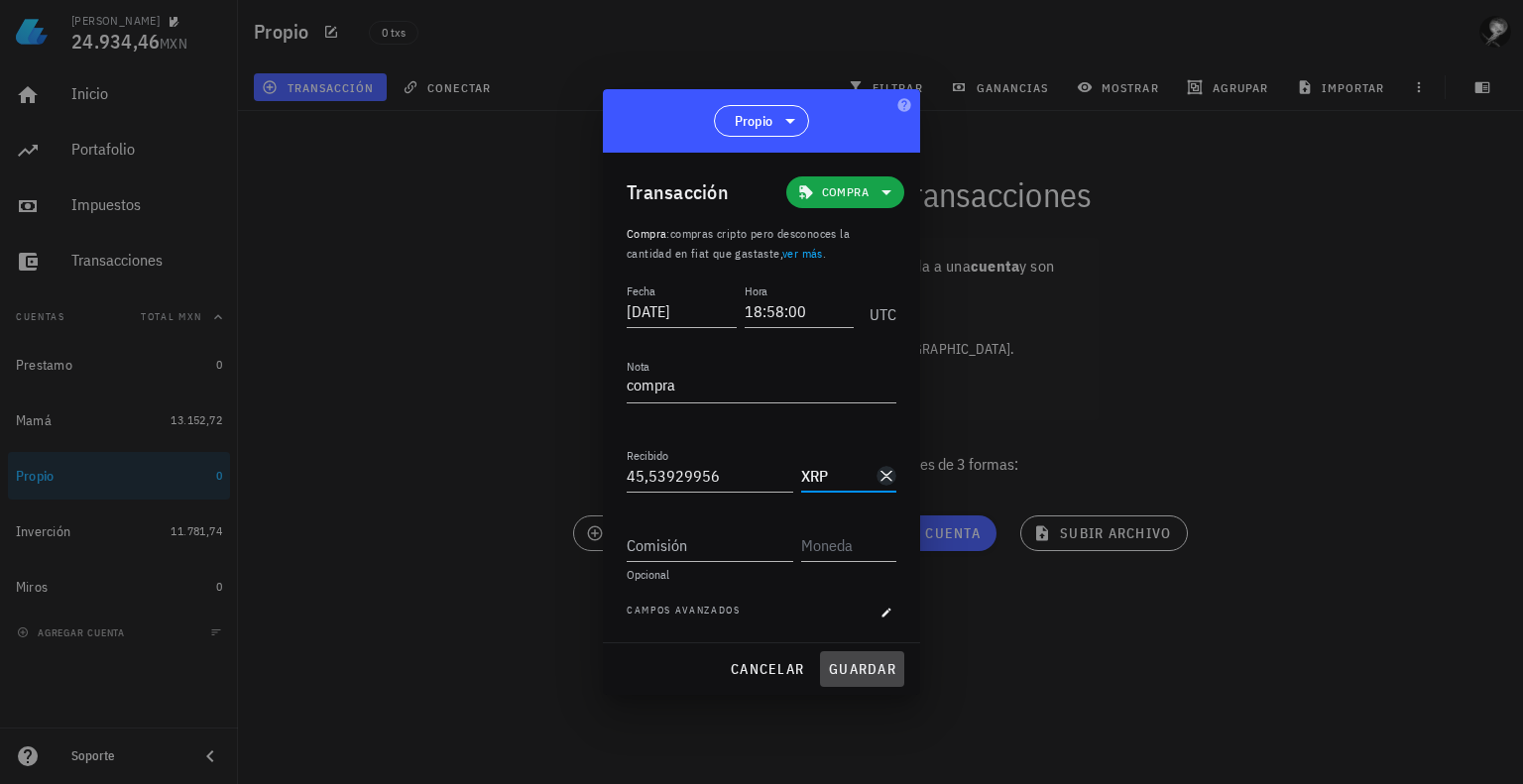 click on "guardar" at bounding box center (862, 669) 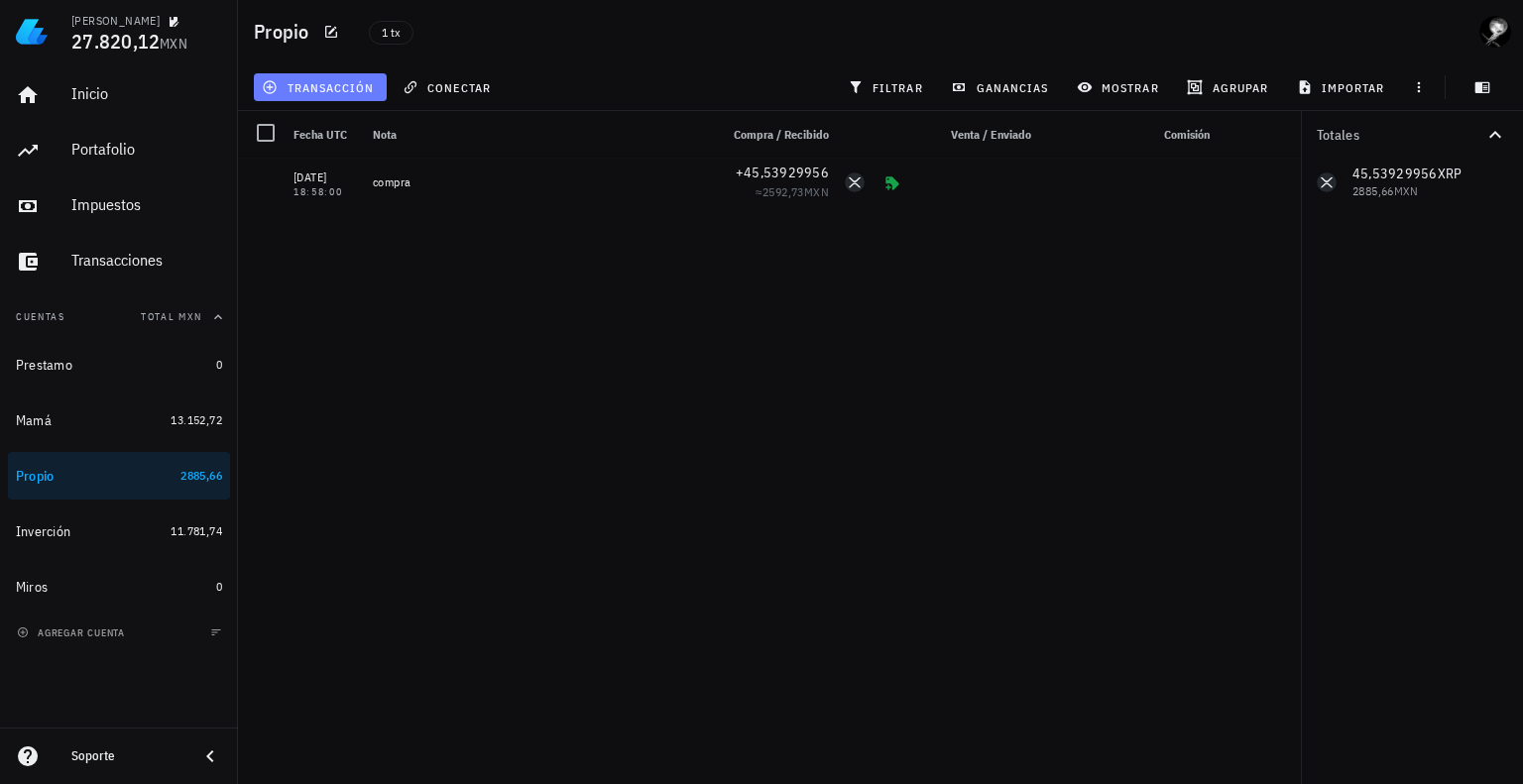 click on "transacción" at bounding box center [319, 87] 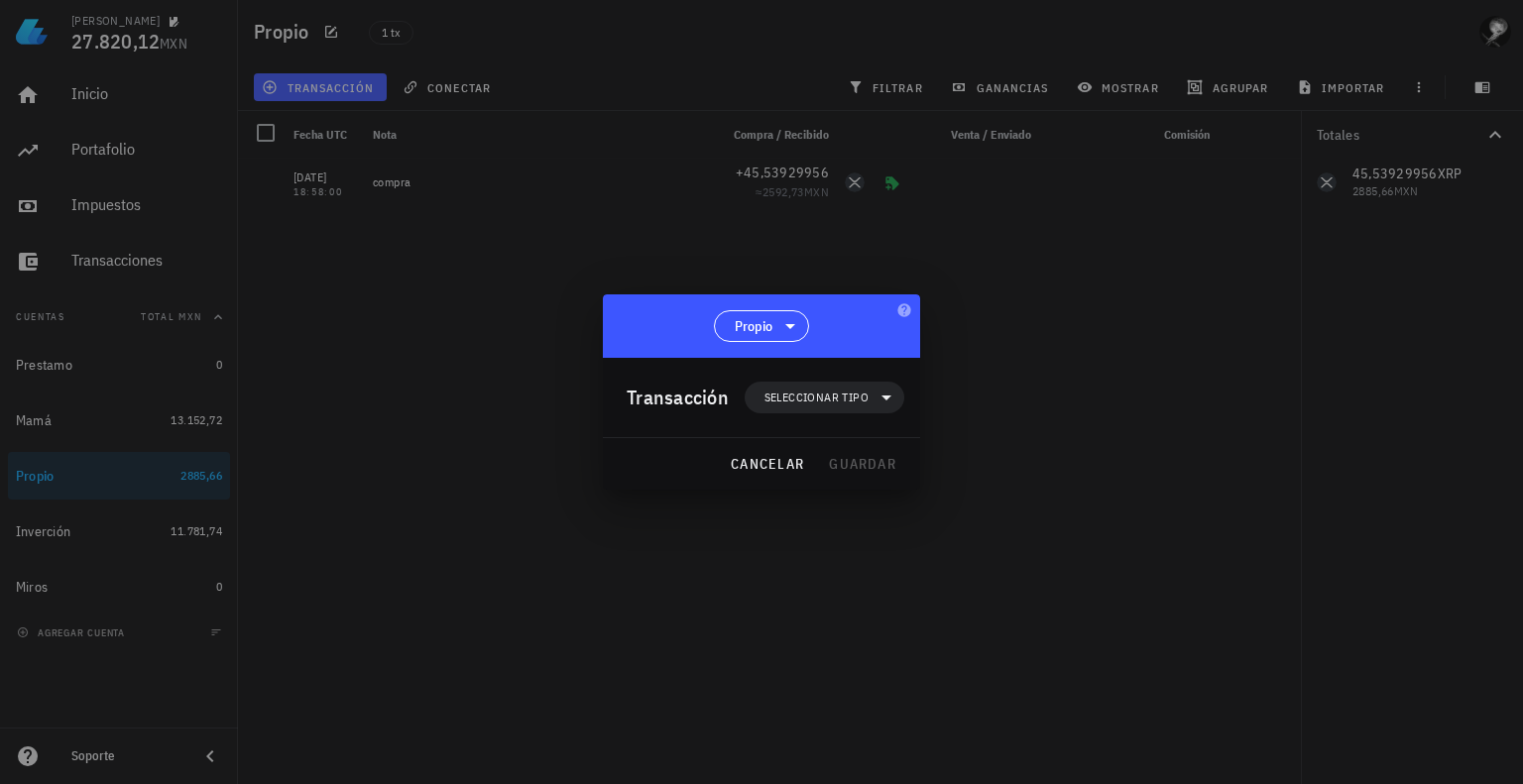 click at bounding box center [762, 392] 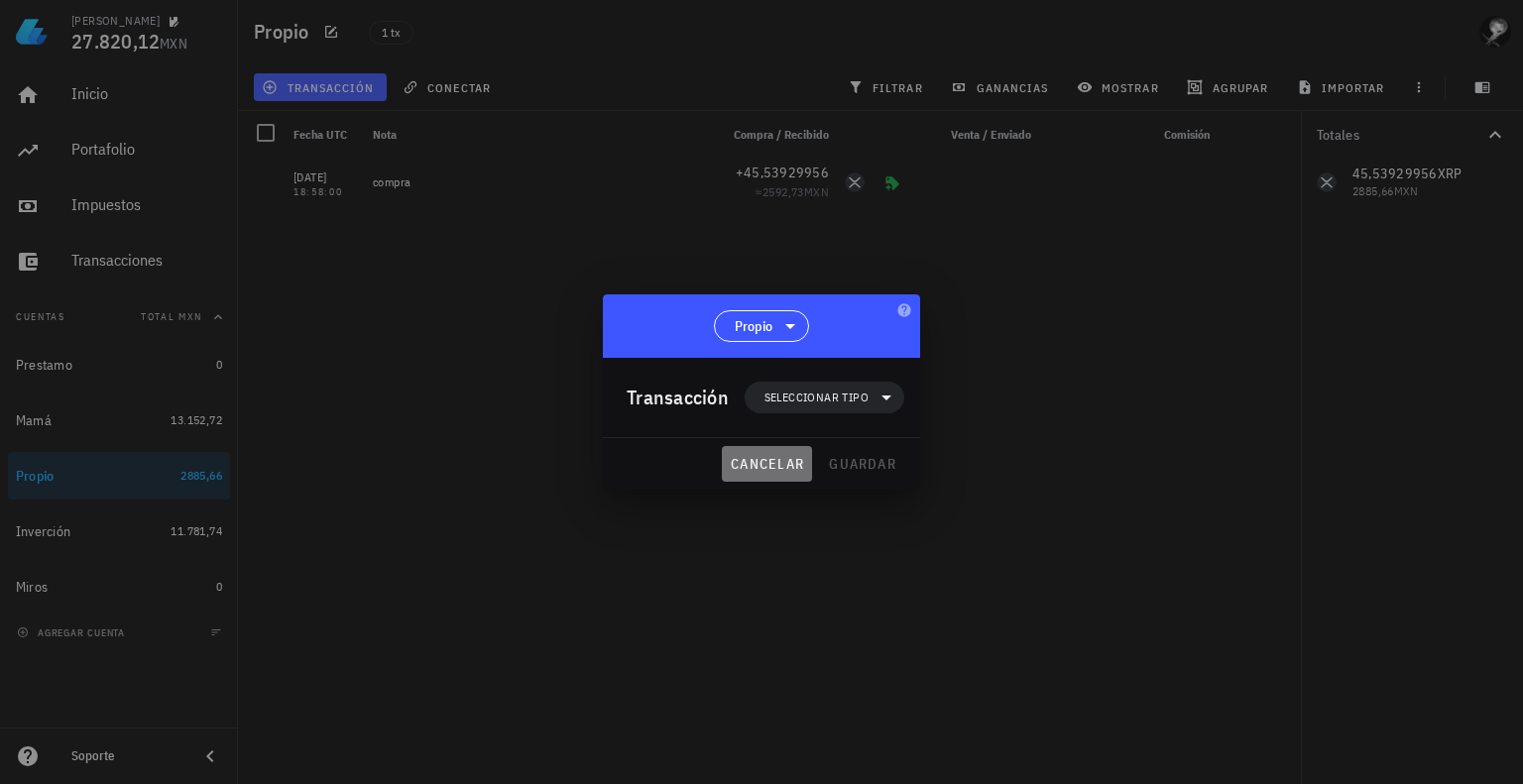 click on "cancelar" at bounding box center [766, 464] 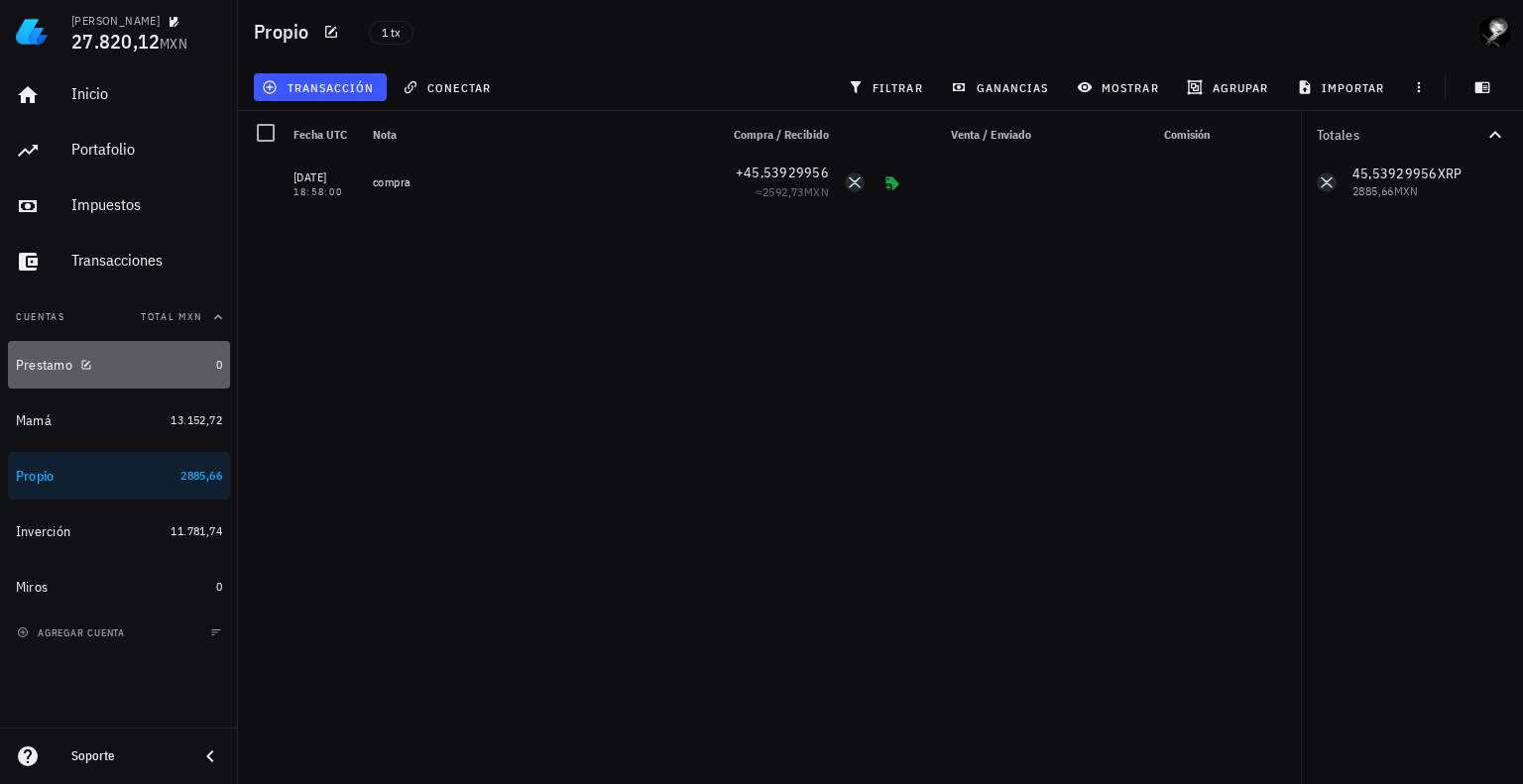 click on "Cuentas
Total
MXN
Prestamo       0 Mamá       13.152,72 Propio       2885,66 Inverción       11.781,74 Miros       0" at bounding box center [119, 452] 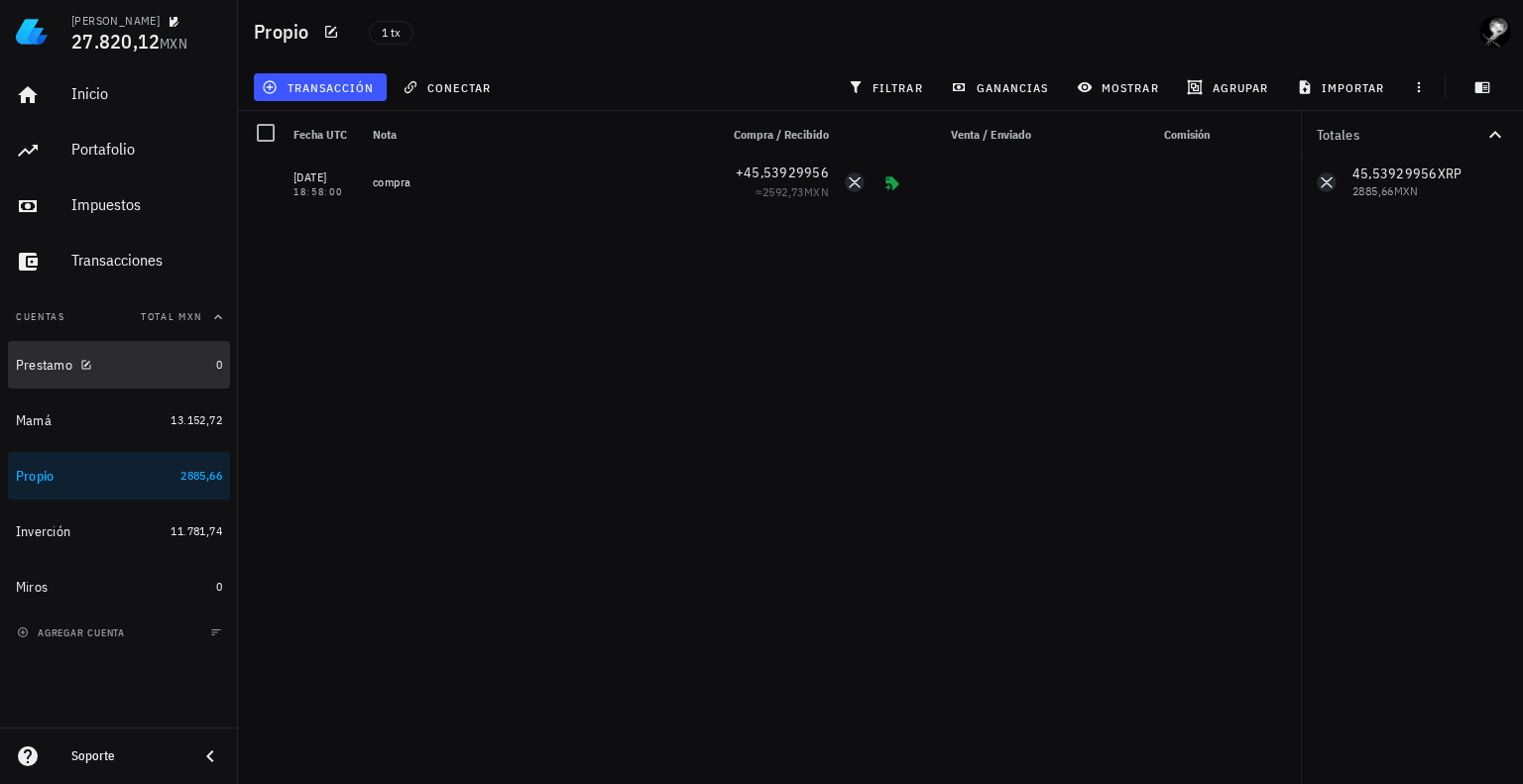 click on "Prestamo" at bounding box center [112, 365] 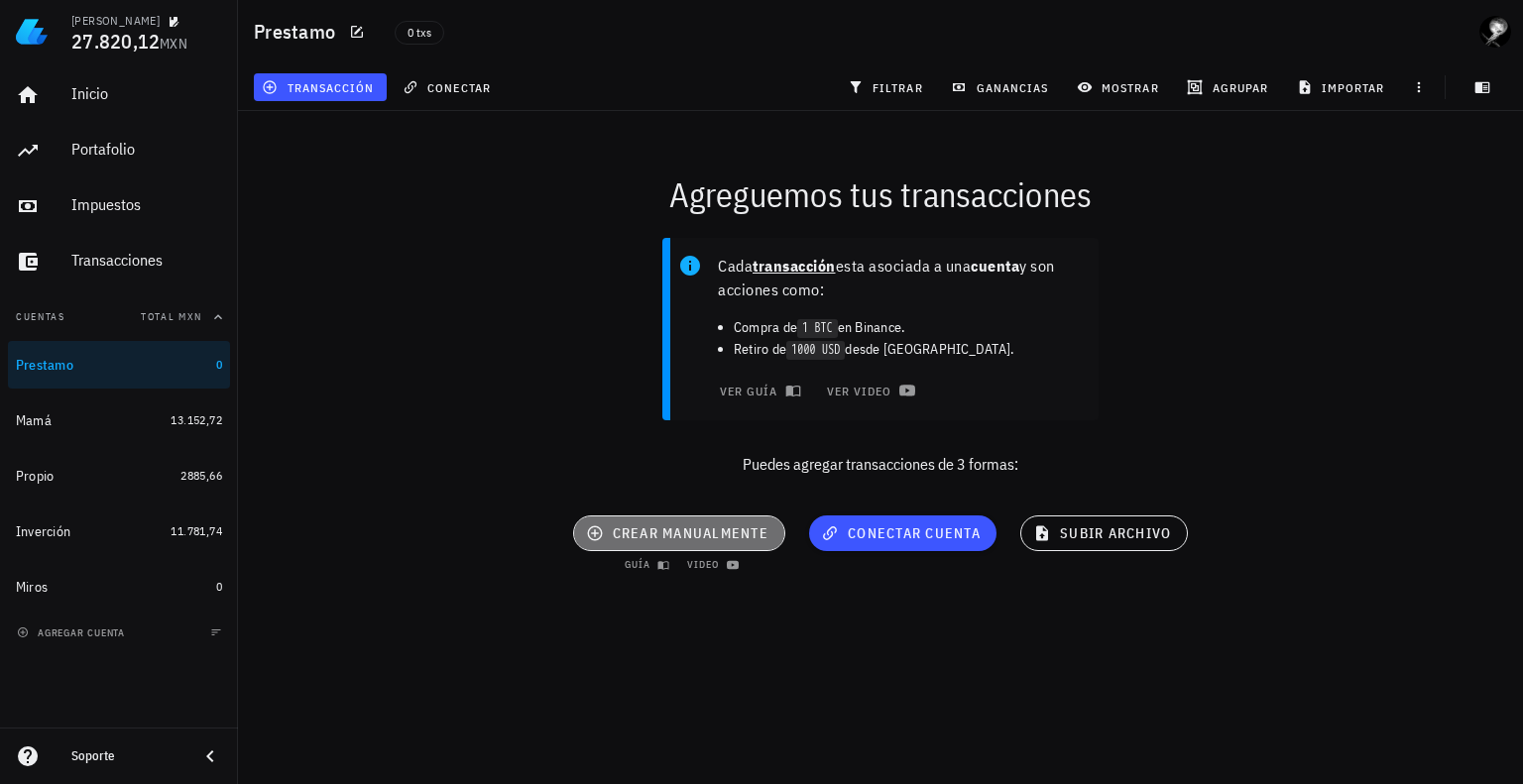 click on "crear manualmente" at bounding box center [679, 533] 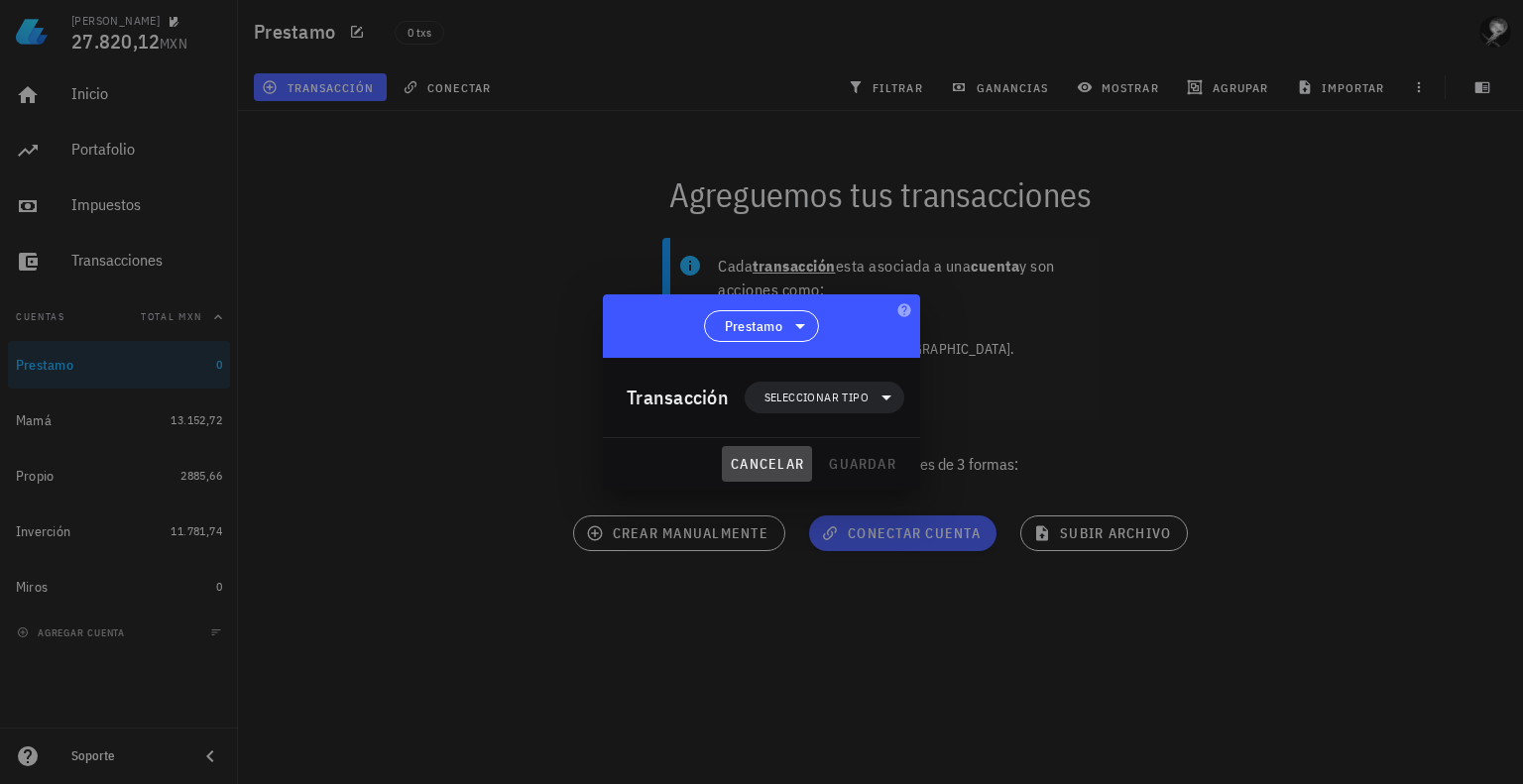 click on "cancelar" at bounding box center [766, 464] 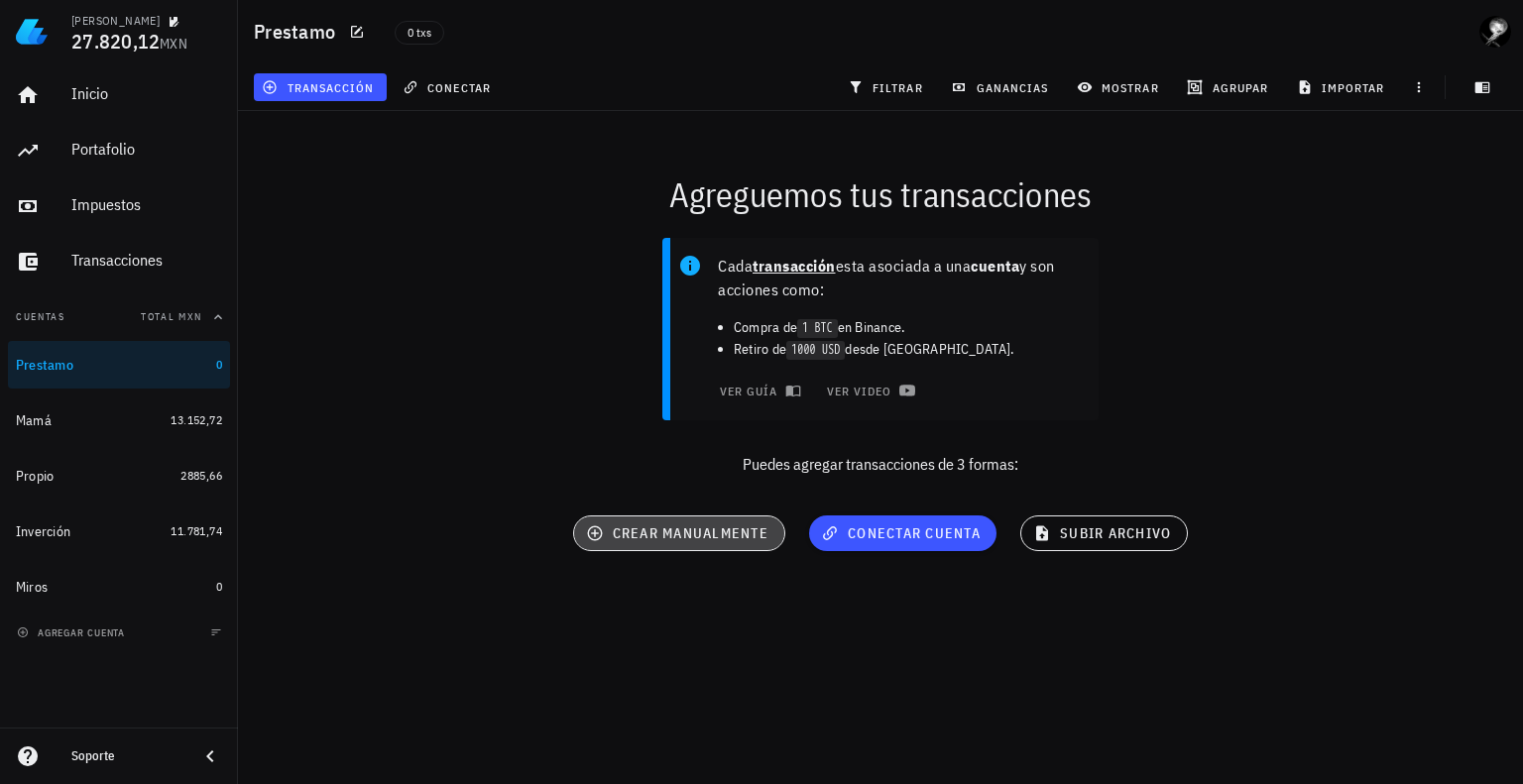 click on "crear manualmente" at bounding box center [679, 533] 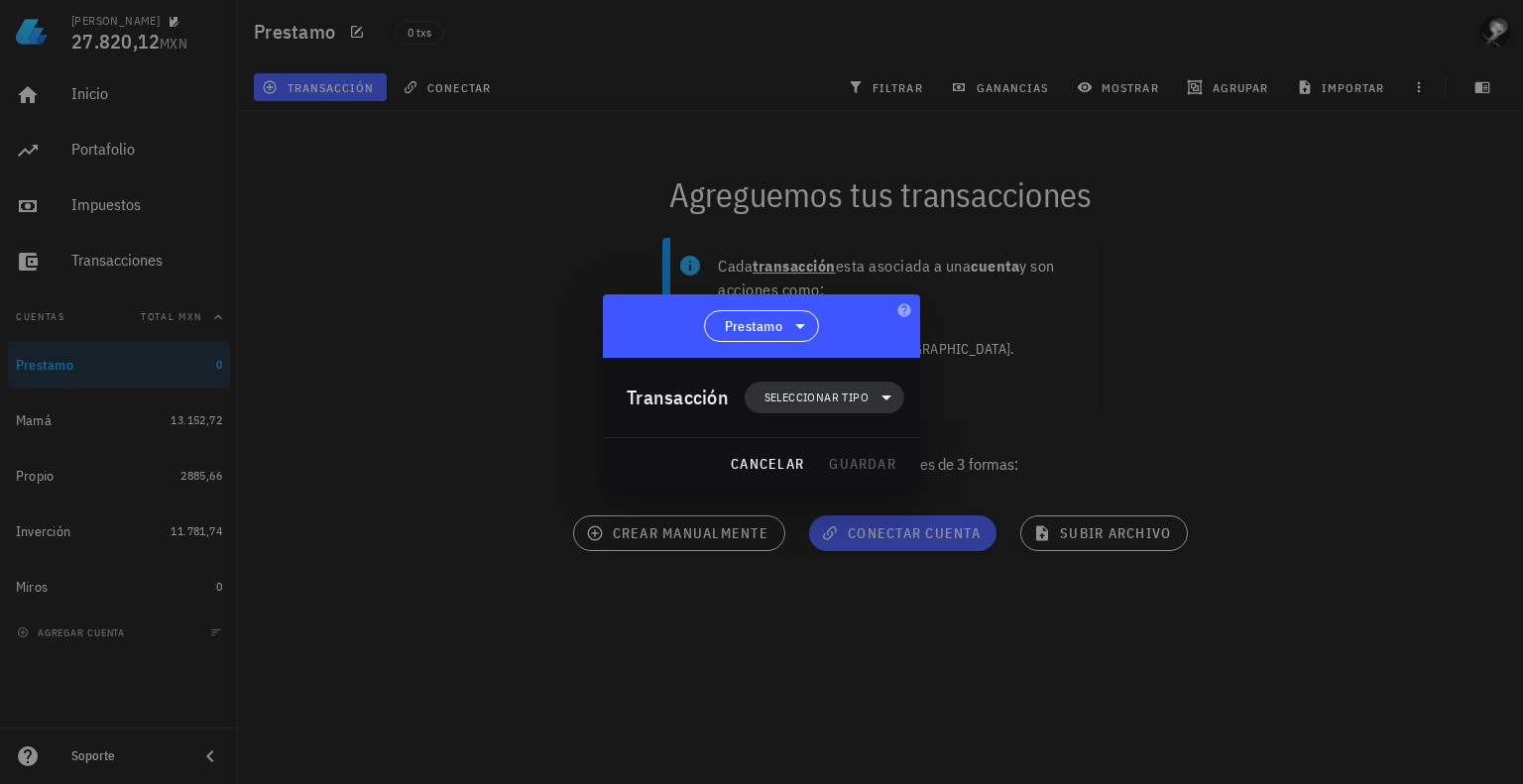 click on "Seleccionar tipo" at bounding box center [824, 397] 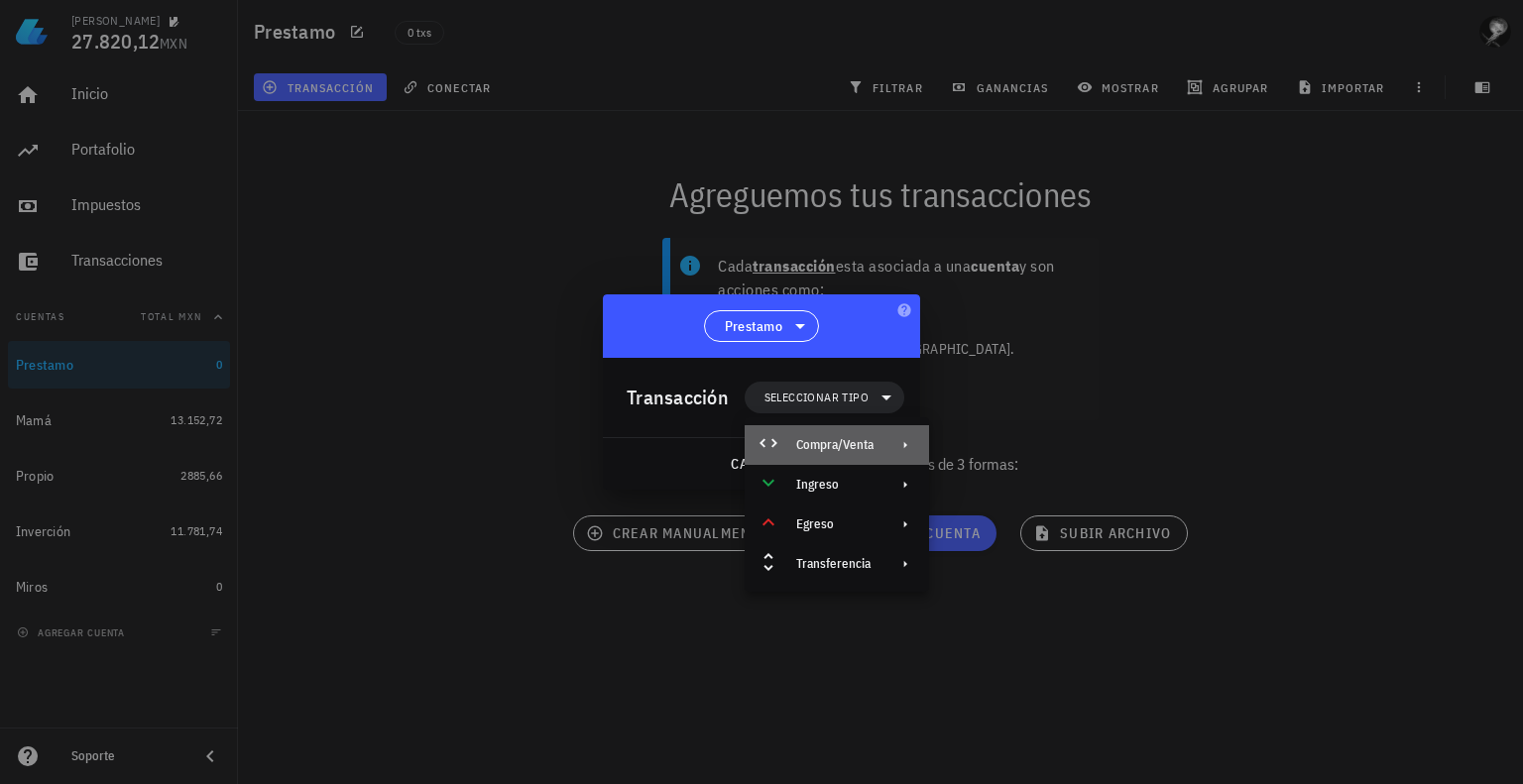 click on "Compra/Venta" at bounding box center [837, 445] 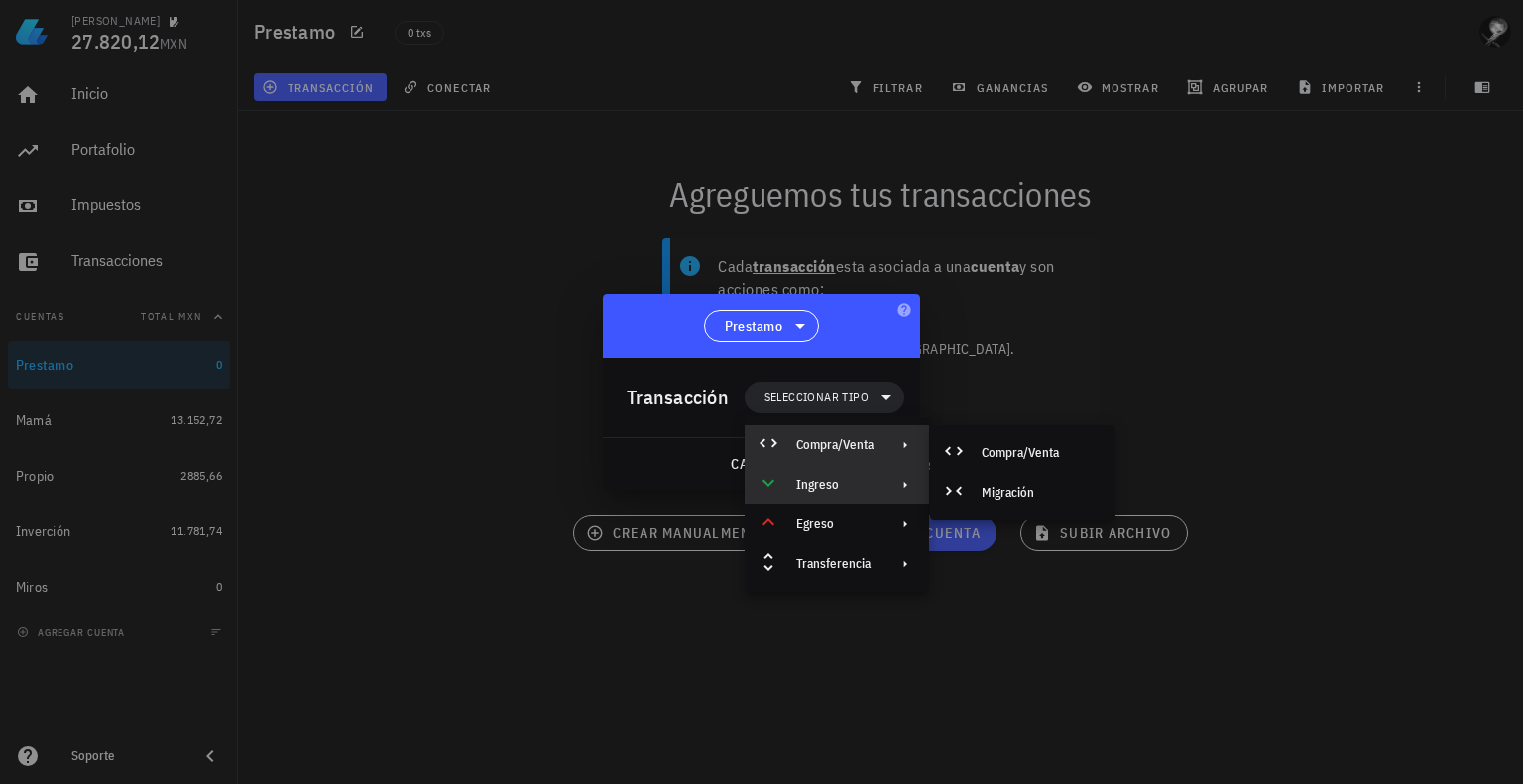 click on "Ingreso" at bounding box center (835, 485) 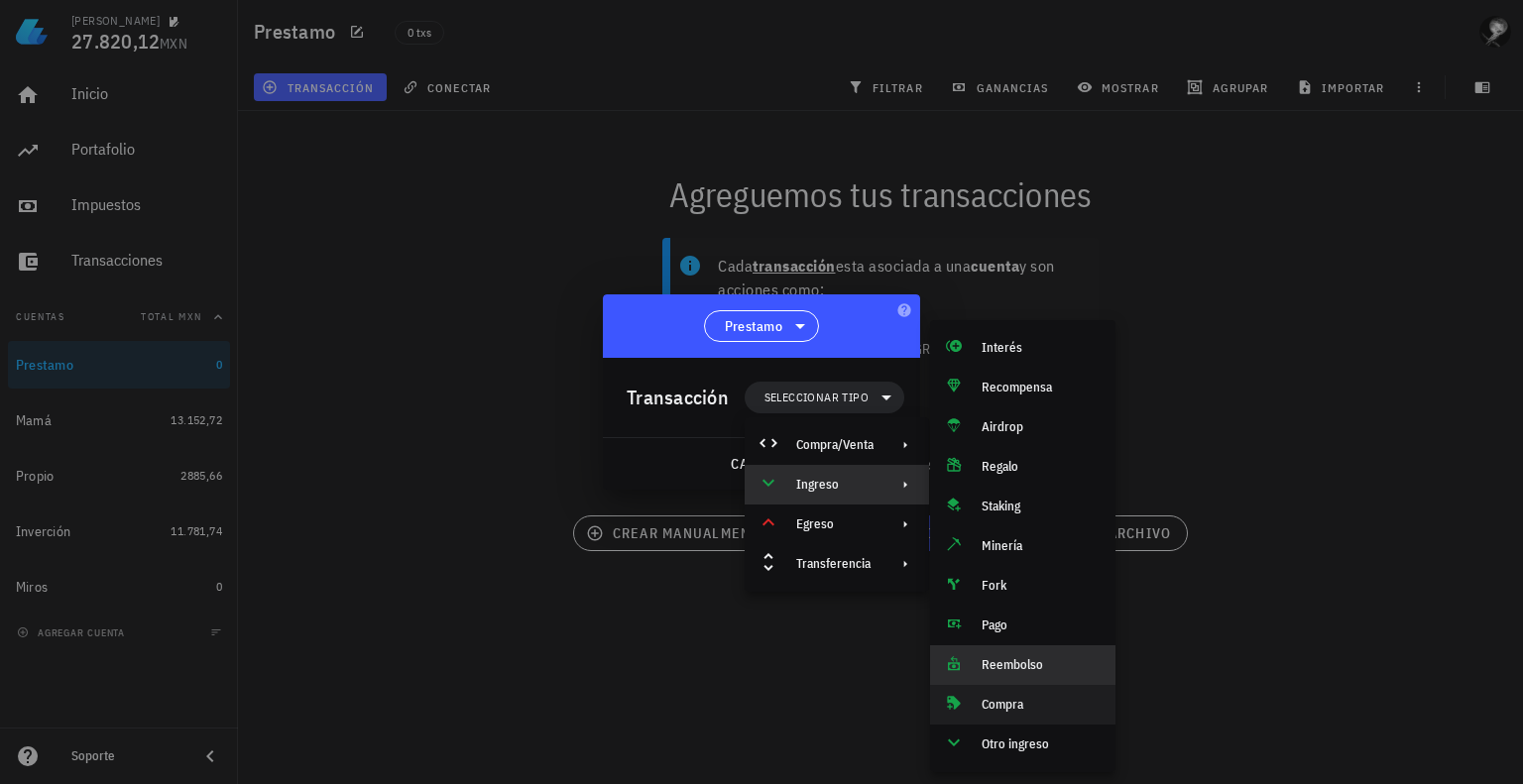 drag, startPoint x: 1009, startPoint y: 676, endPoint x: 1012, endPoint y: 713, distance: 37.12142 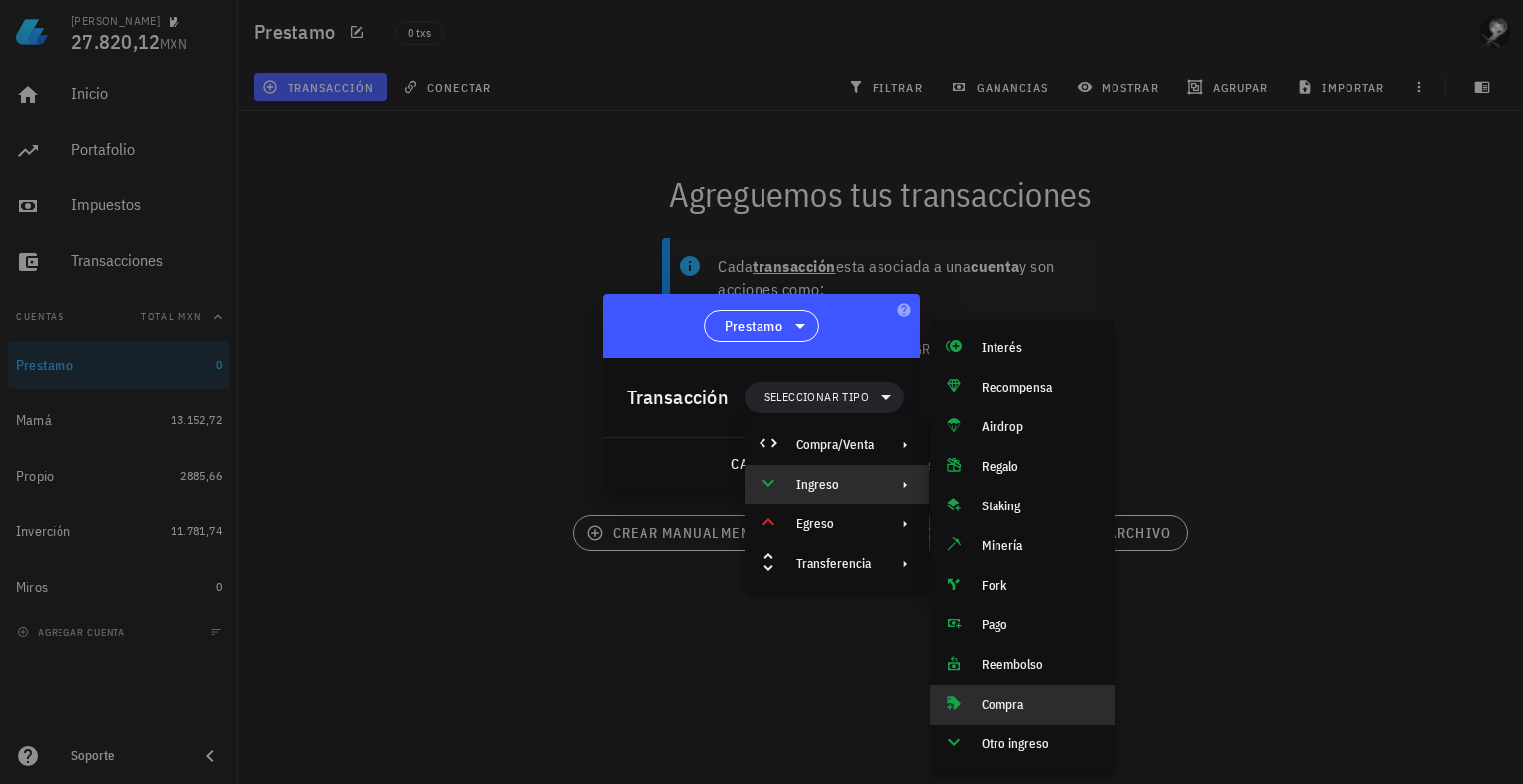click on "Compra" at bounding box center [1040, 705] 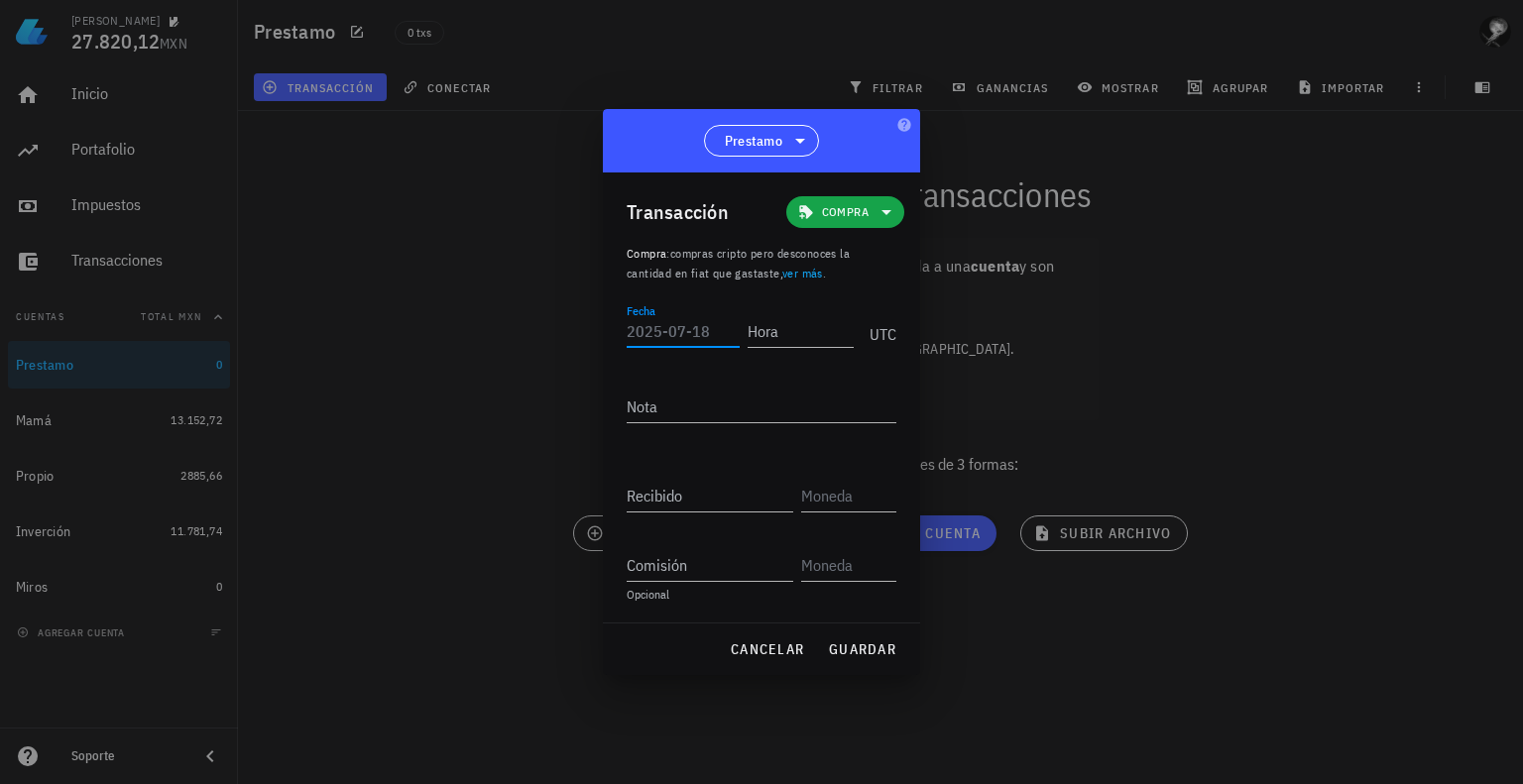 click on "Fecha" at bounding box center (683, 331) 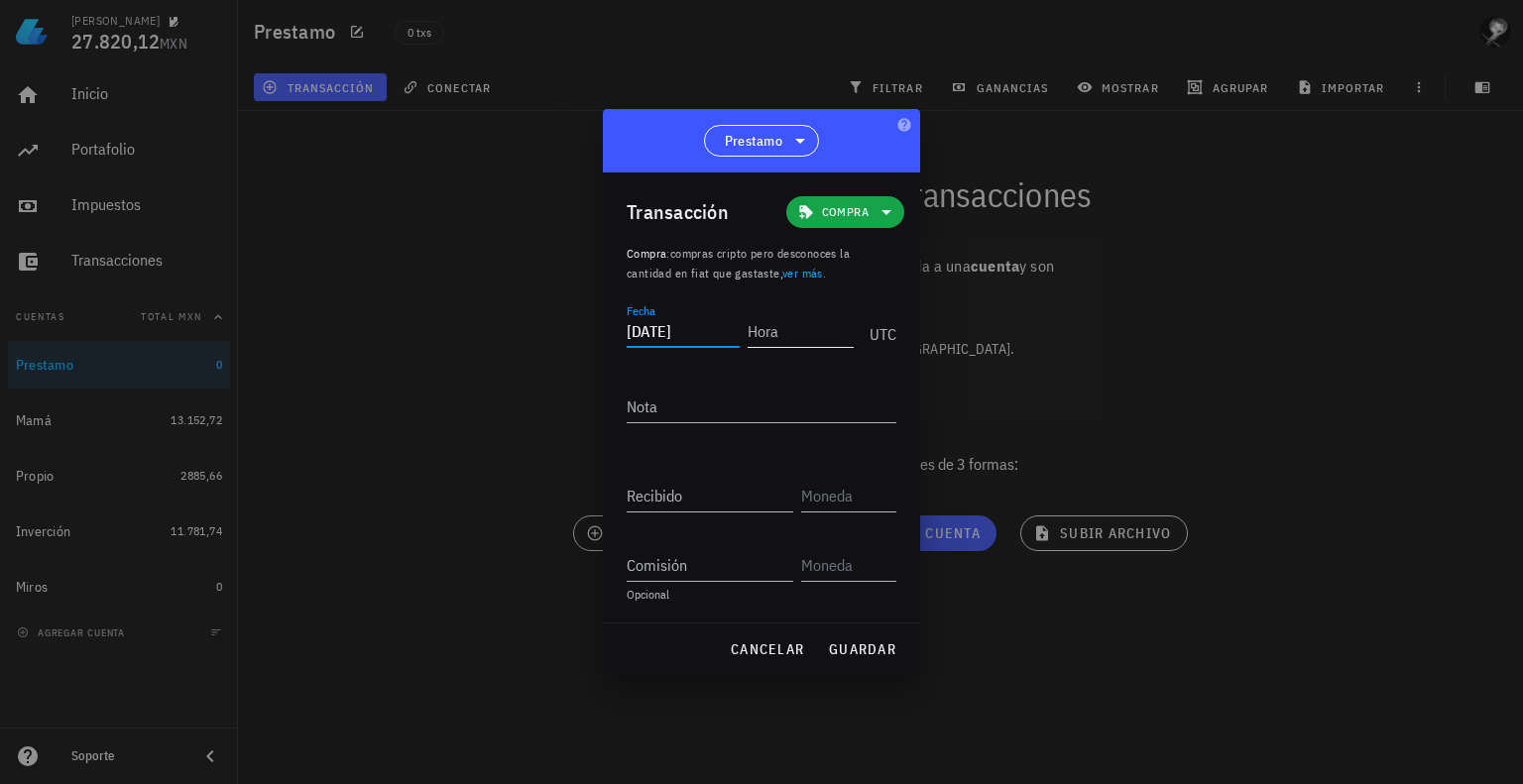 type on "[DATE]" 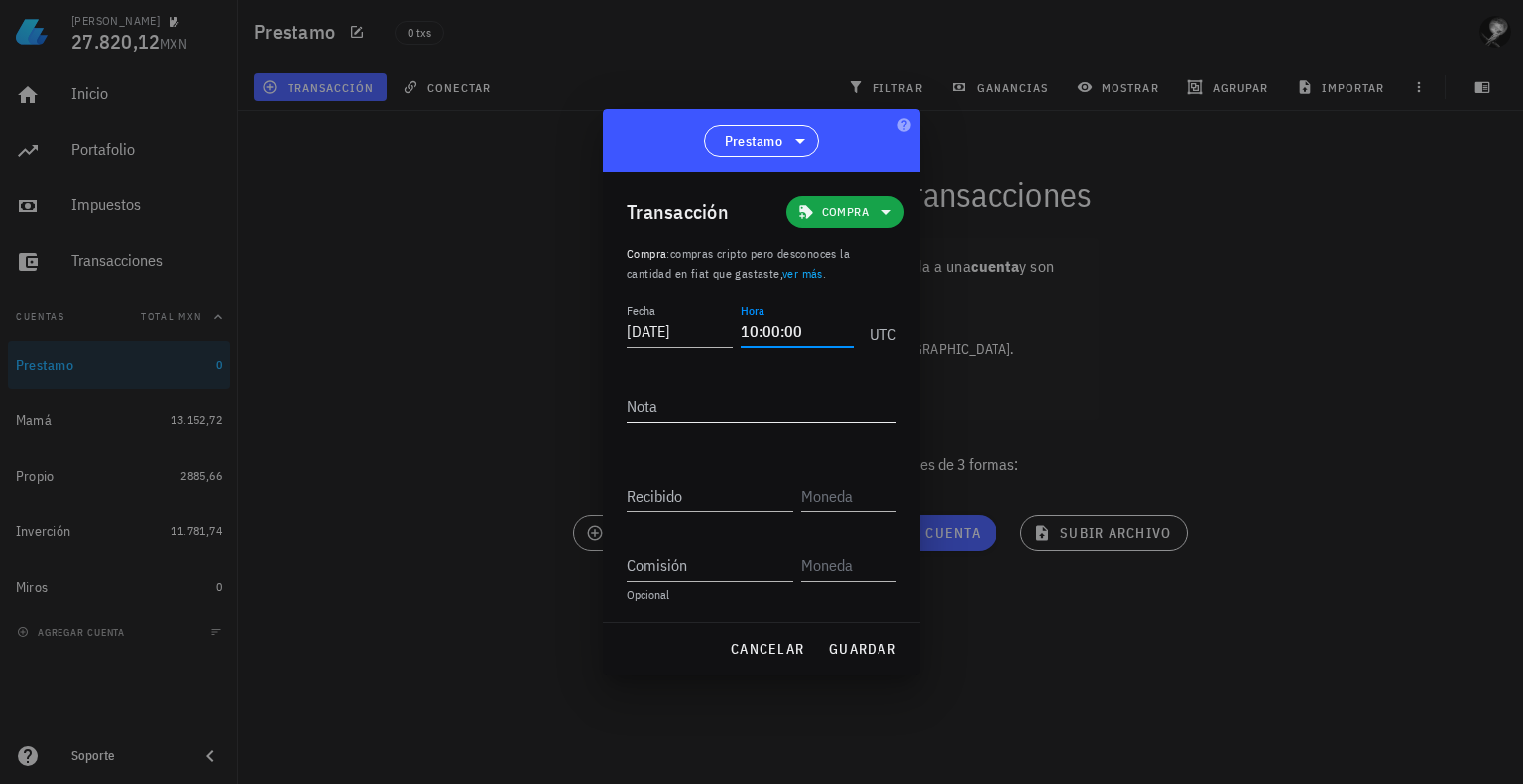 type on "10:00:00" 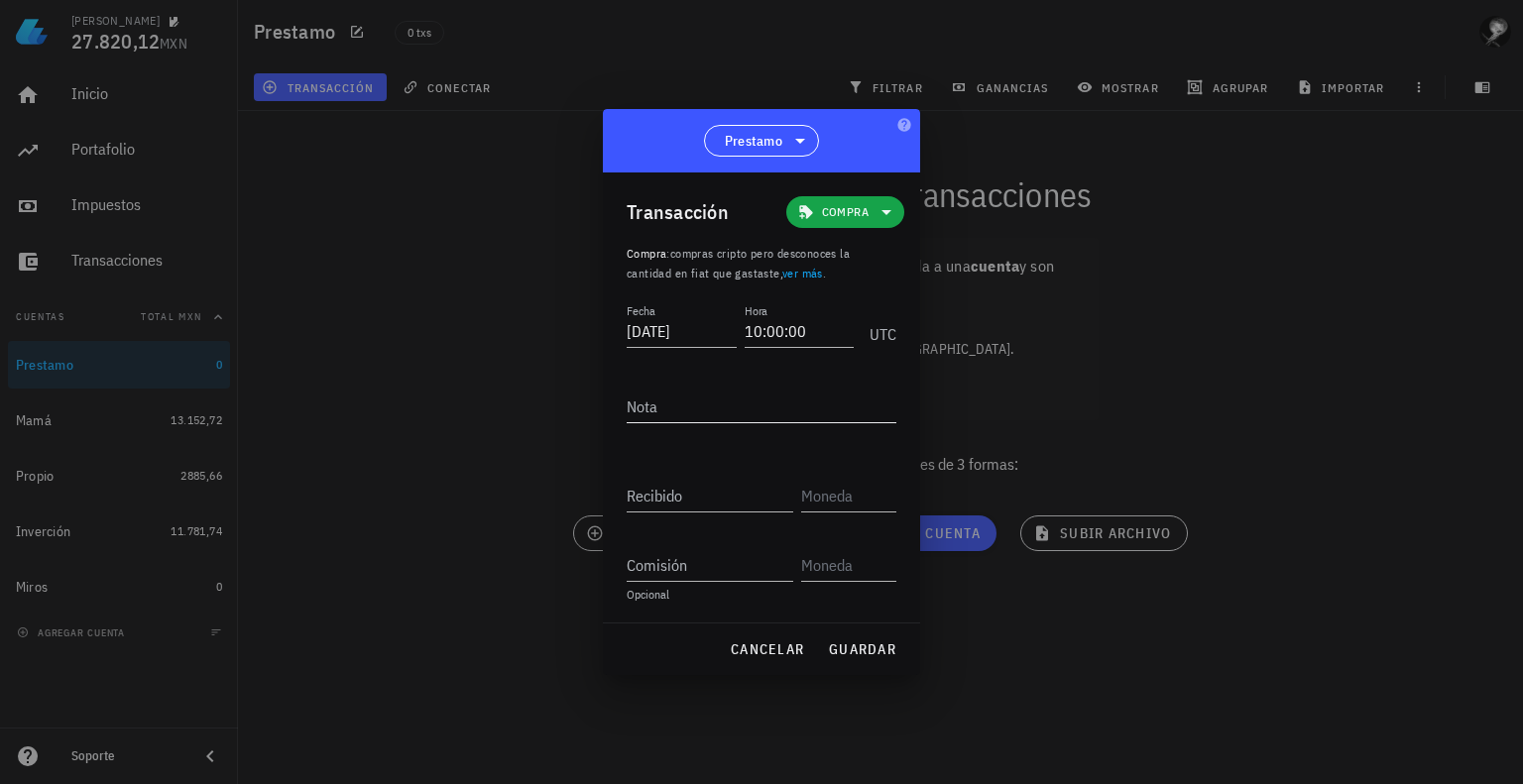click on "Nota" at bounding box center [762, 411] 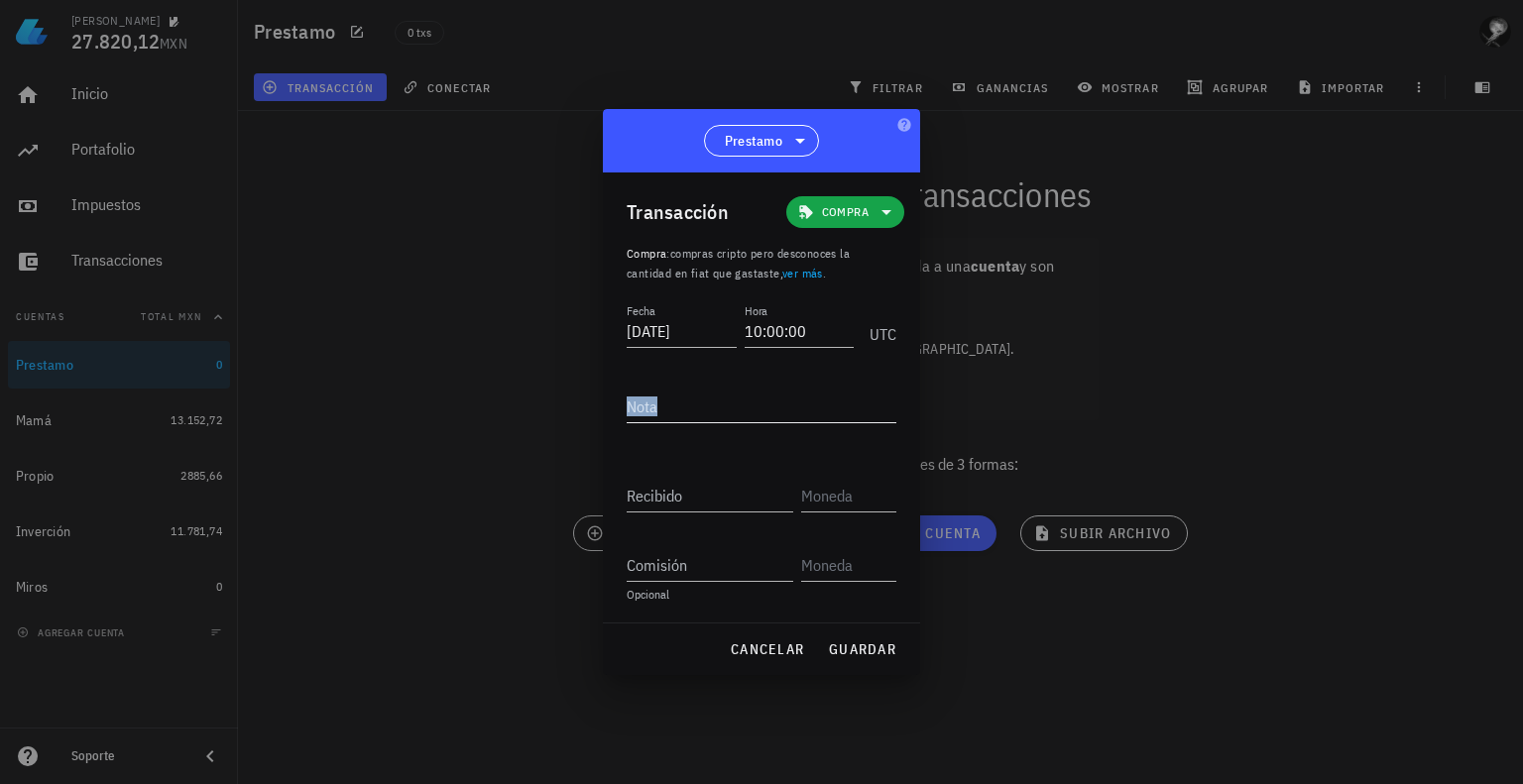 click on "Nota" at bounding box center [762, 411] 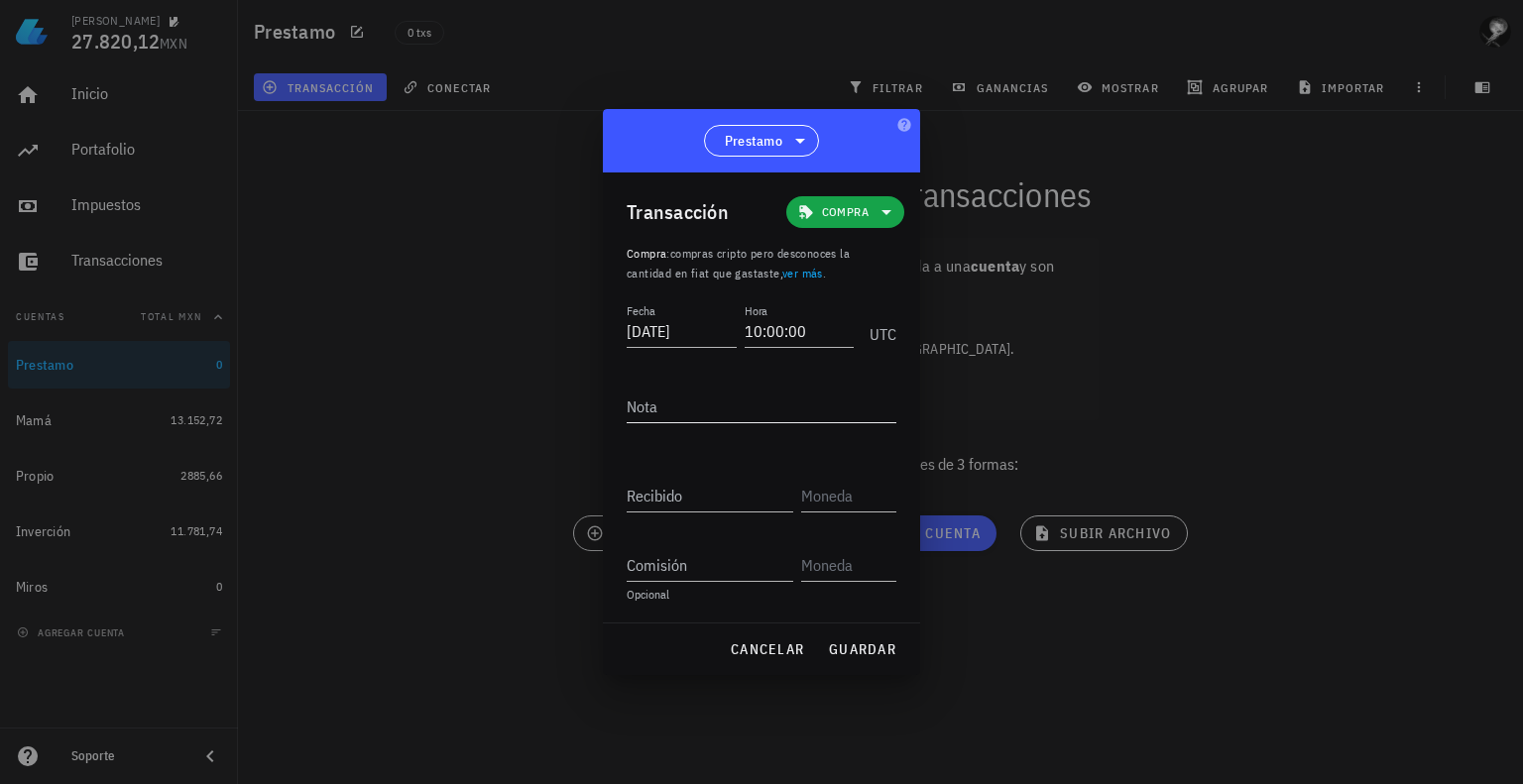 click on "Nota" at bounding box center (762, 406) 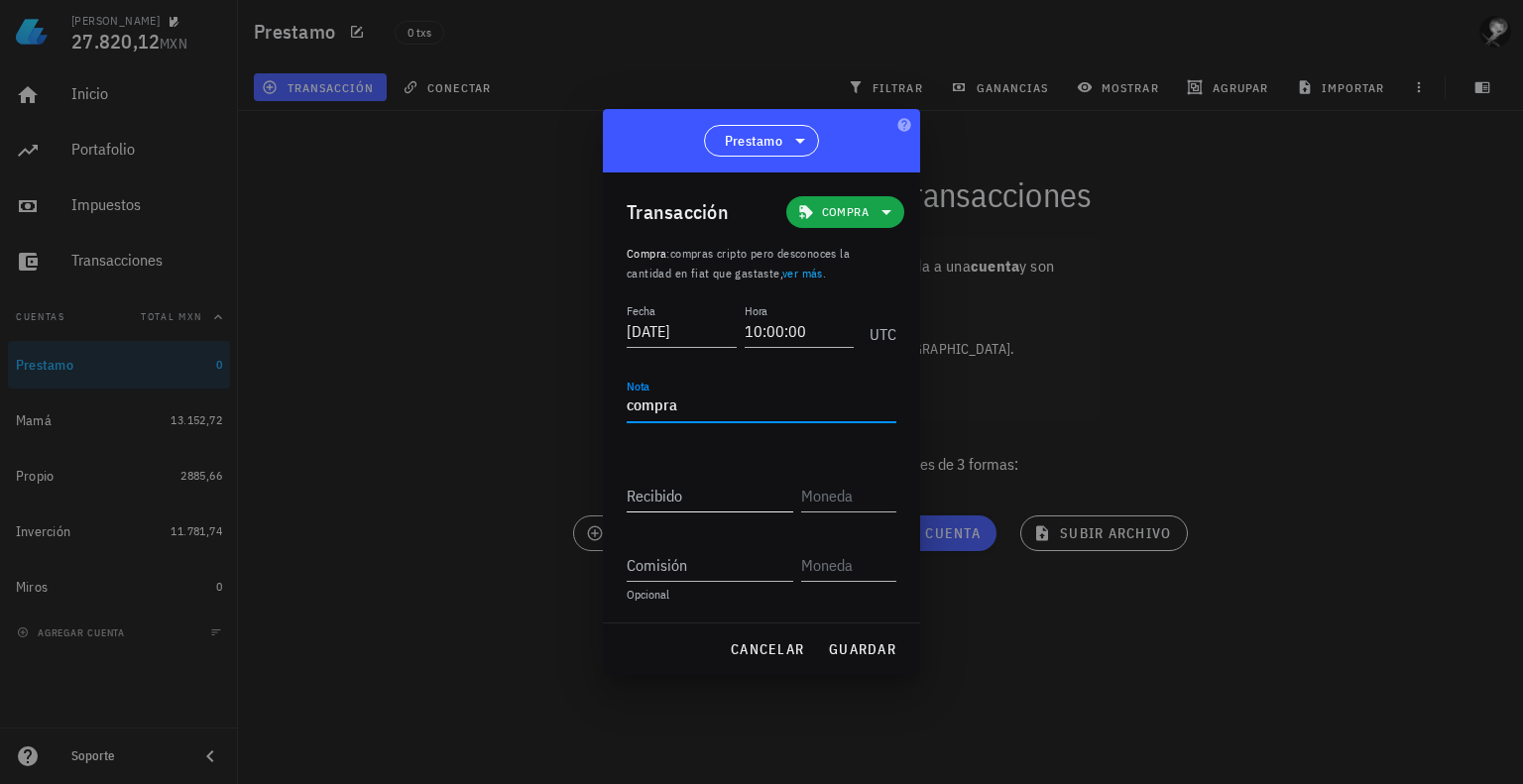 type on "compra" 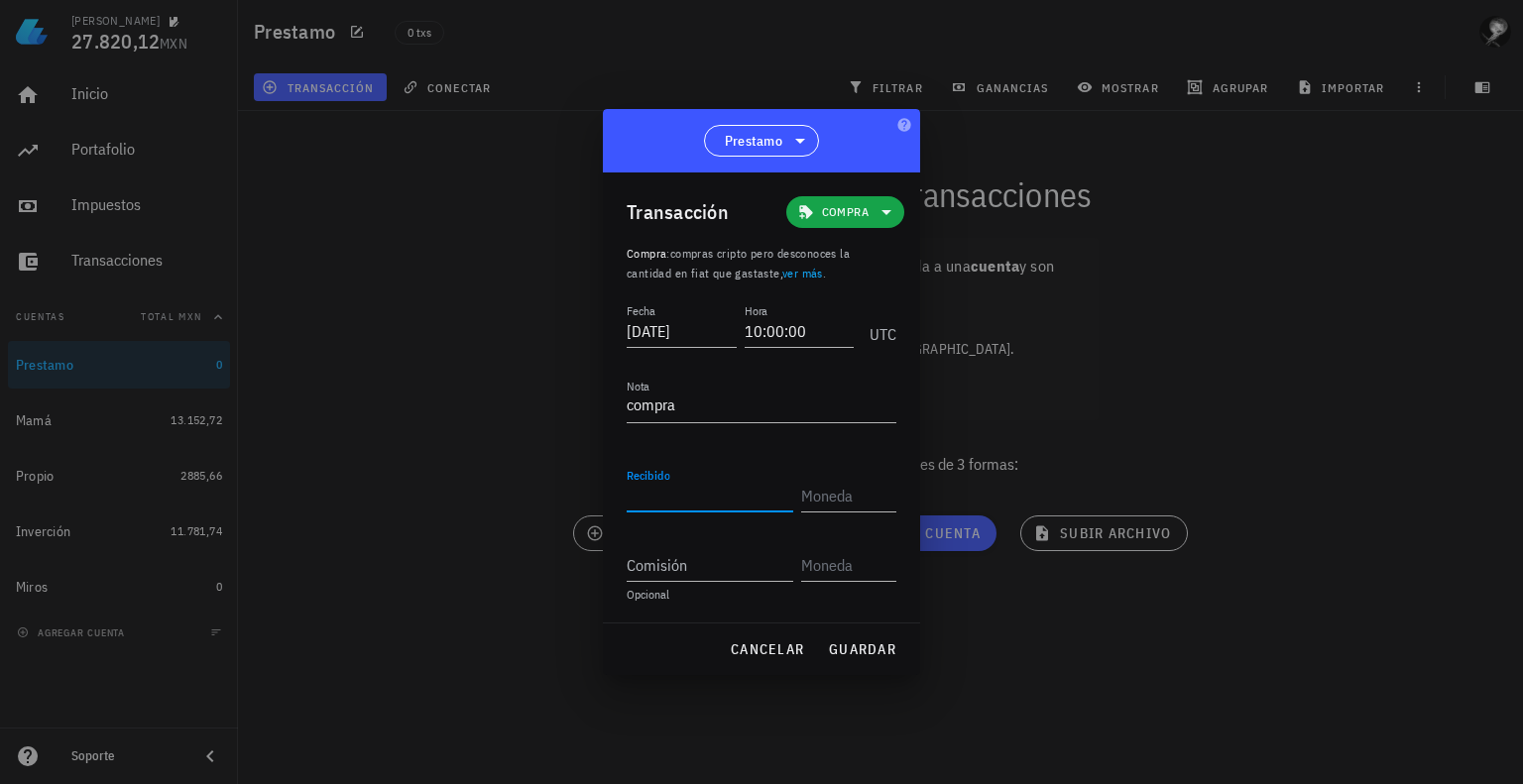 click on "Recibido" at bounding box center [710, 496] 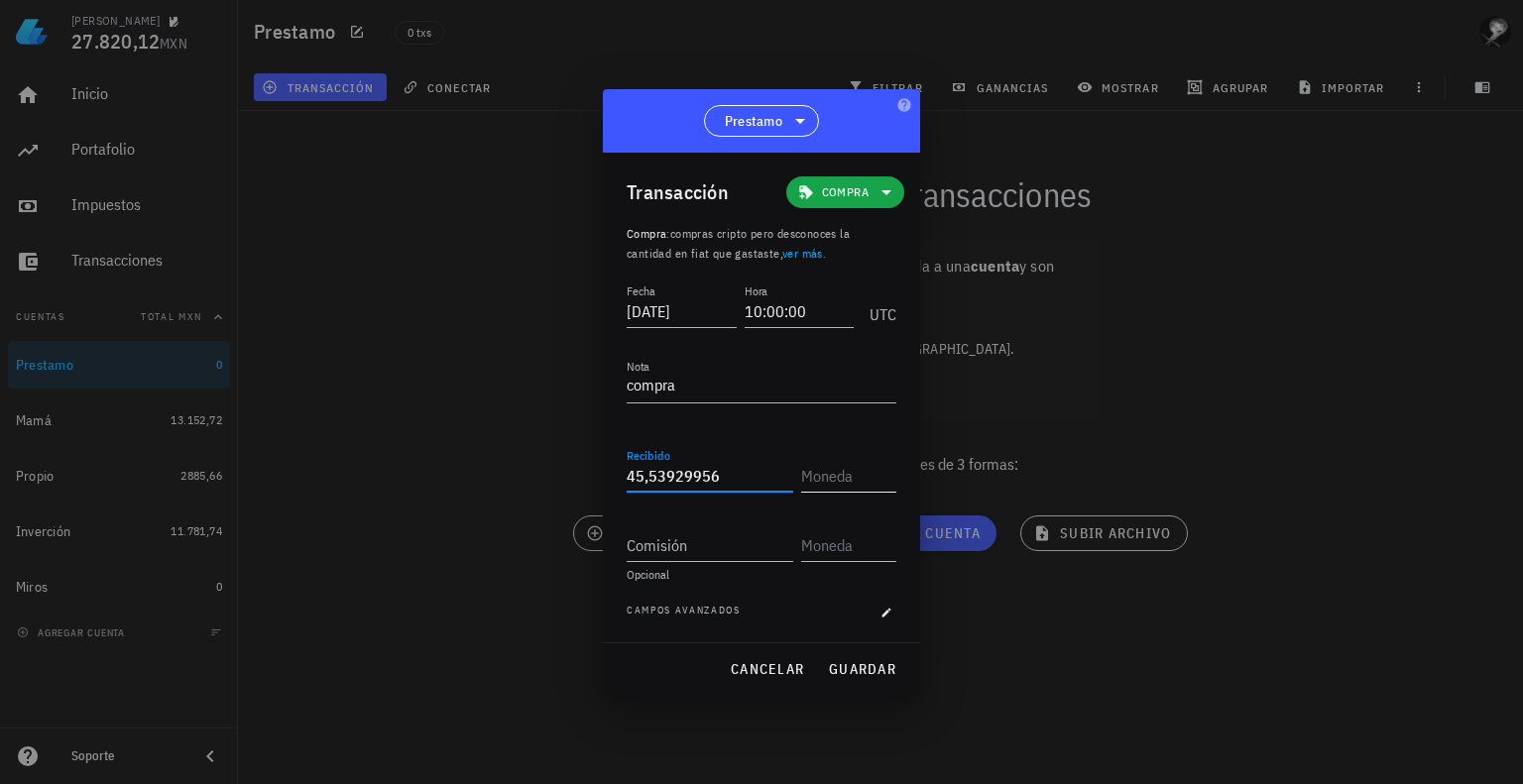 click at bounding box center [847, 476] 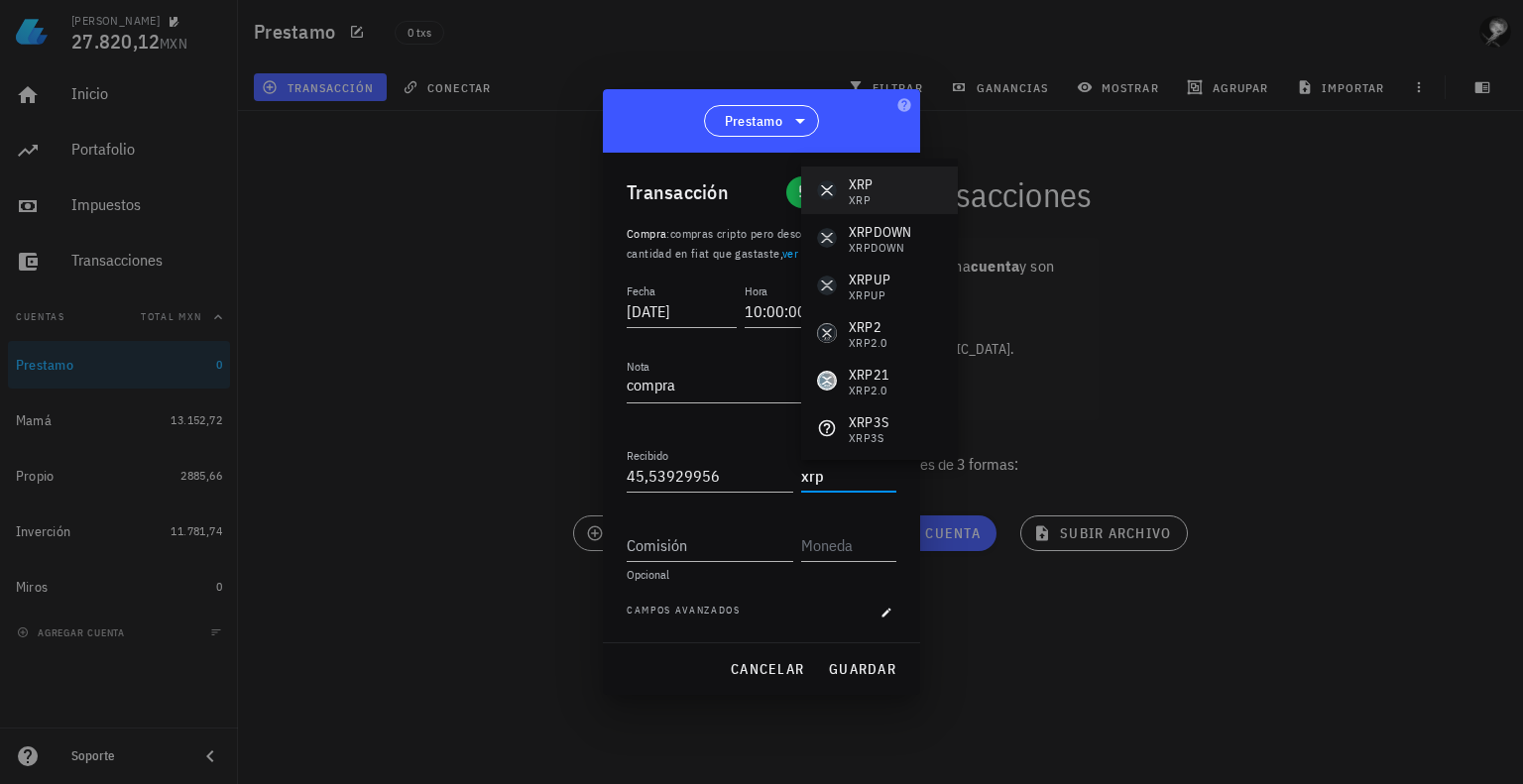 click on "XRP   XRP" at bounding box center [879, 190] 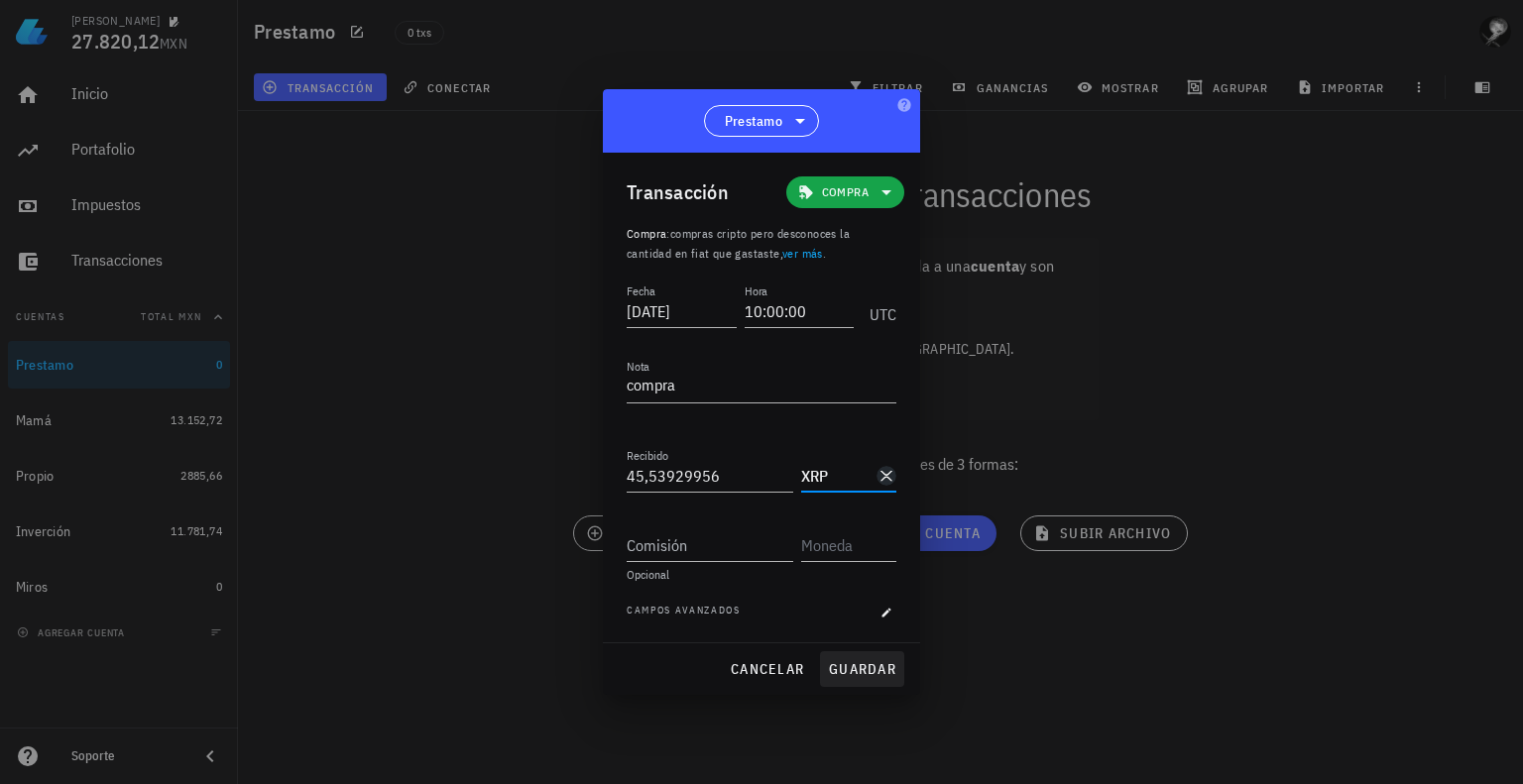 type on "XRP" 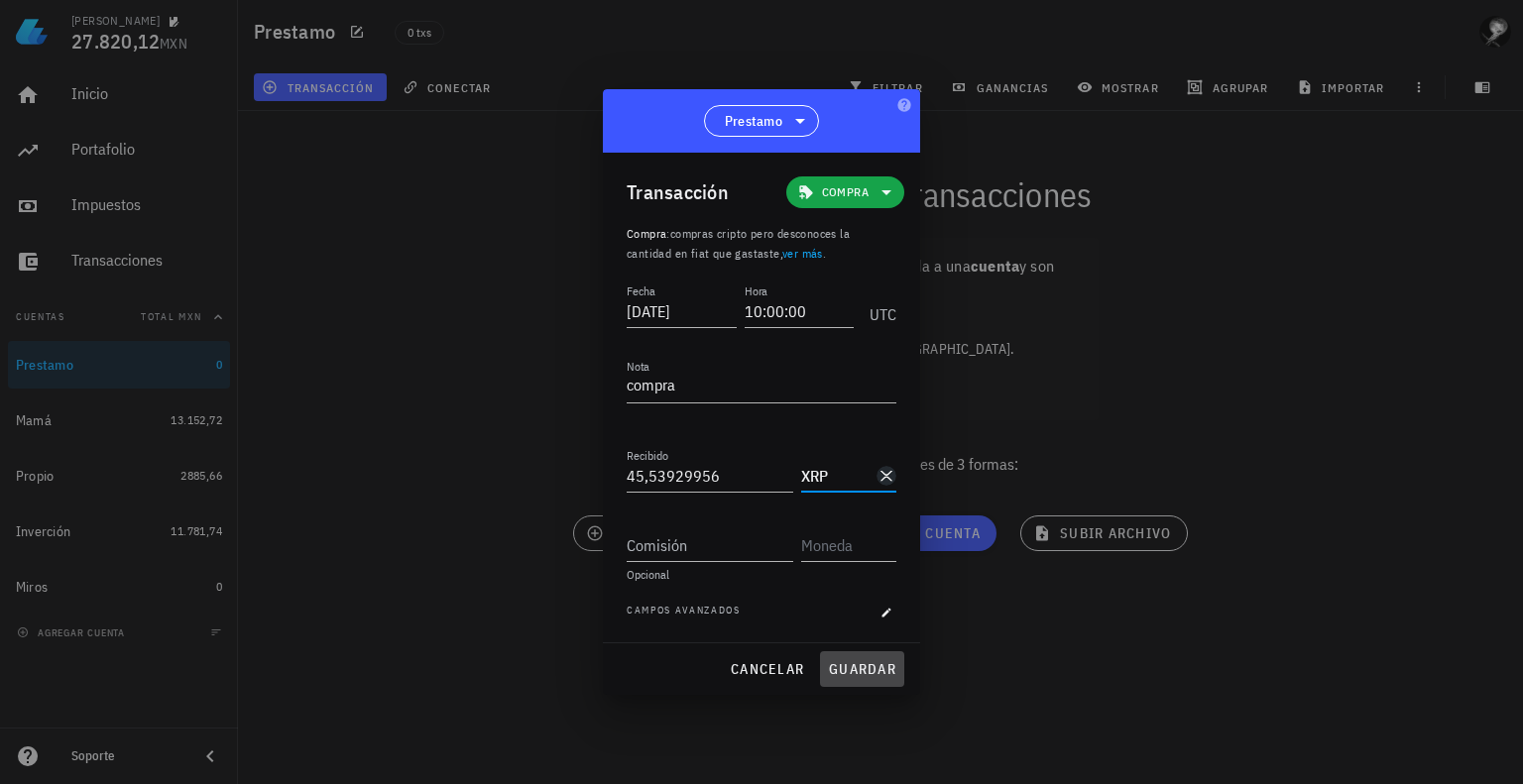 click on "guardar" at bounding box center (862, 669) 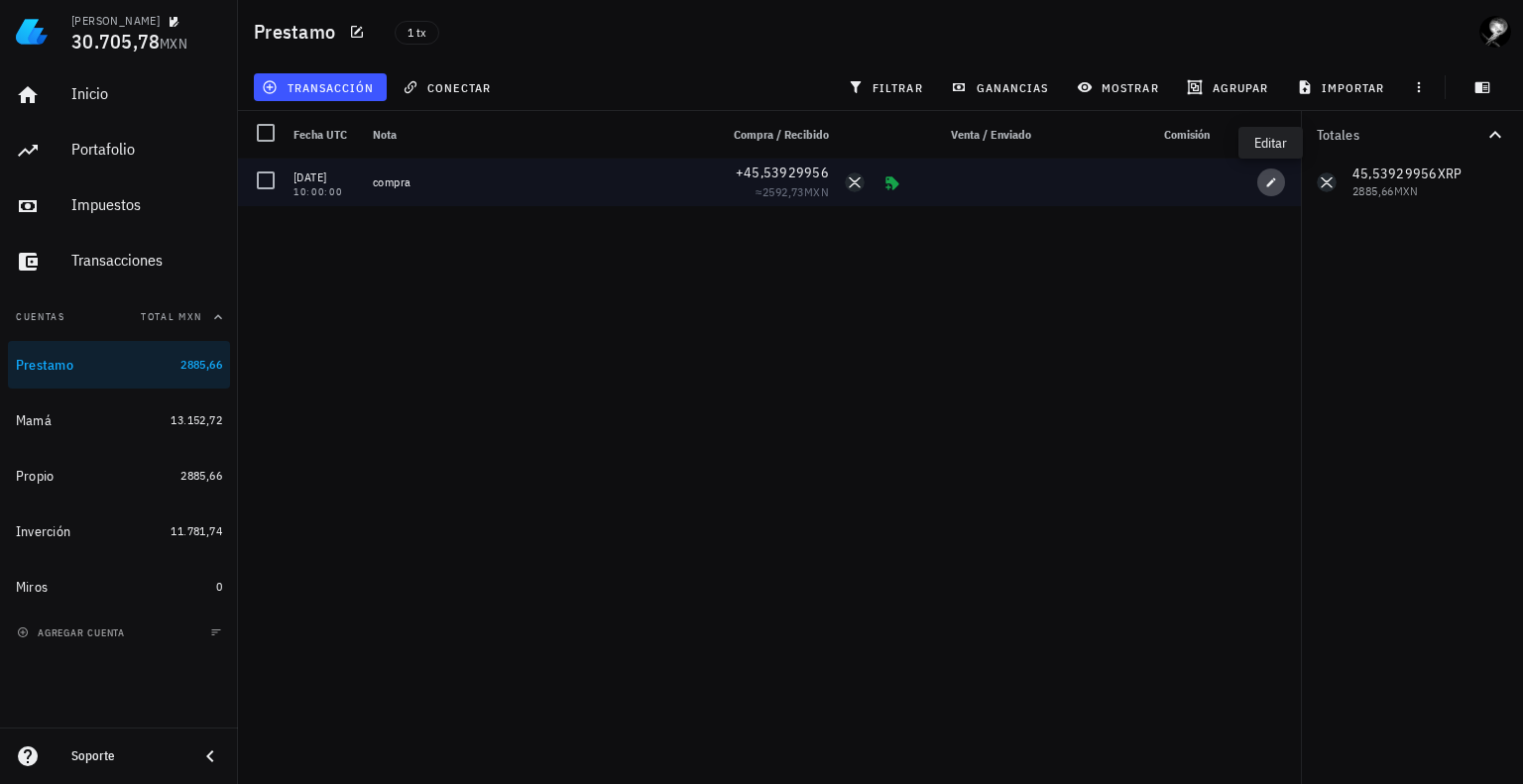 click at bounding box center [1271, 182] 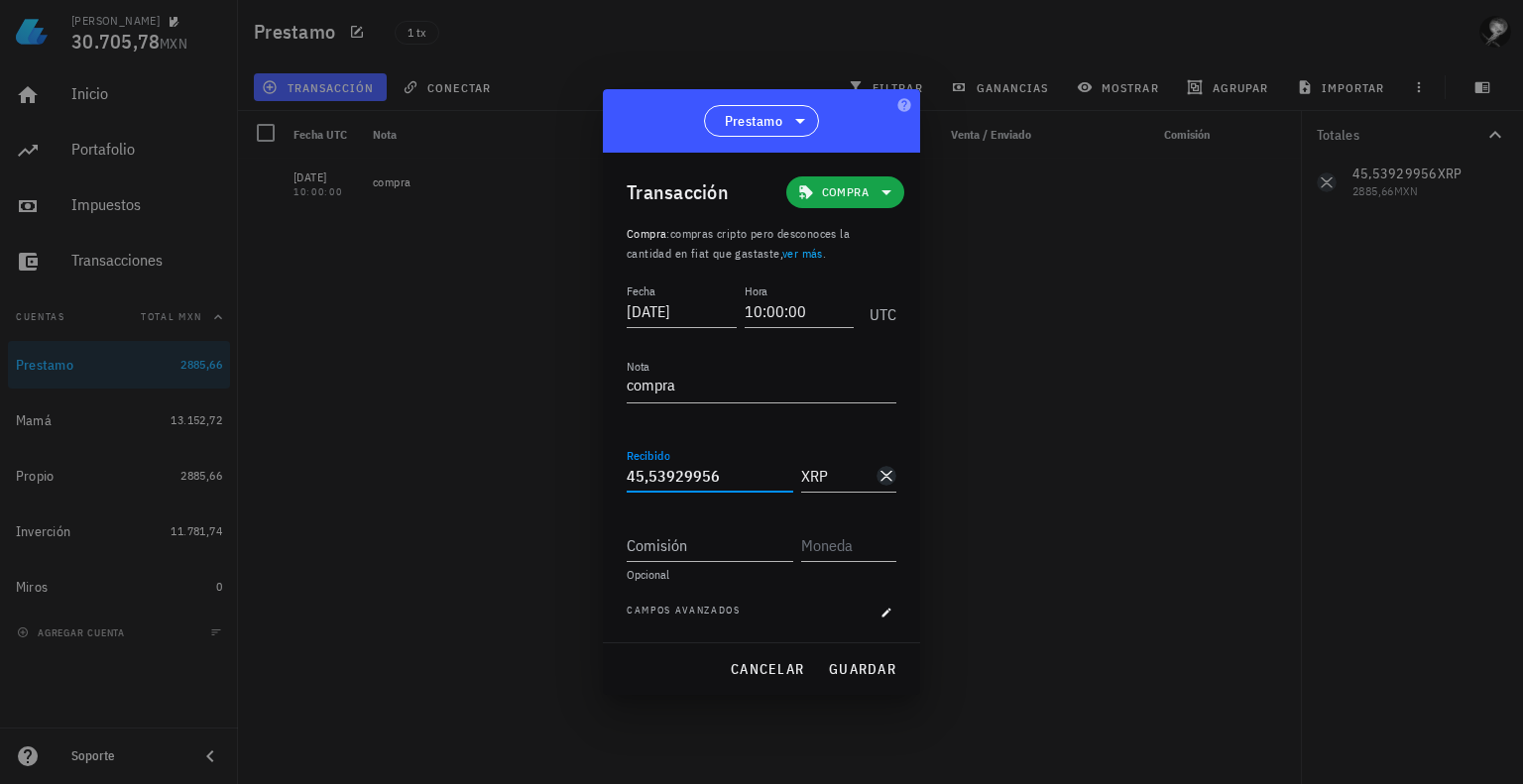 scroll, scrollTop: 0, scrollLeft: 0, axis: both 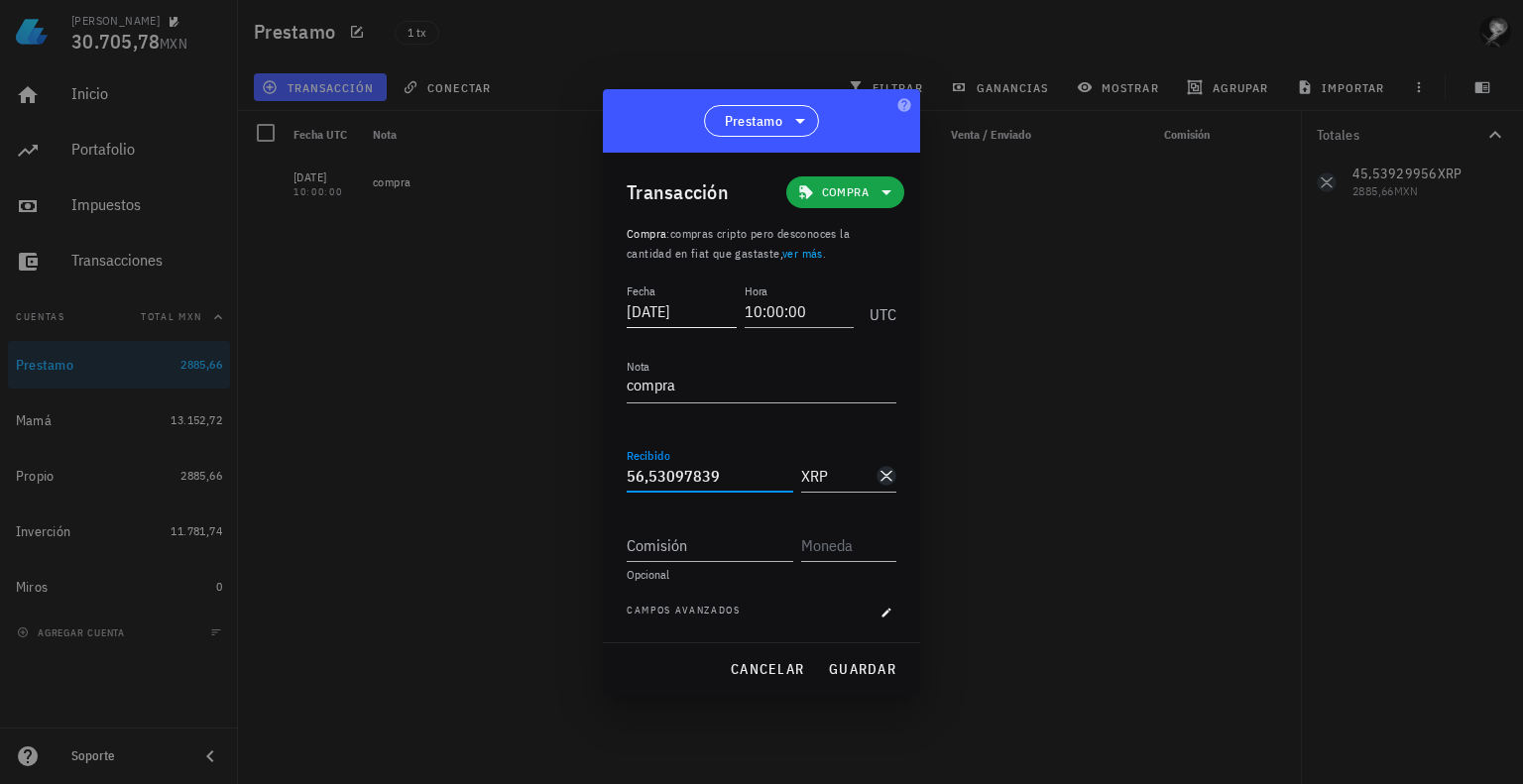 type on "56,53097839" 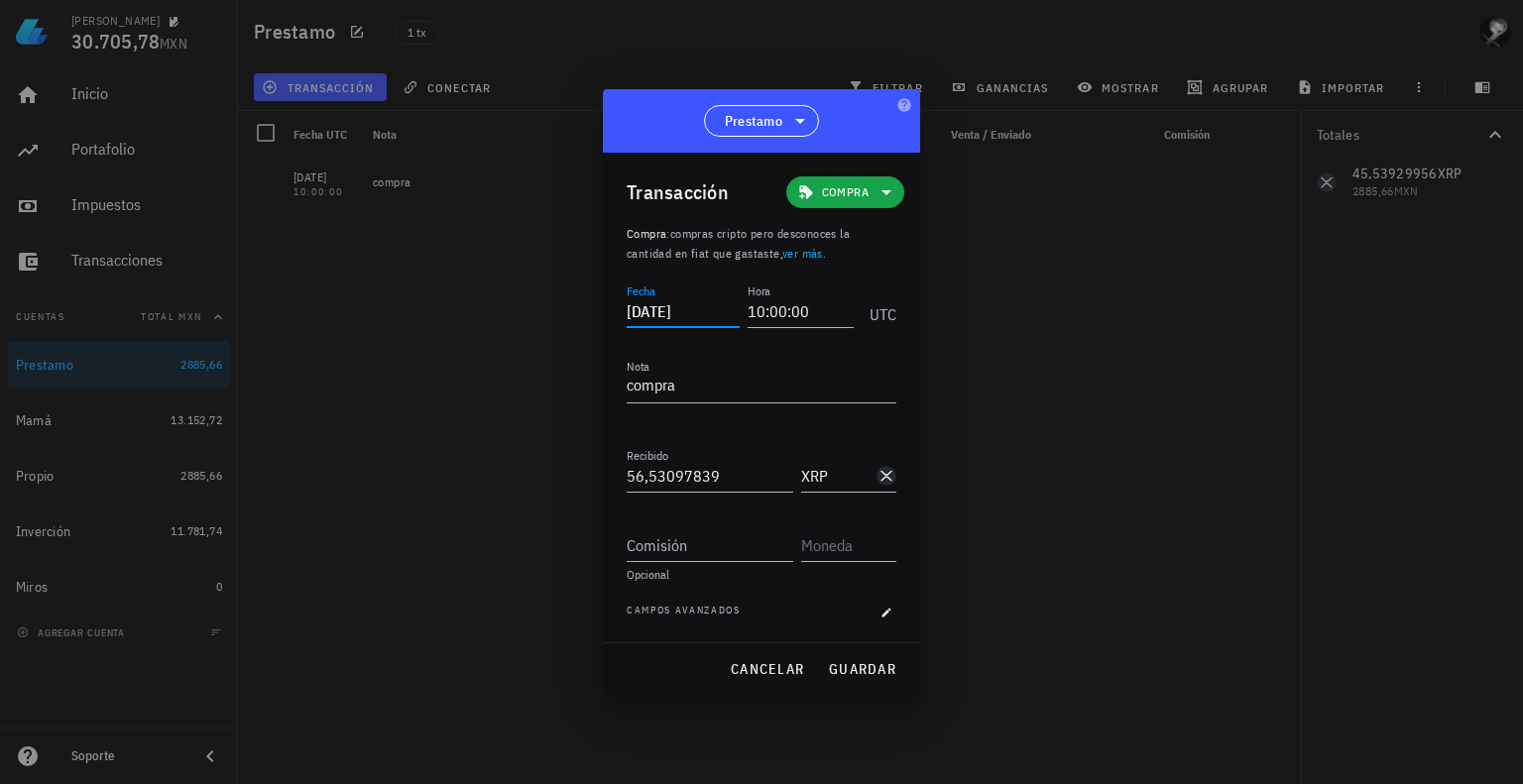 scroll, scrollTop: 0, scrollLeft: 0, axis: both 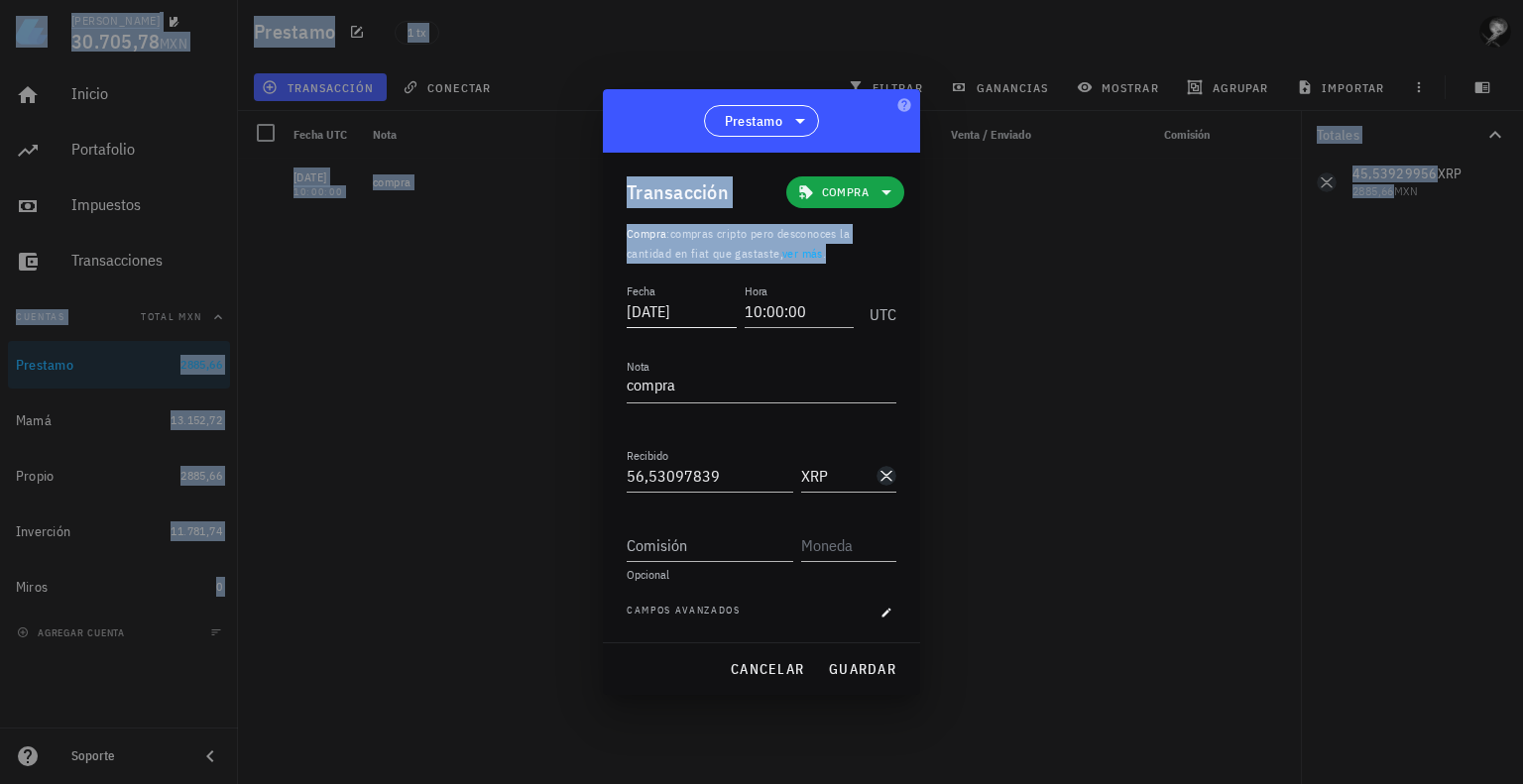 drag, startPoint x: 590, startPoint y: 308, endPoint x: 664, endPoint y: 308, distance: 74 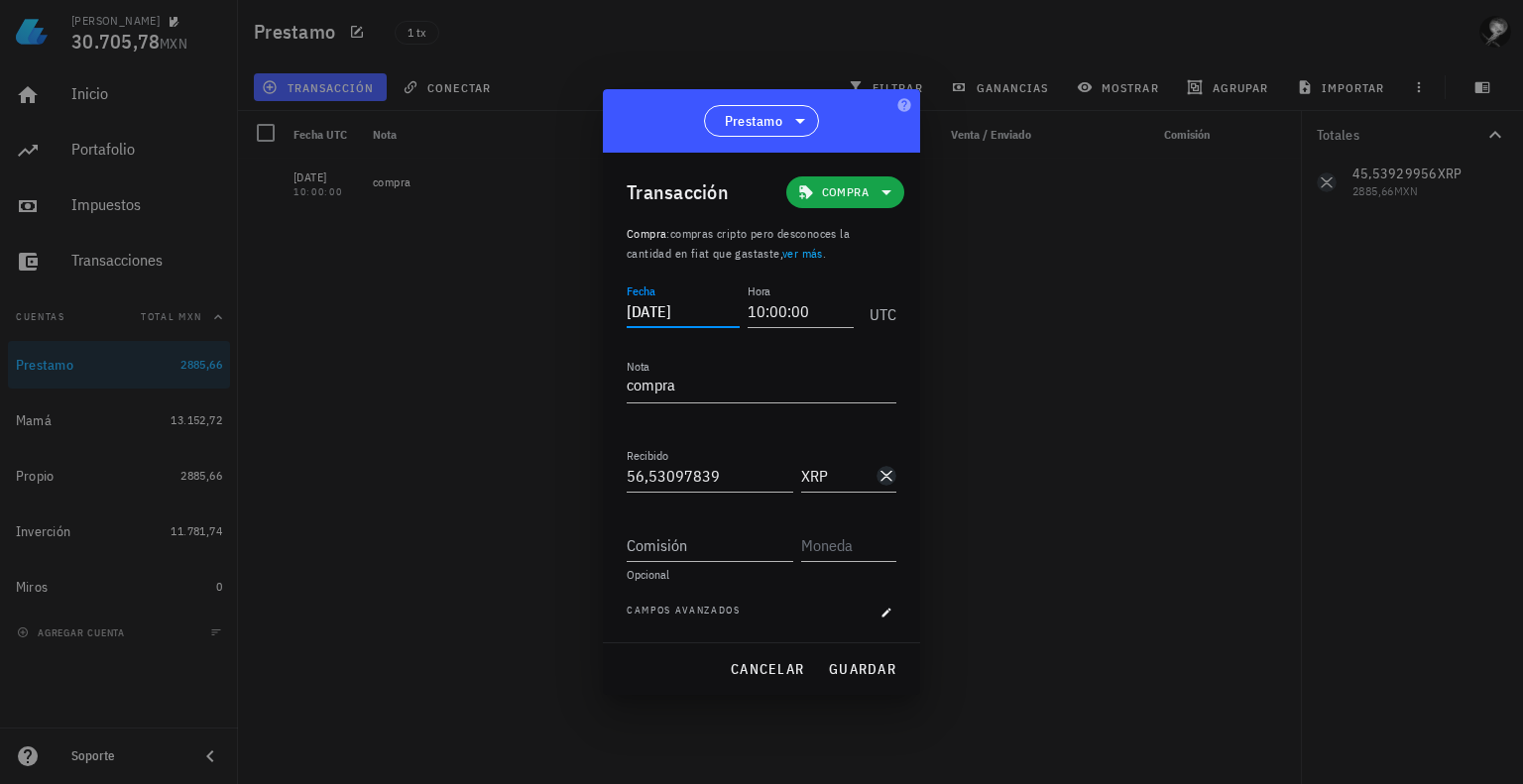 click on "[DATE]" at bounding box center [683, 311] 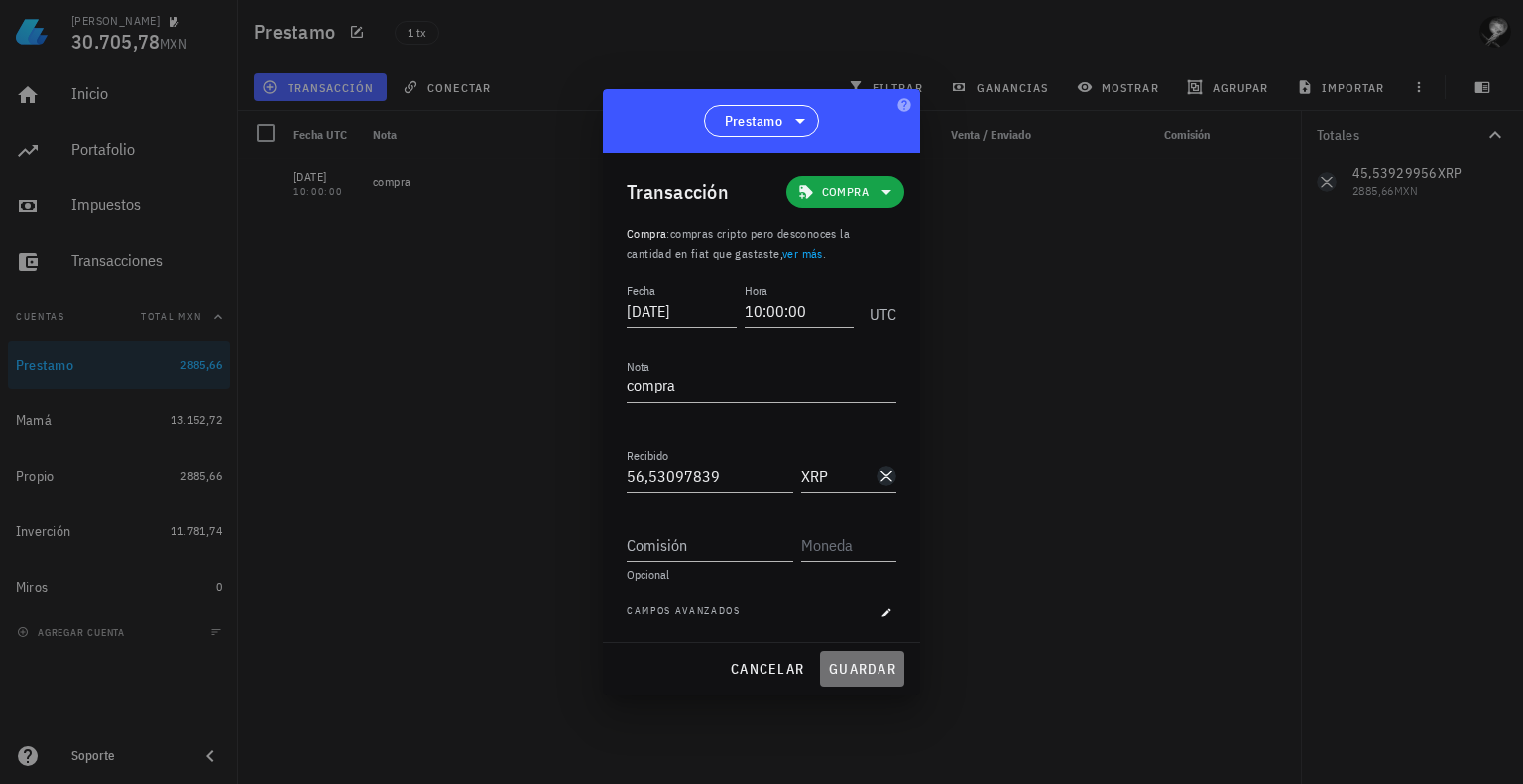 click on "guardar" at bounding box center (862, 669) 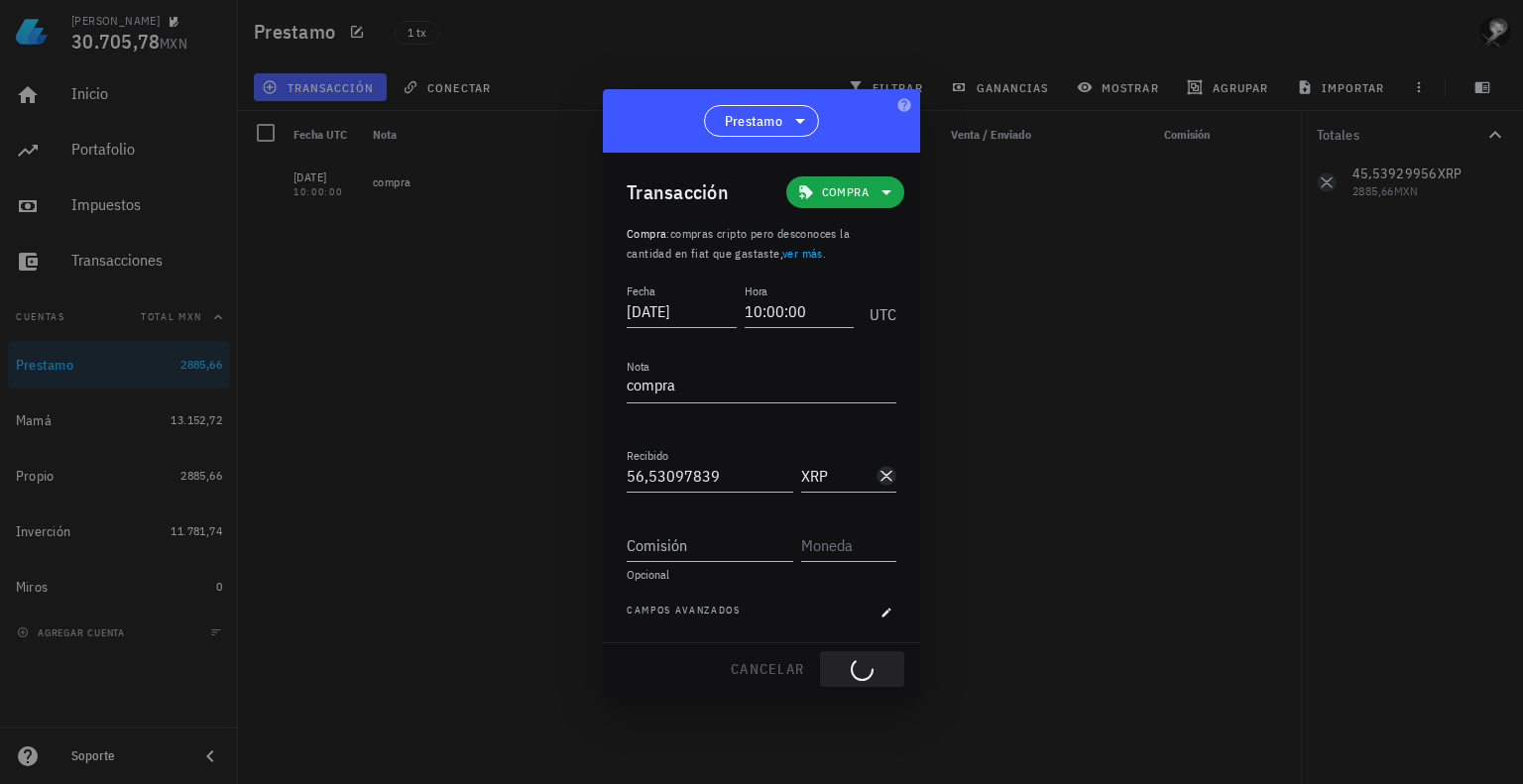 type on "[DATE]" 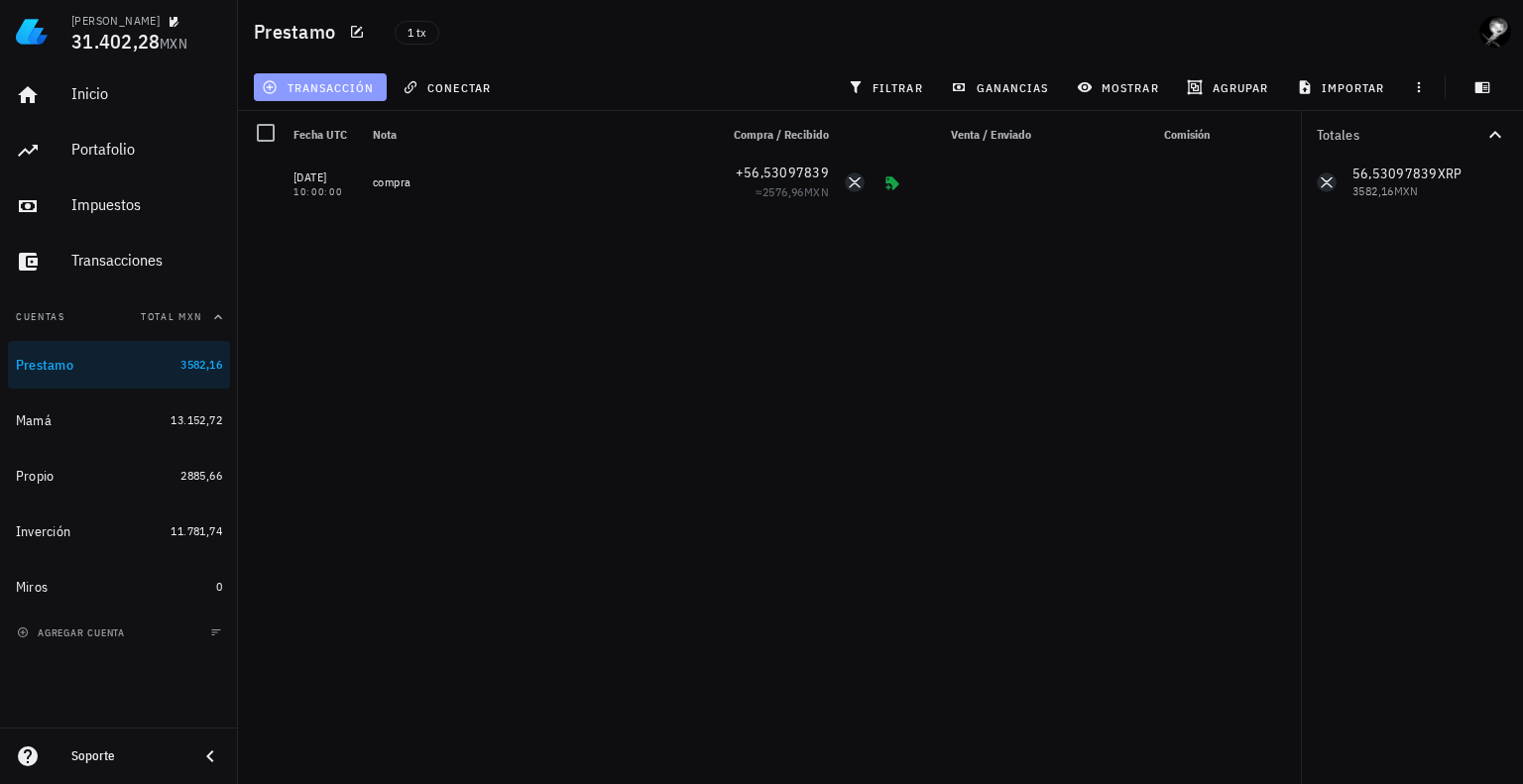 click on "transacción" at bounding box center [319, 87] 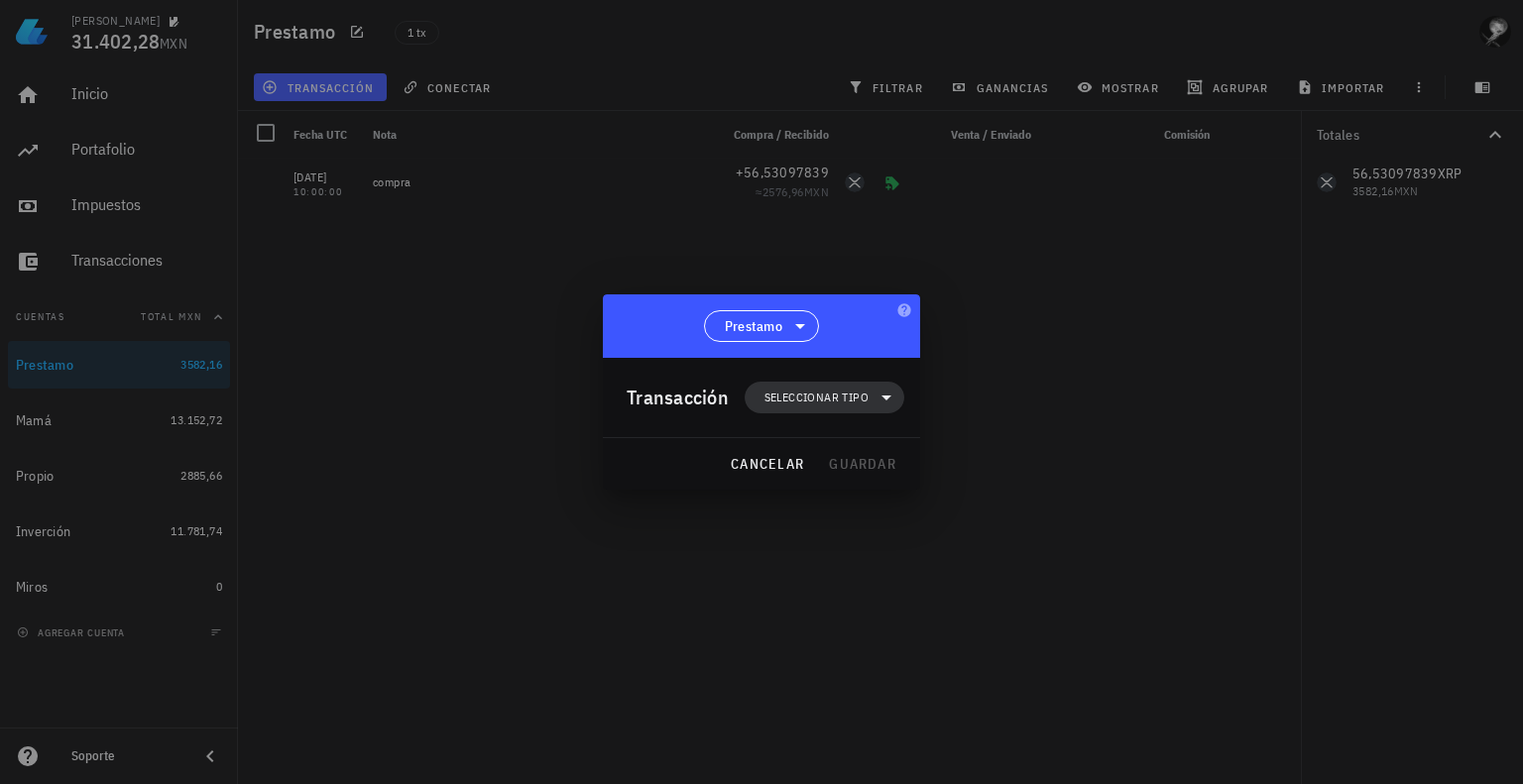 click on "Seleccionar tipo" at bounding box center (816, 397) 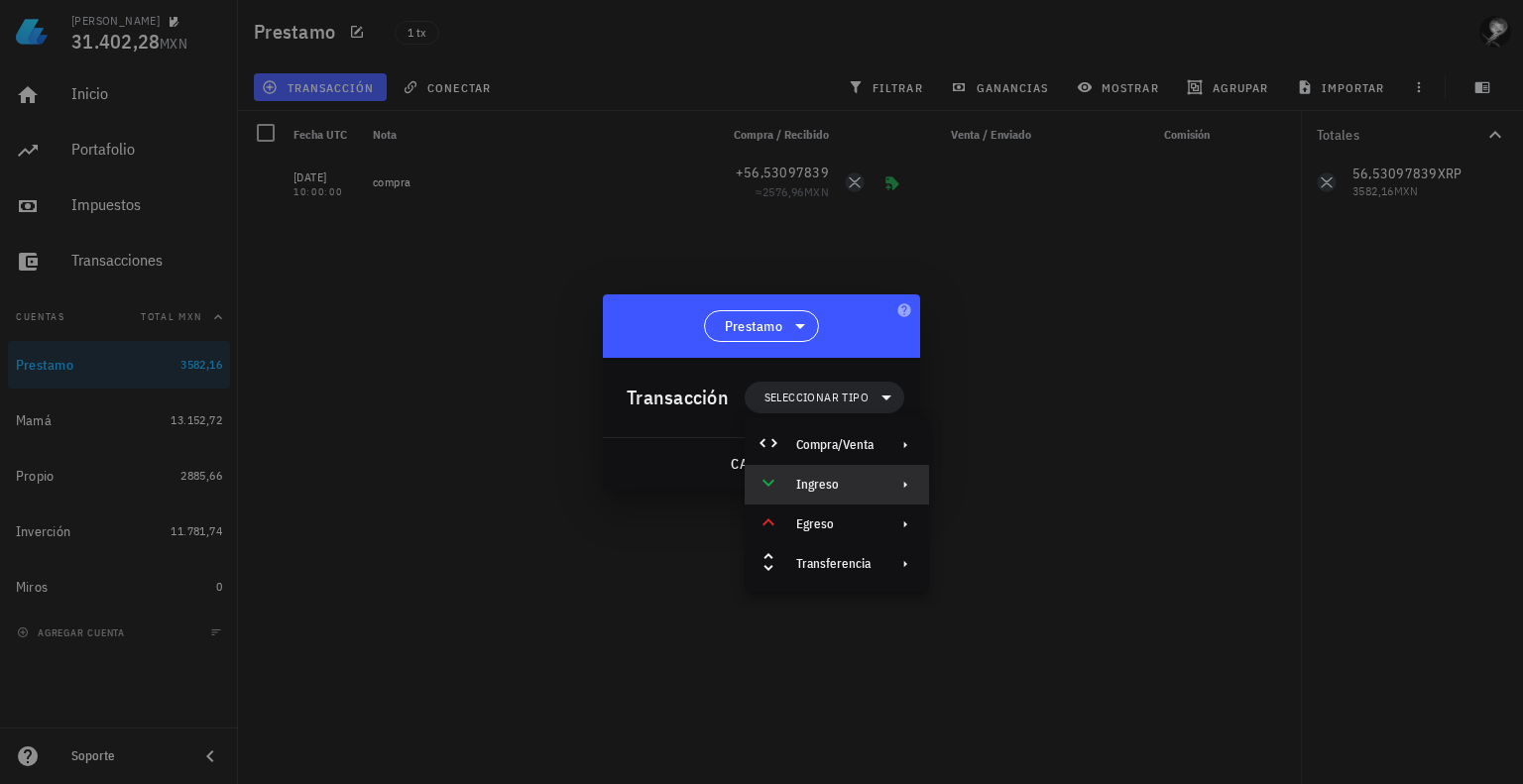 click on "Ingreso" at bounding box center (835, 485) 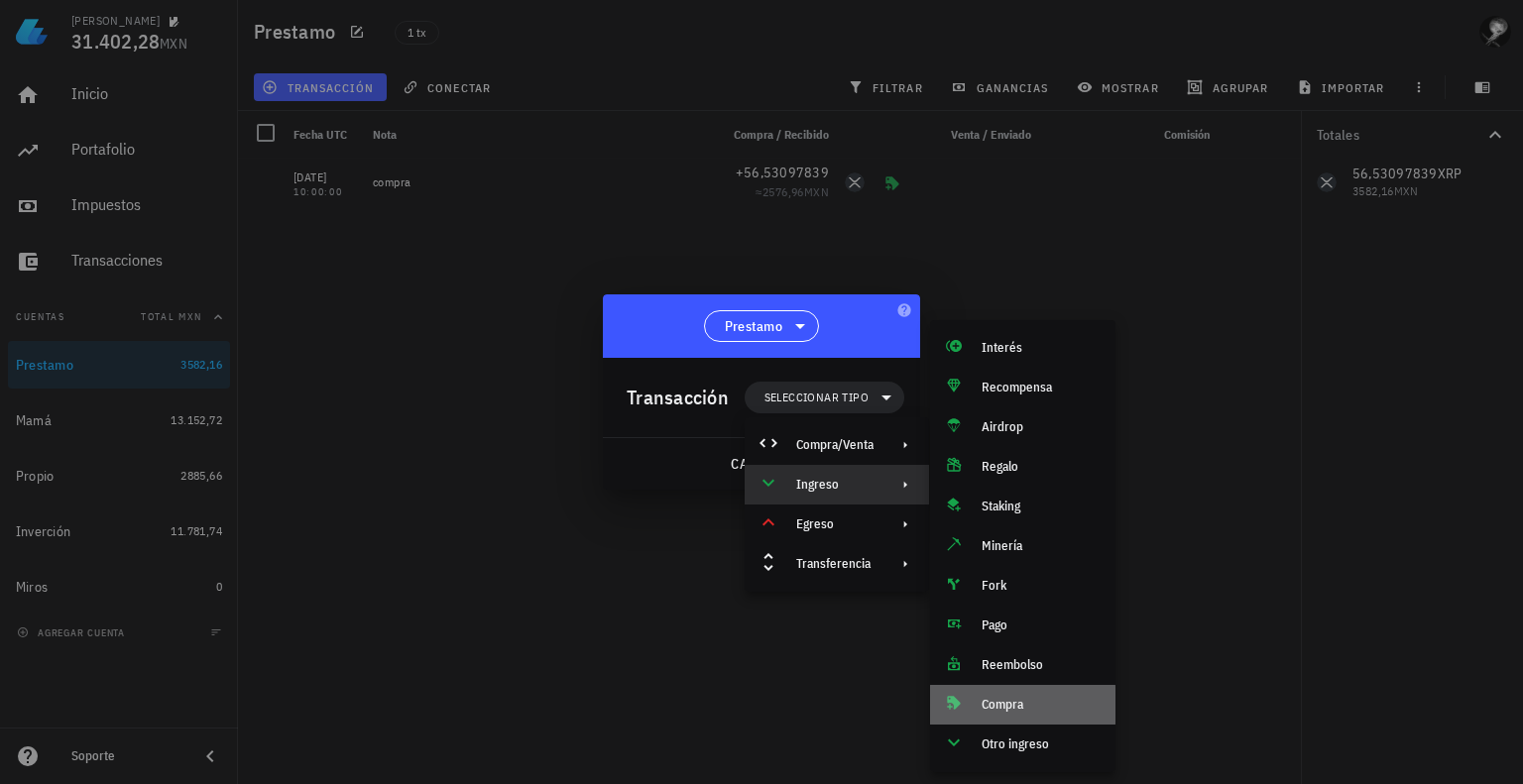 click on "Compra" at bounding box center [1022, 705] 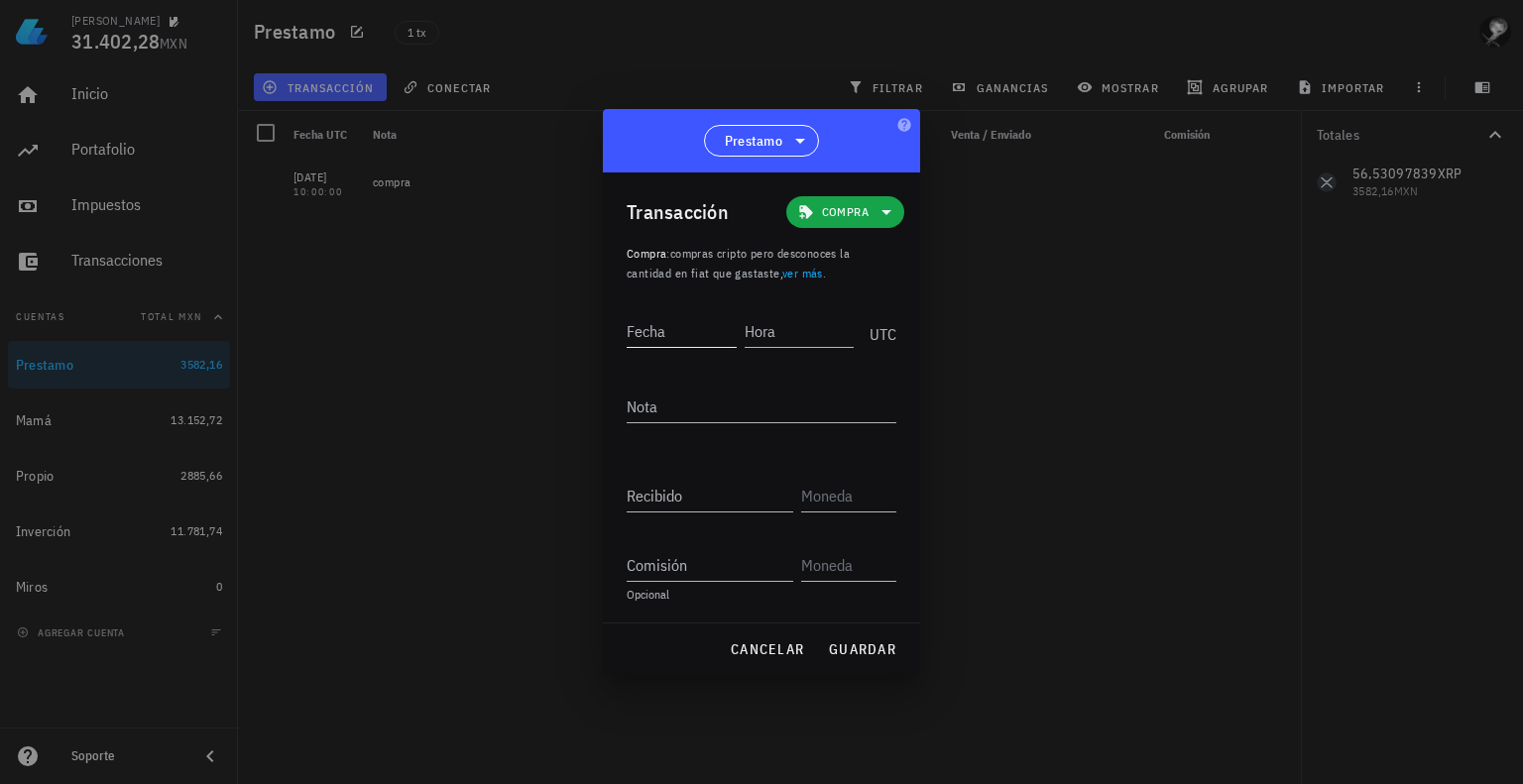 click on "Fecha" at bounding box center [685, 328] 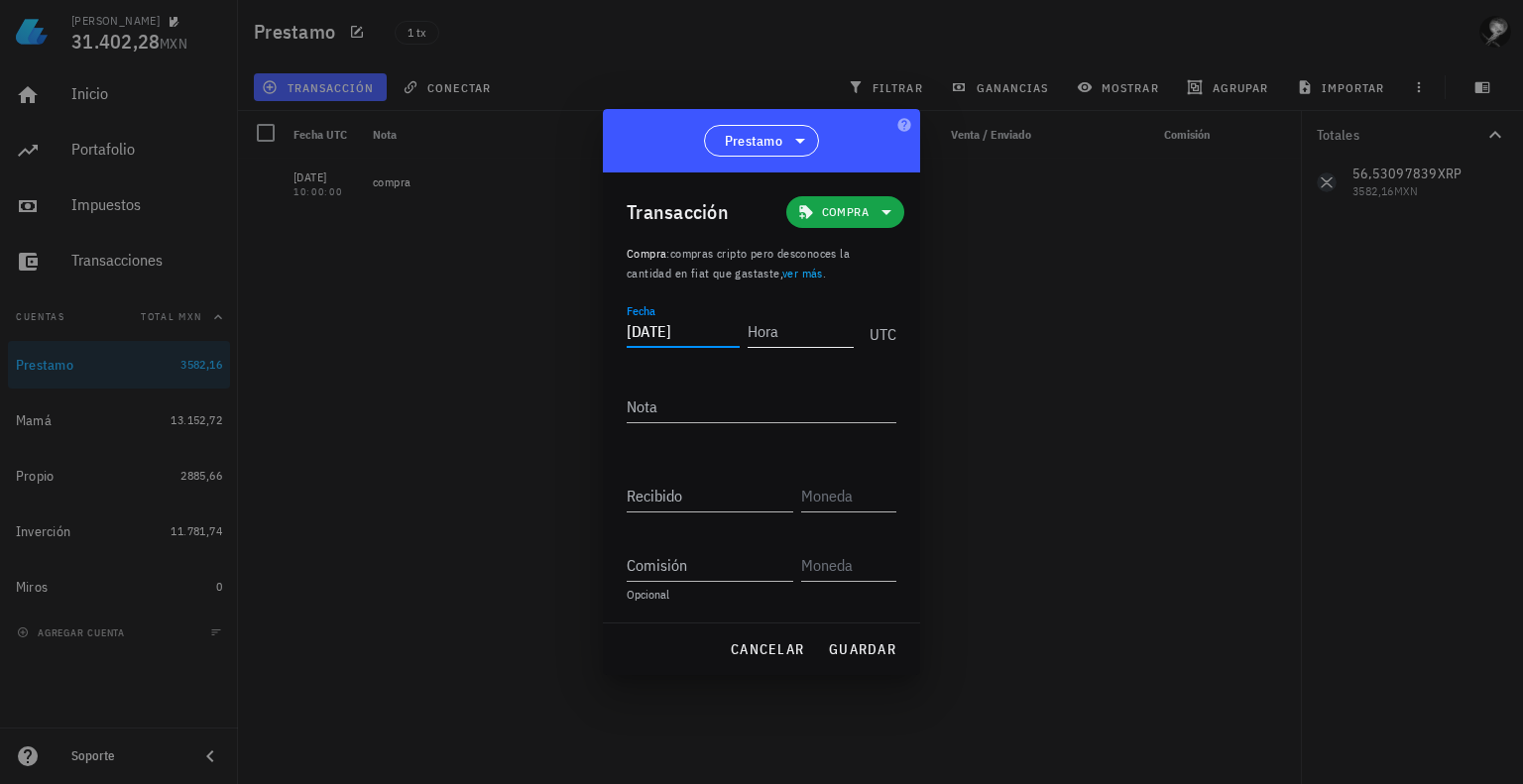 type on "[DATE]" 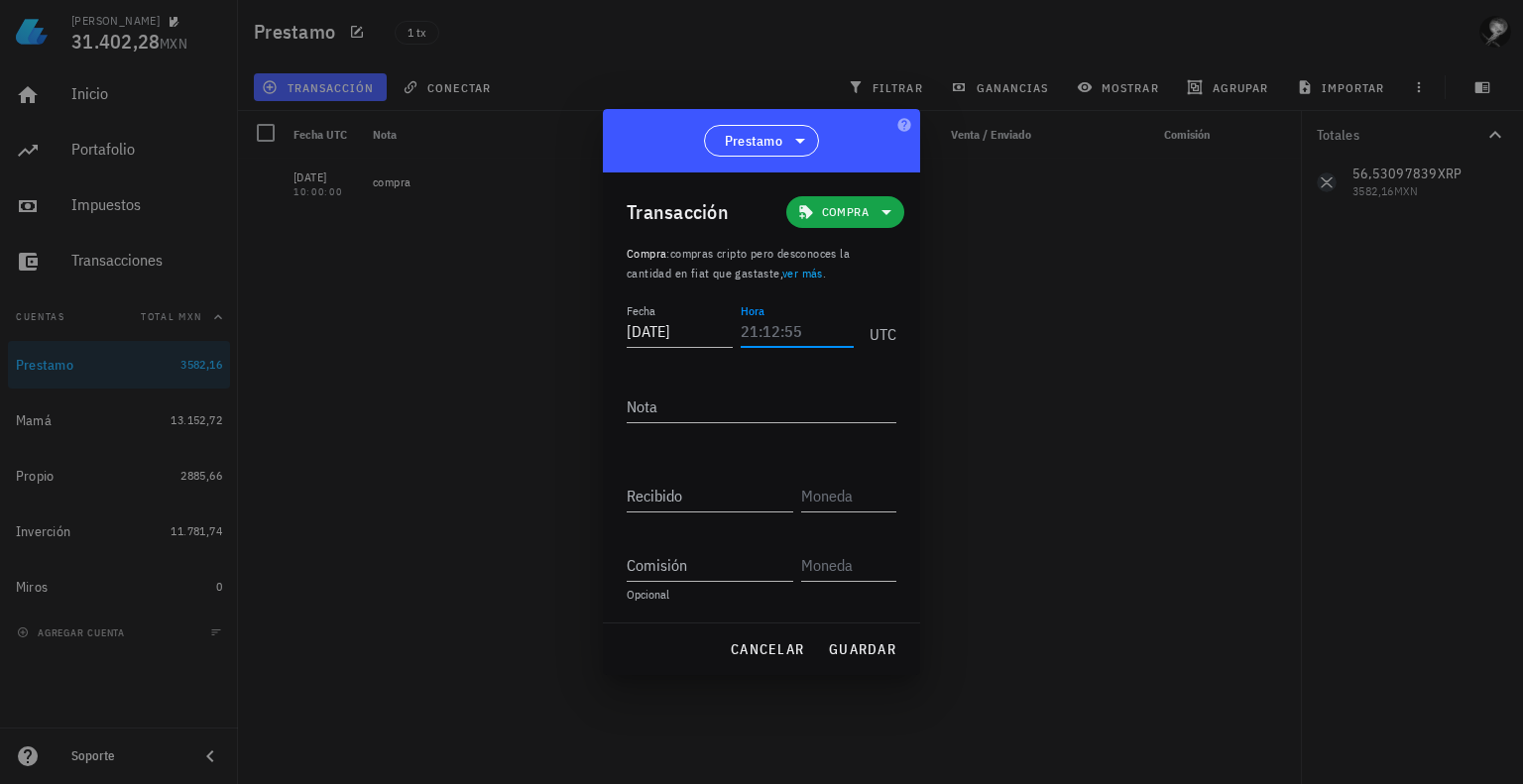 click on "Hora" at bounding box center (797, 331) 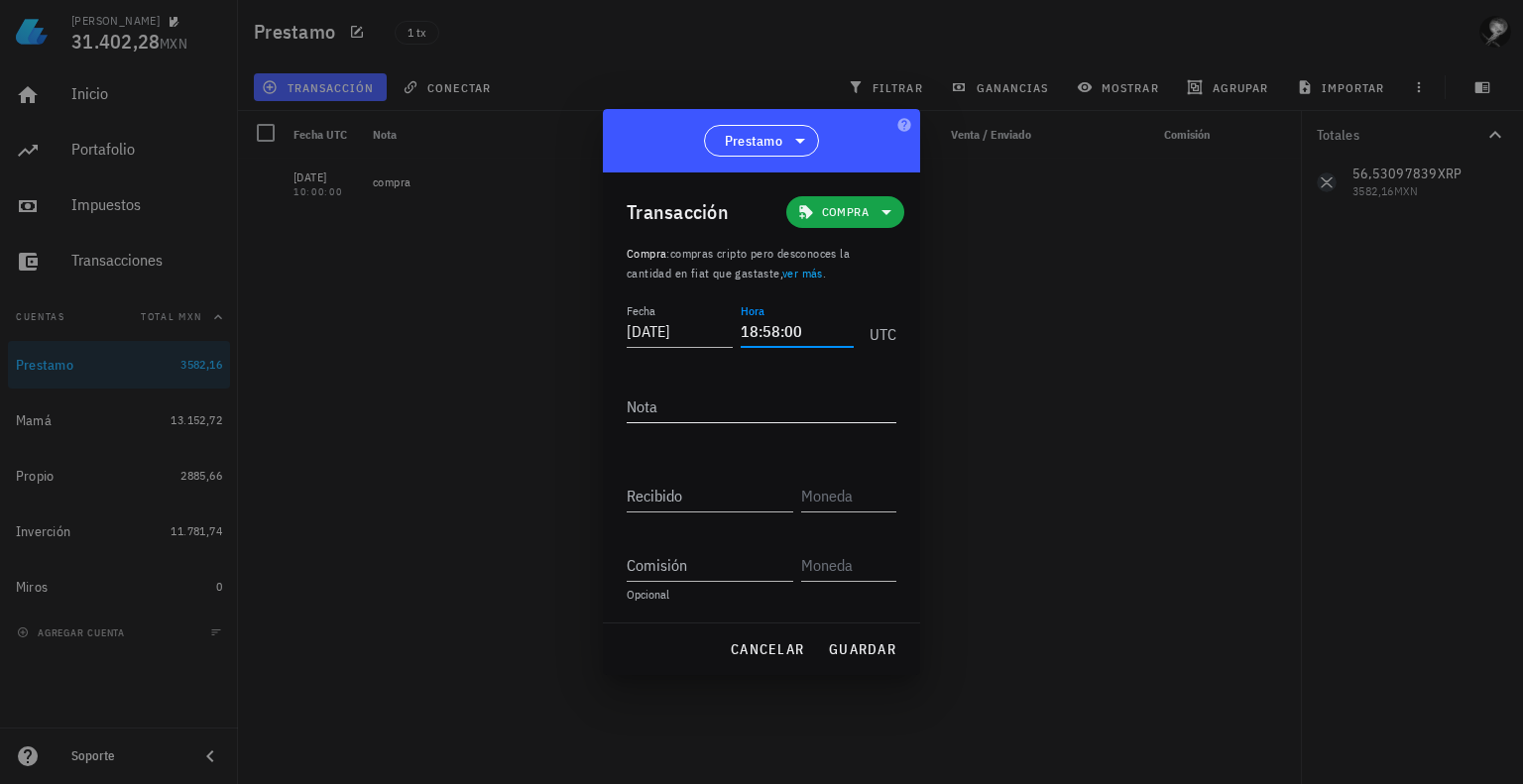 type on "18:58:00" 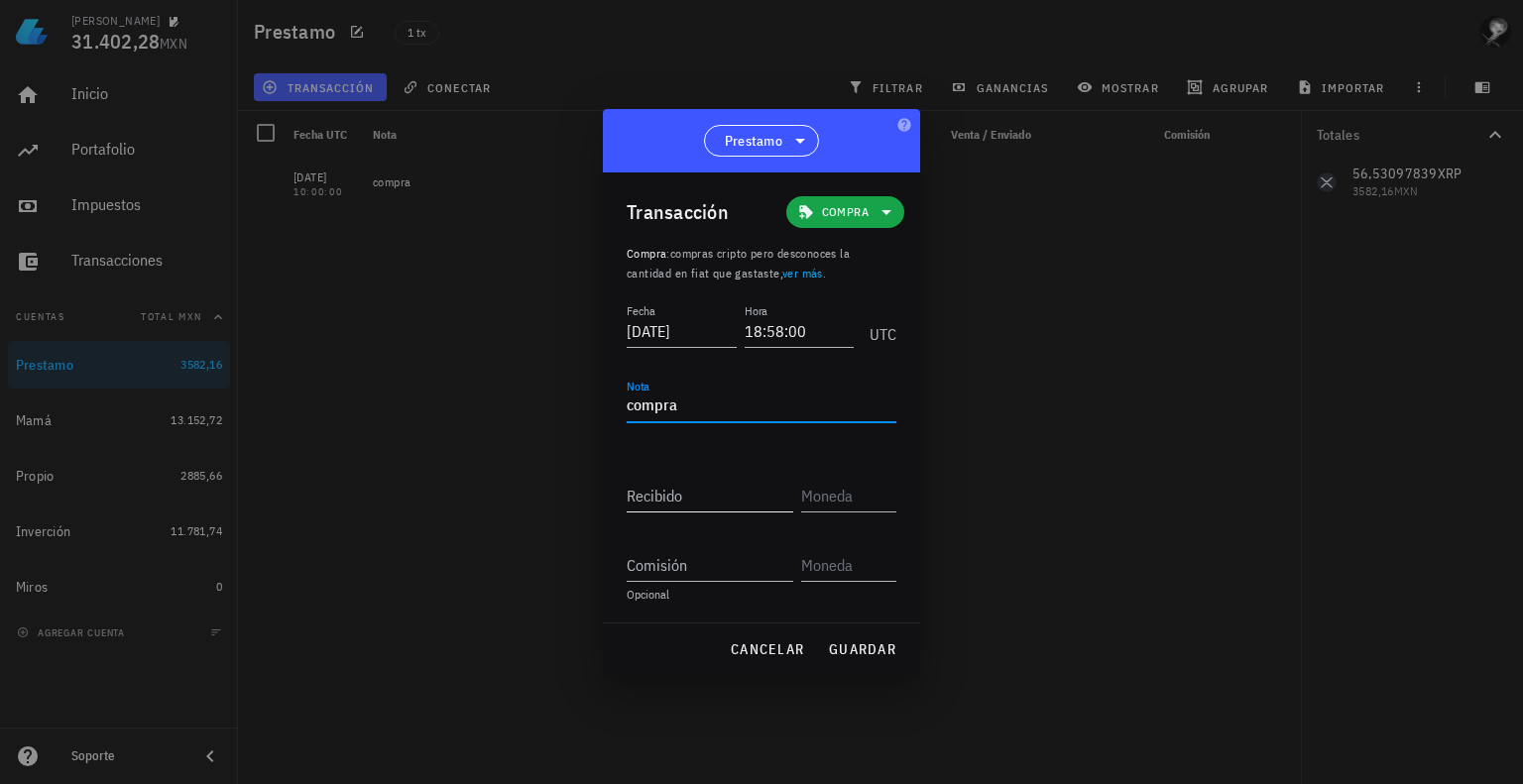 type on "compra" 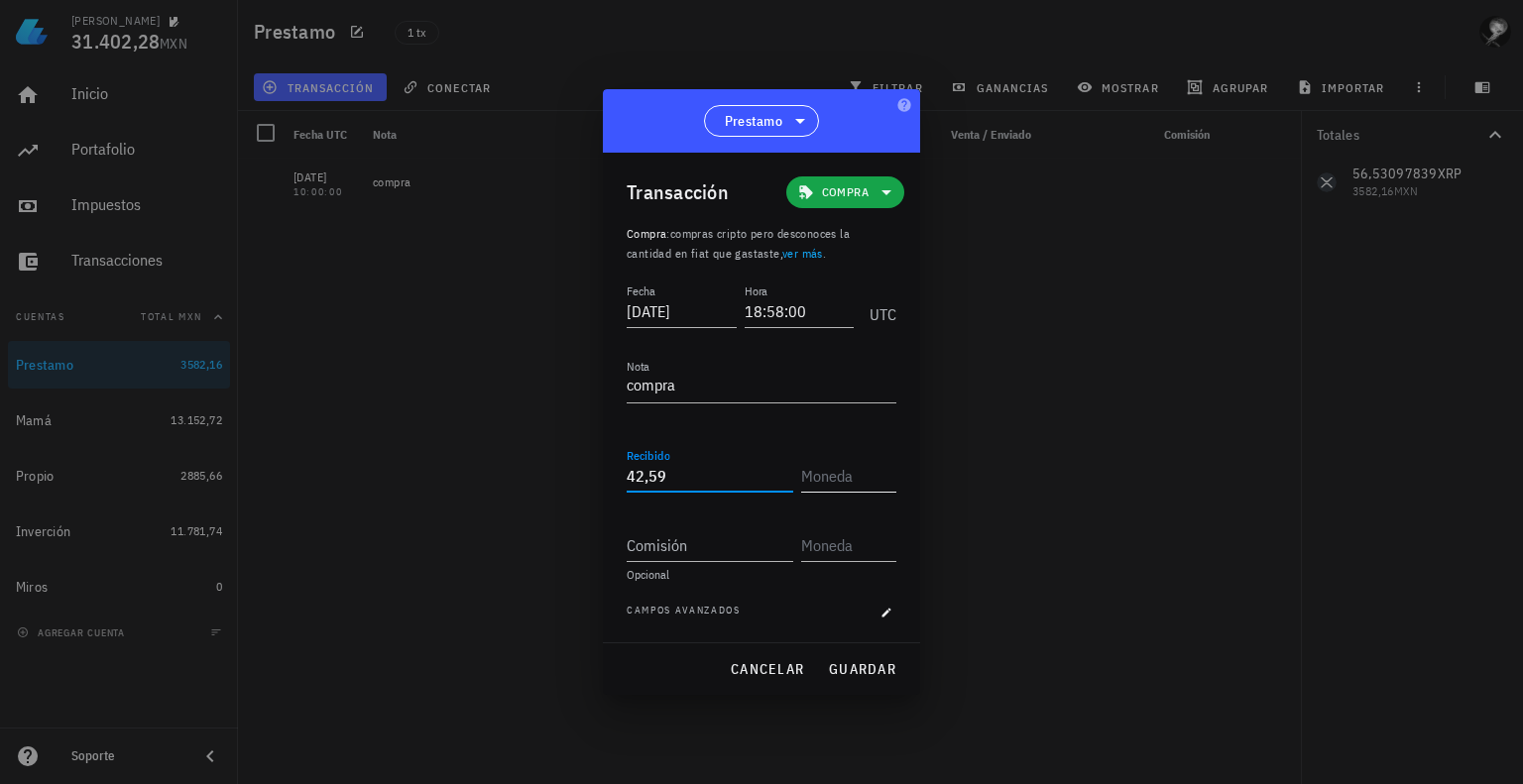 type on "42,59" 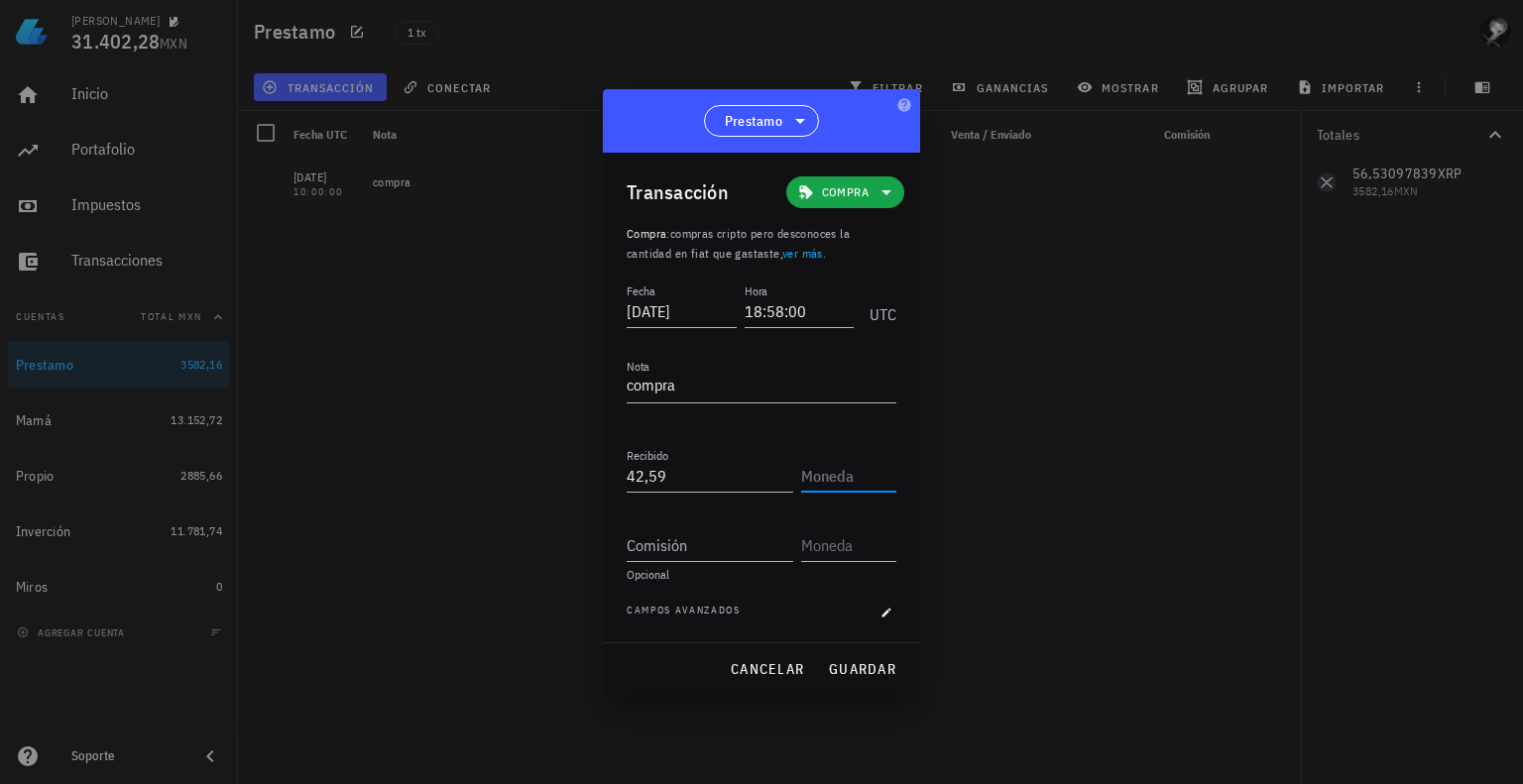 click at bounding box center (847, 476) 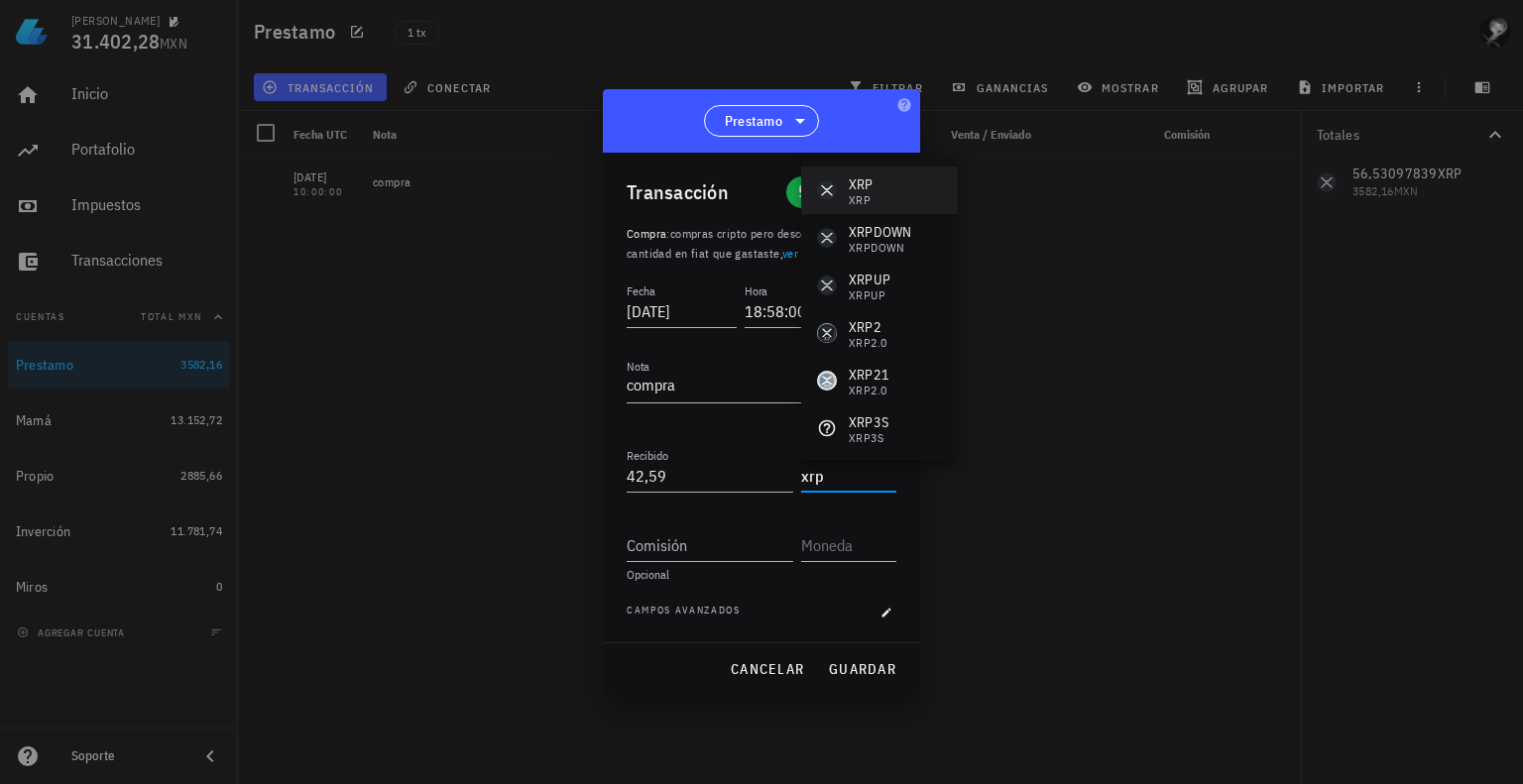click on "XRP   XRP" at bounding box center [879, 190] 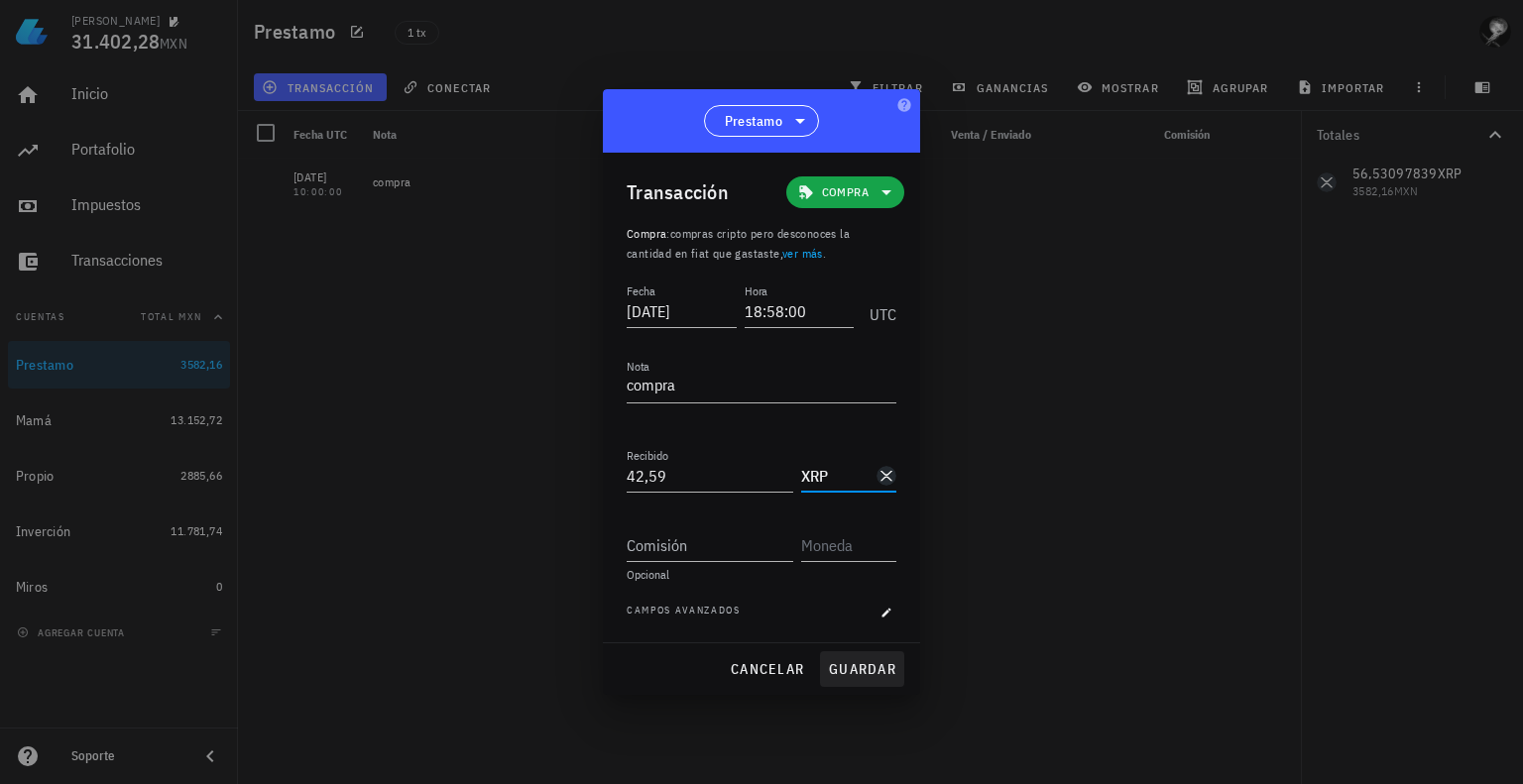 type on "XRP" 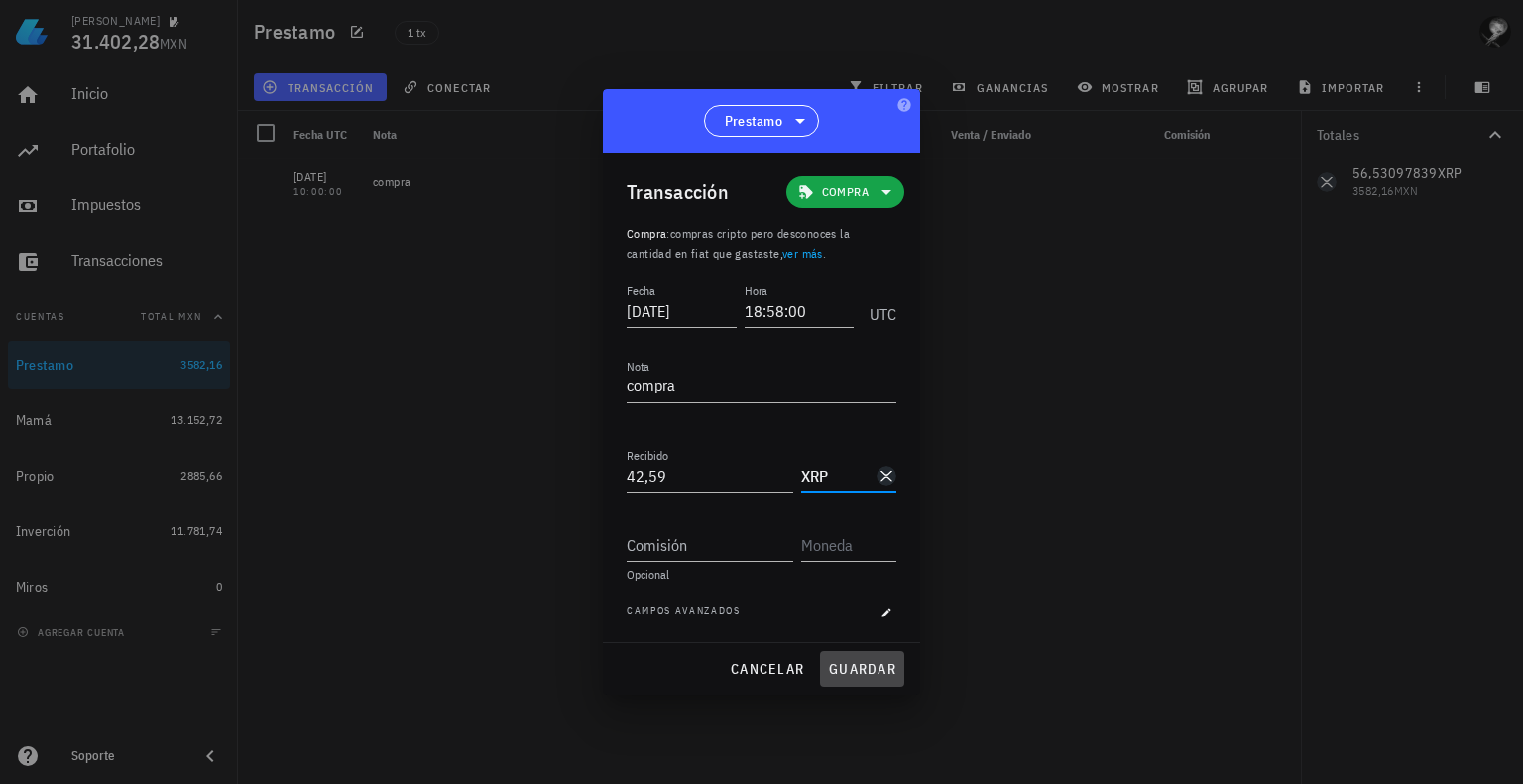 click on "guardar" at bounding box center (862, 669) 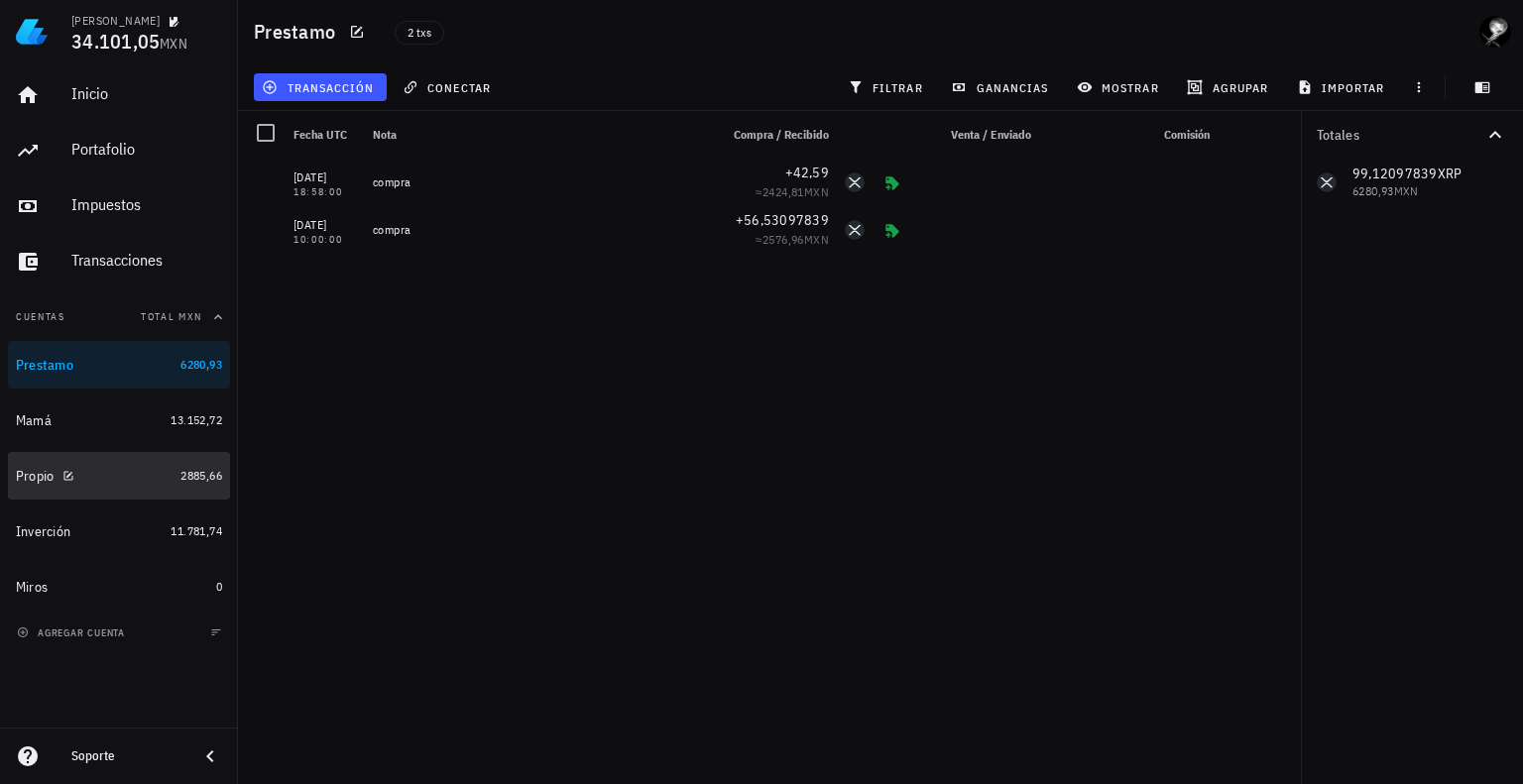 click on "Propio" at bounding box center [94, 476] 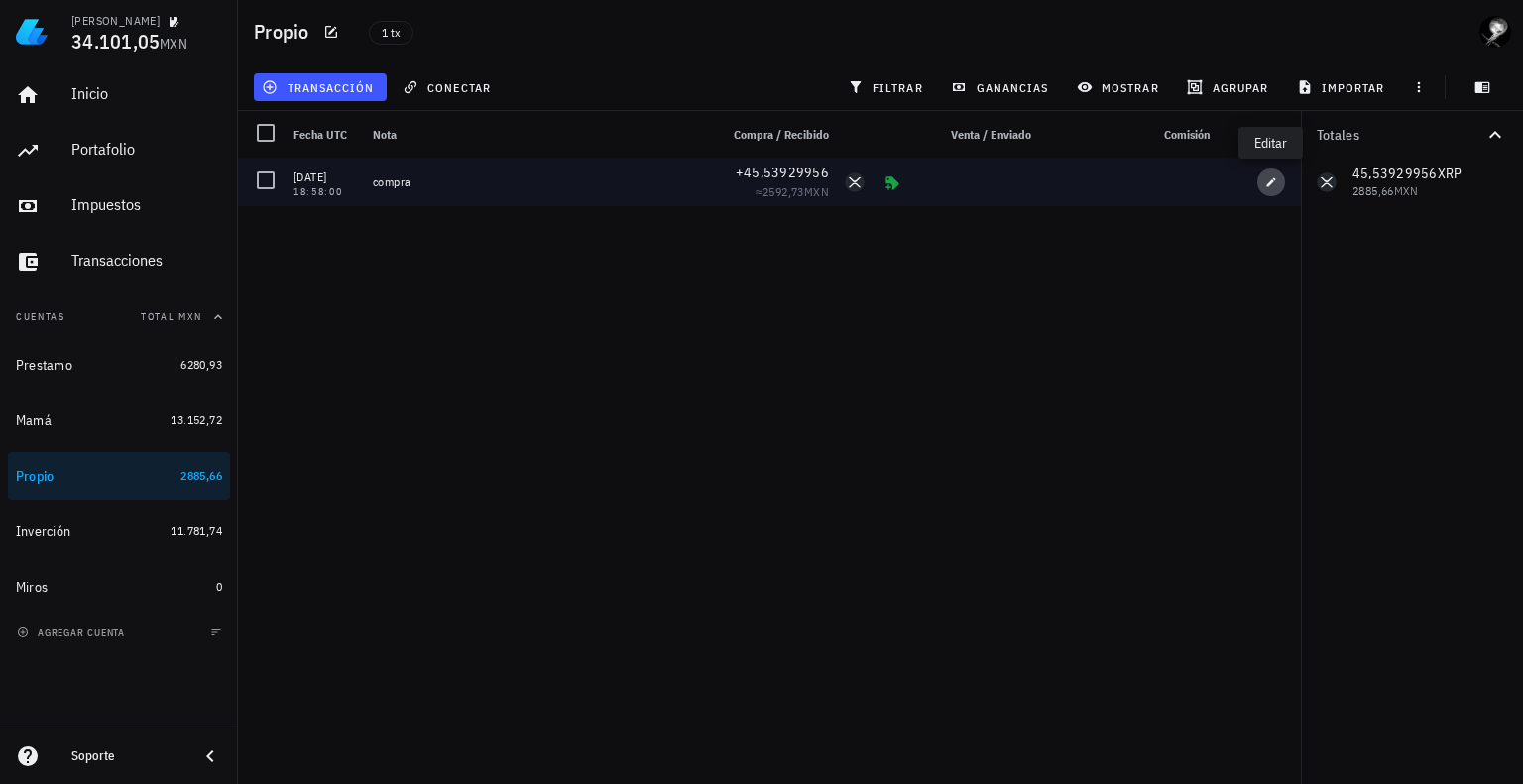 click 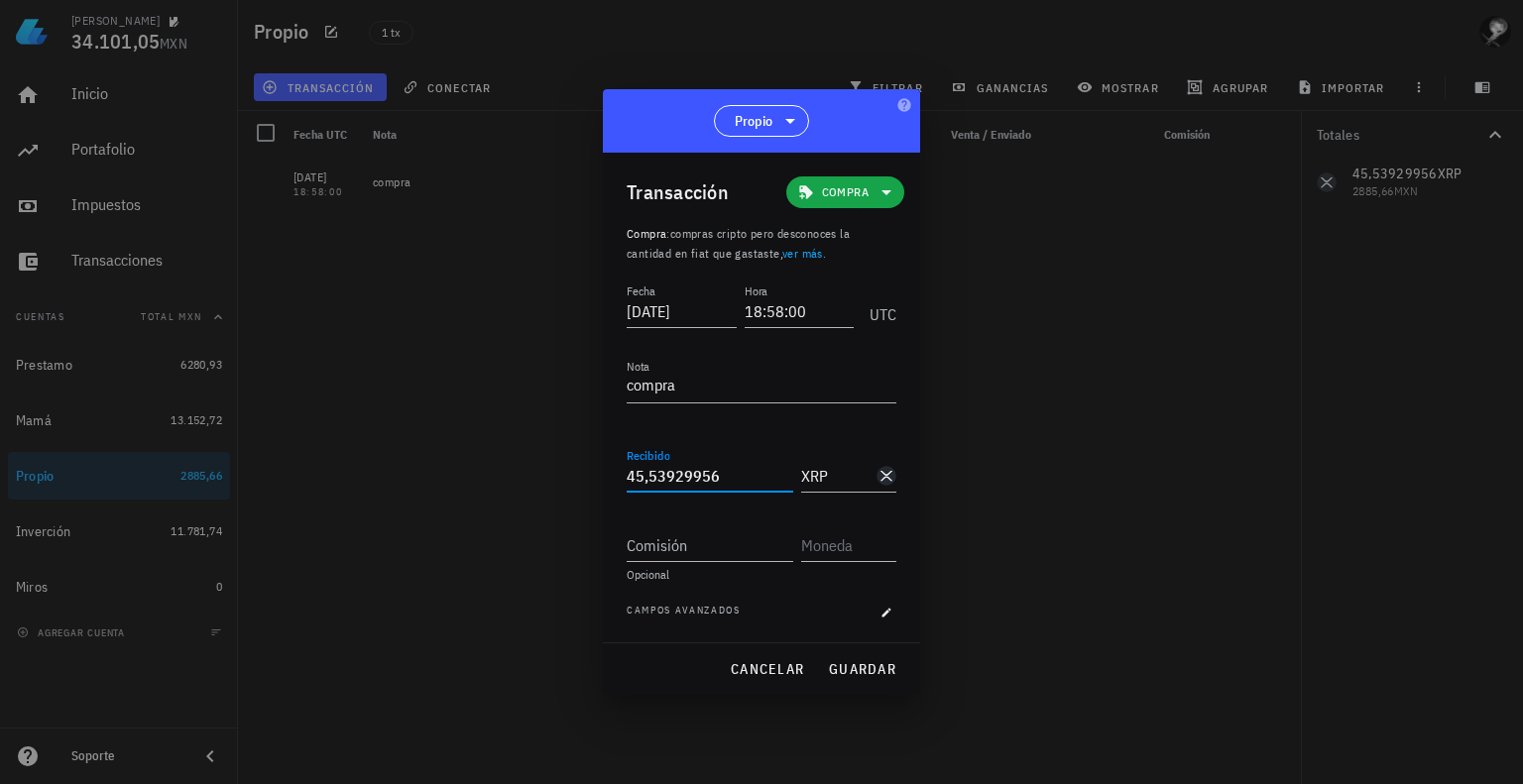 drag, startPoint x: 738, startPoint y: 482, endPoint x: 565, endPoint y: 471, distance: 173.34936 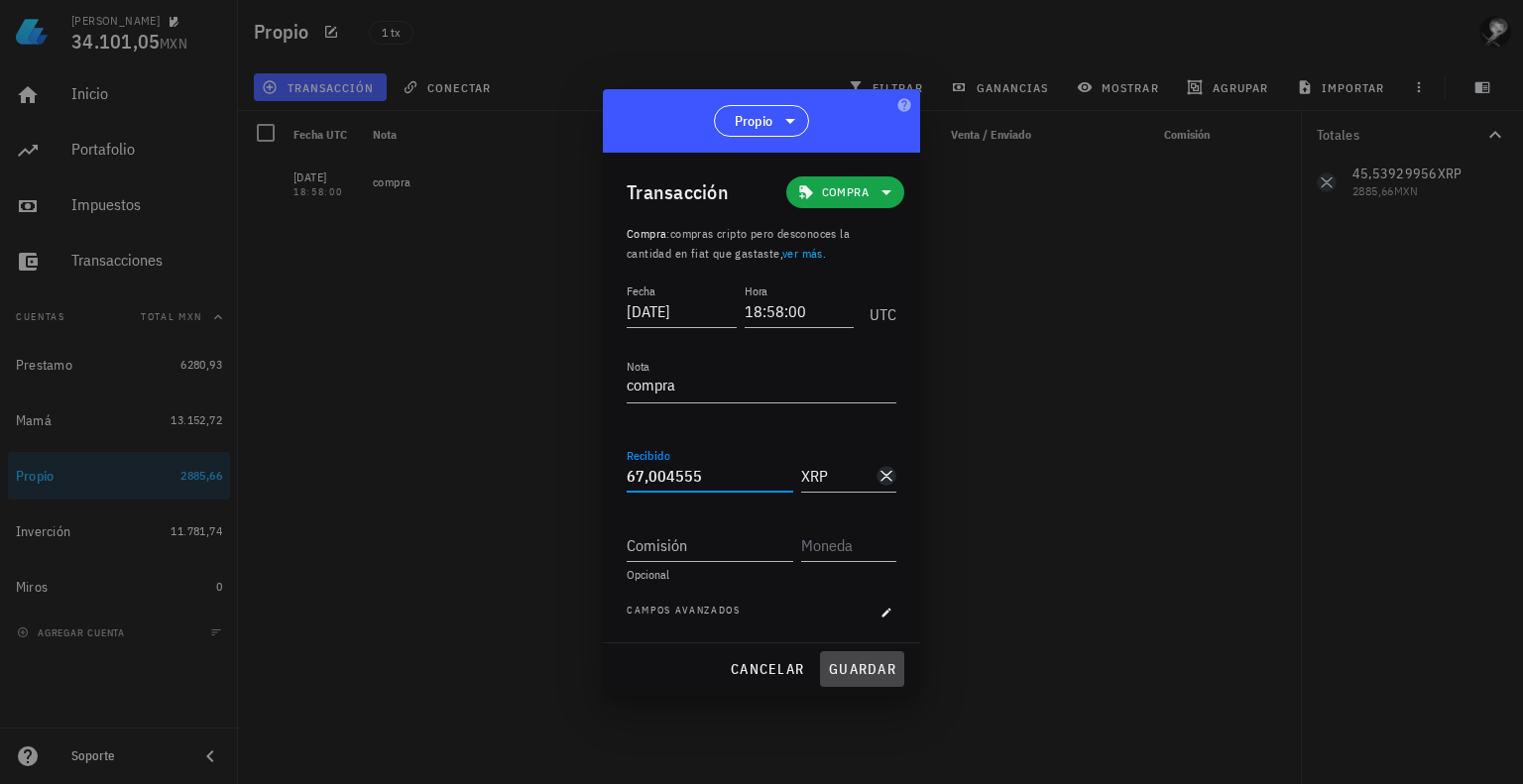 click on "guardar" at bounding box center [862, 669] 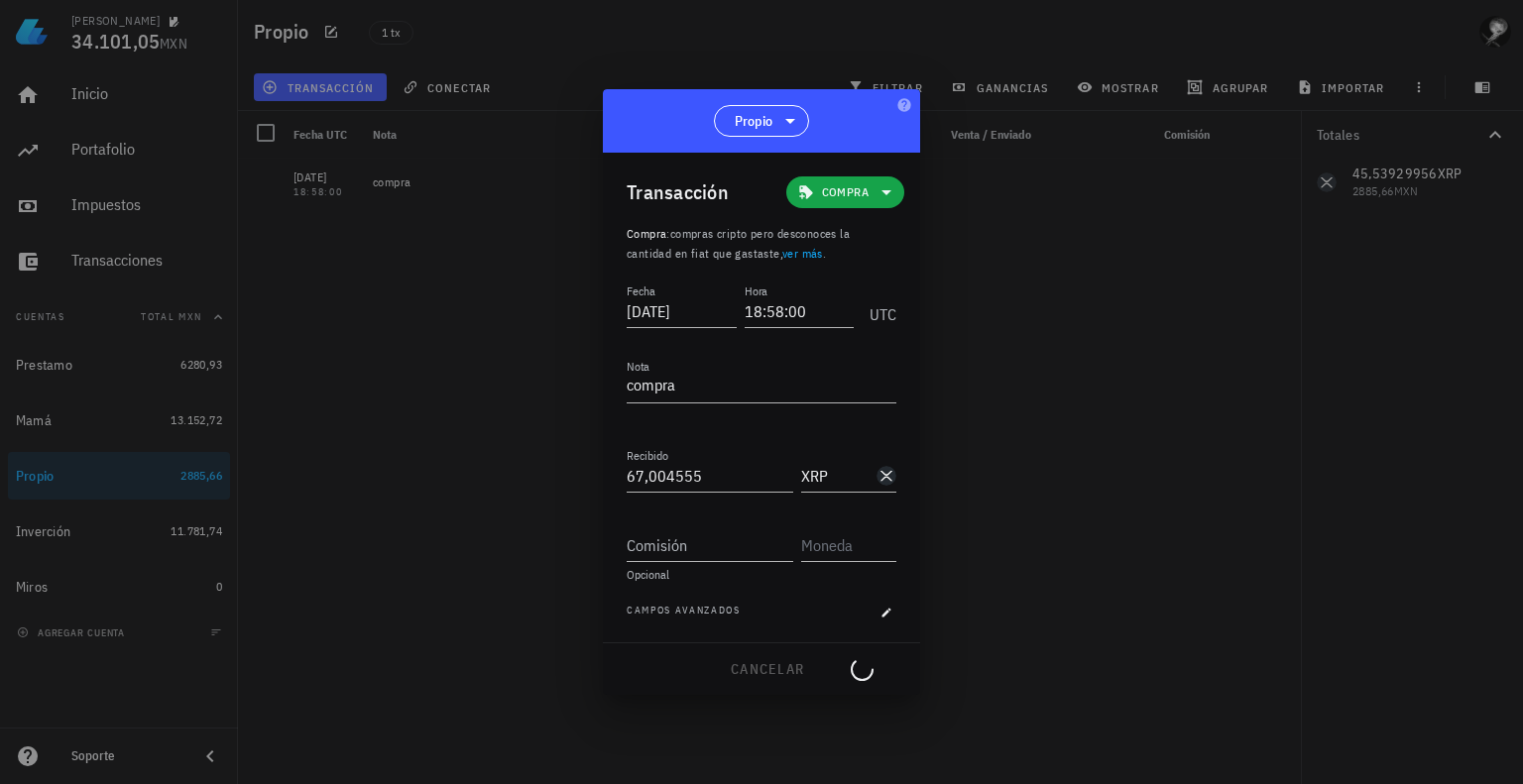 type on "45,53929956" 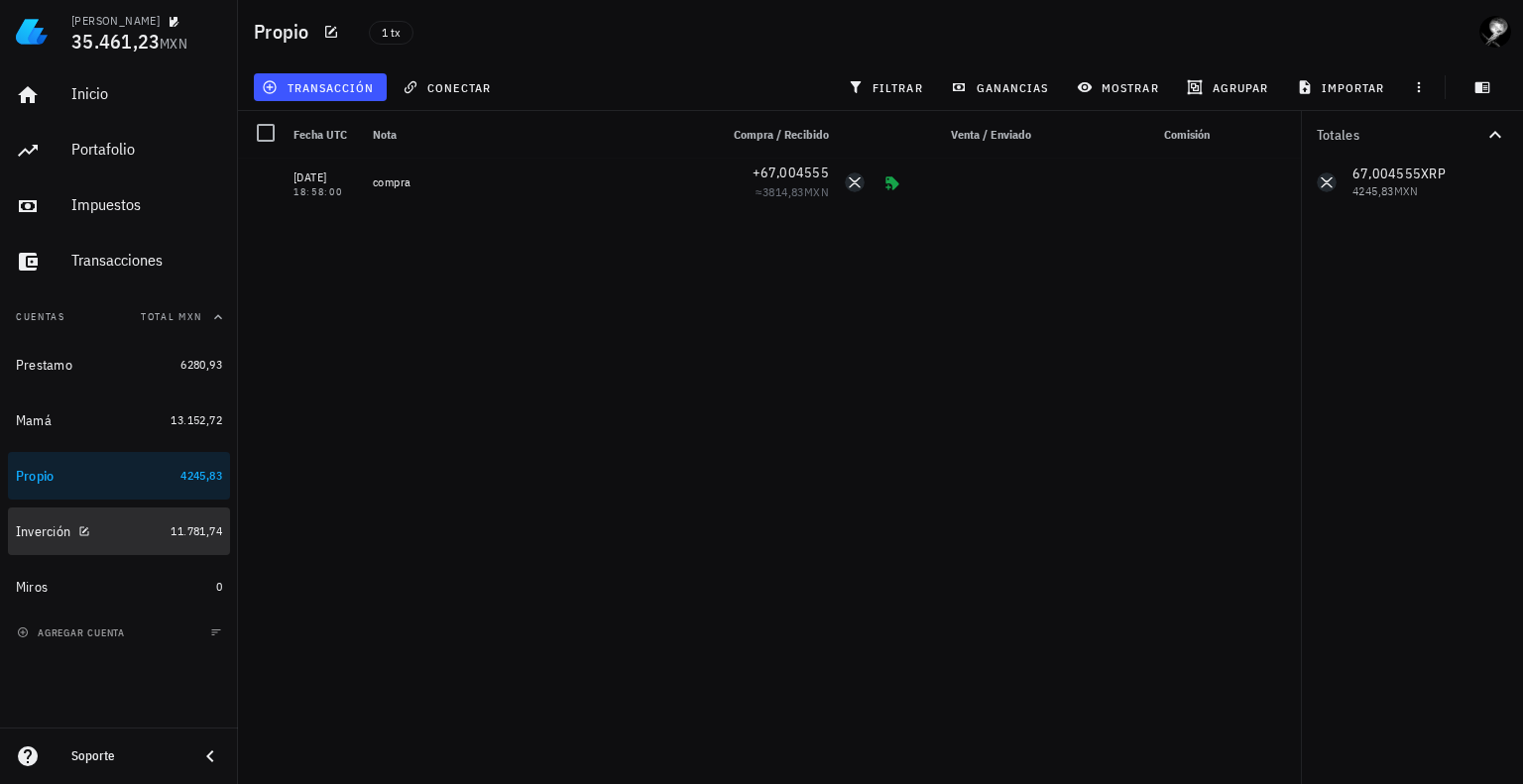 click on "Inverción" at bounding box center [89, 531] 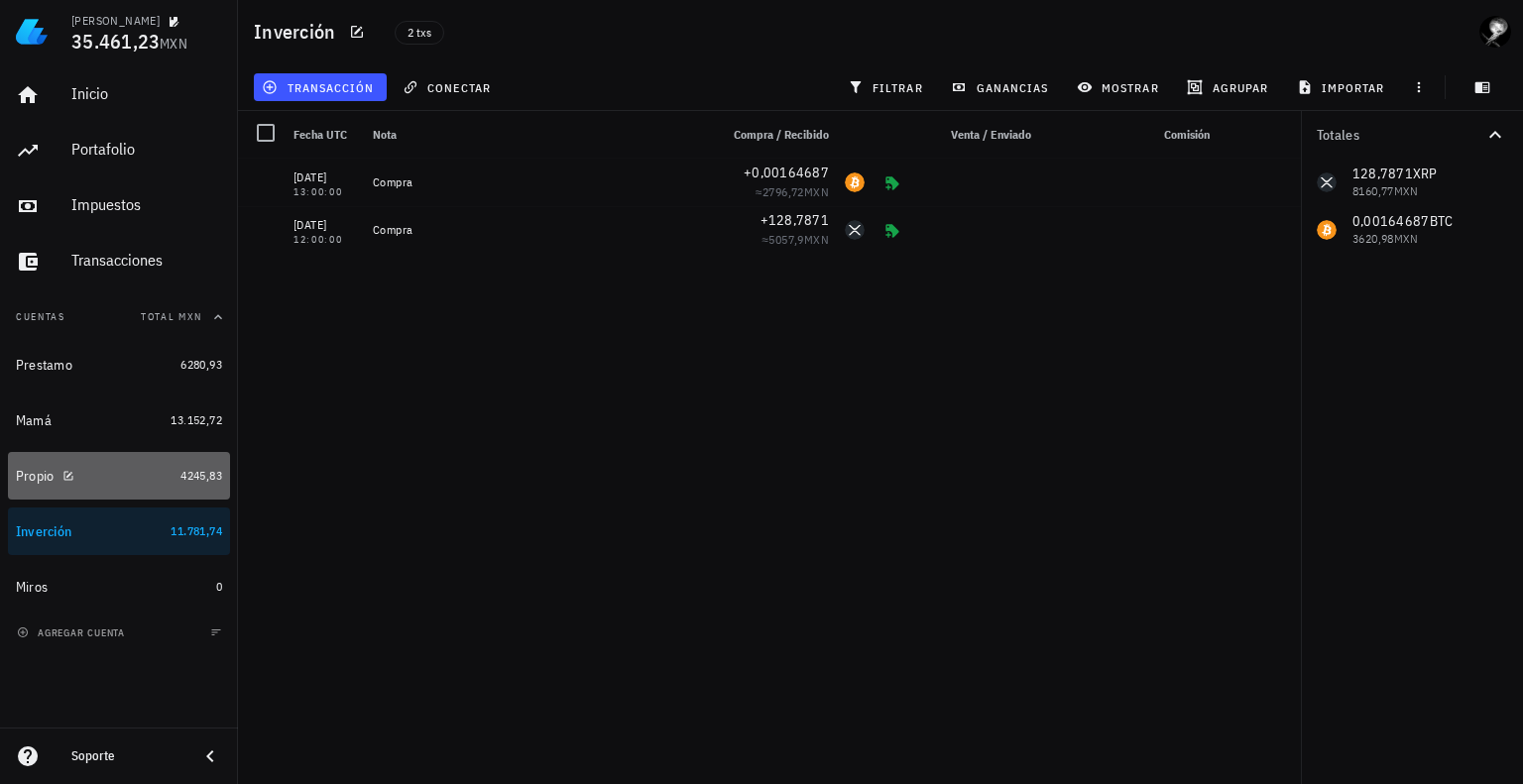 click on "Propio" at bounding box center [94, 476] 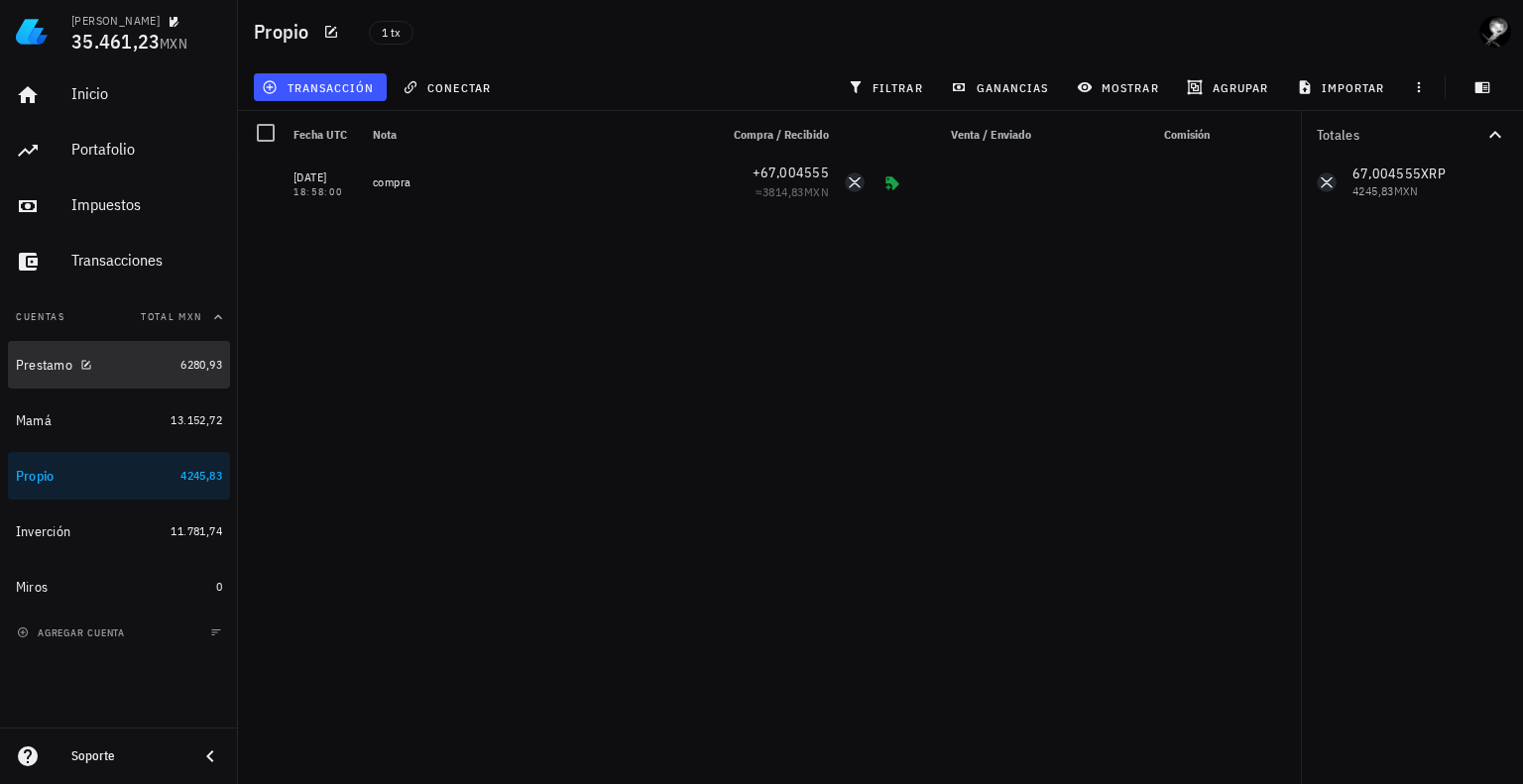 click on "Prestamo" at bounding box center (94, 365) 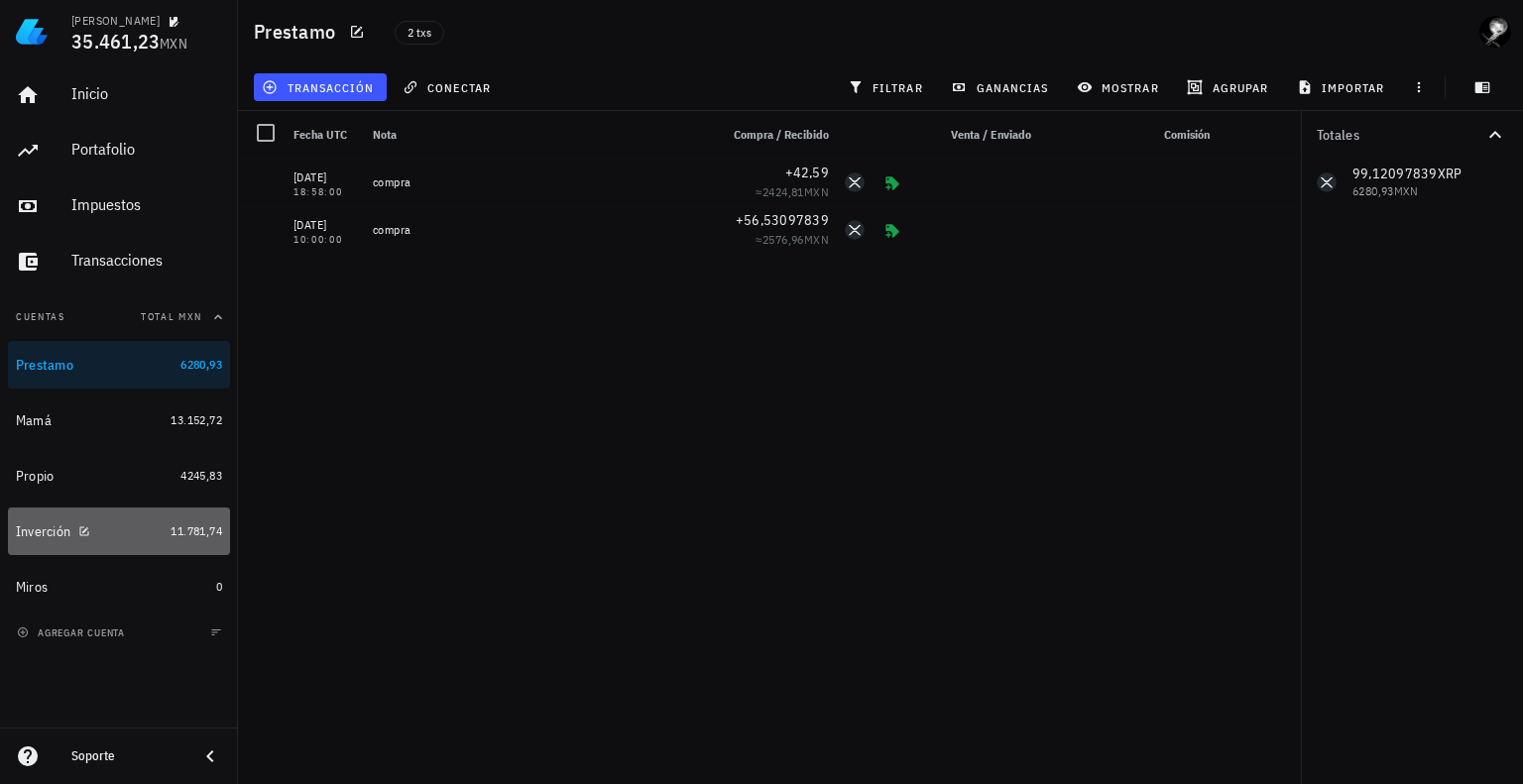 click on "Inverción" at bounding box center [89, 531] 